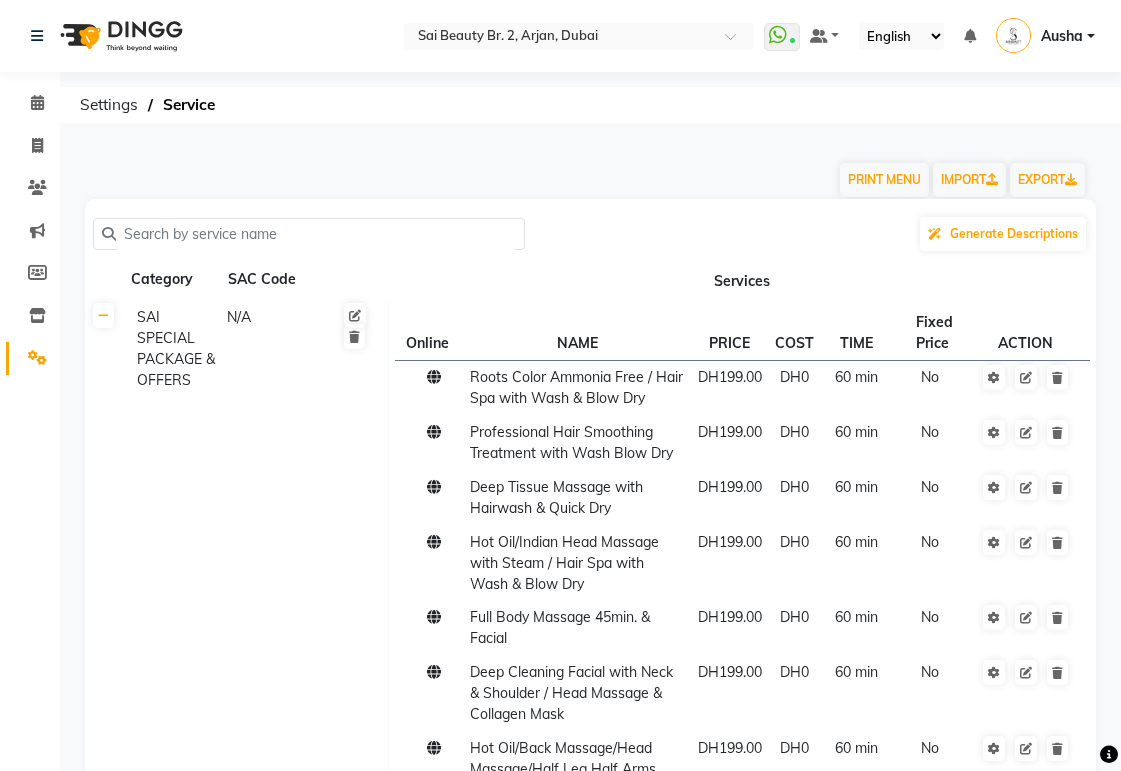 scroll, scrollTop: 0, scrollLeft: 0, axis: both 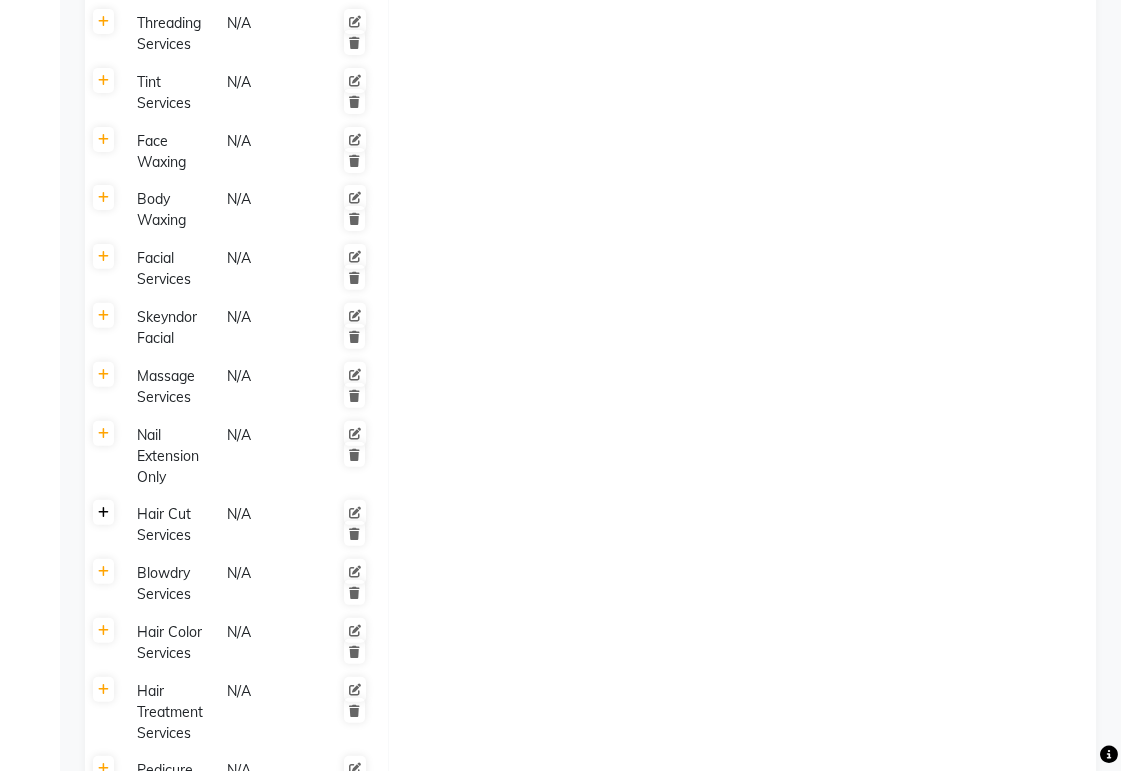 click 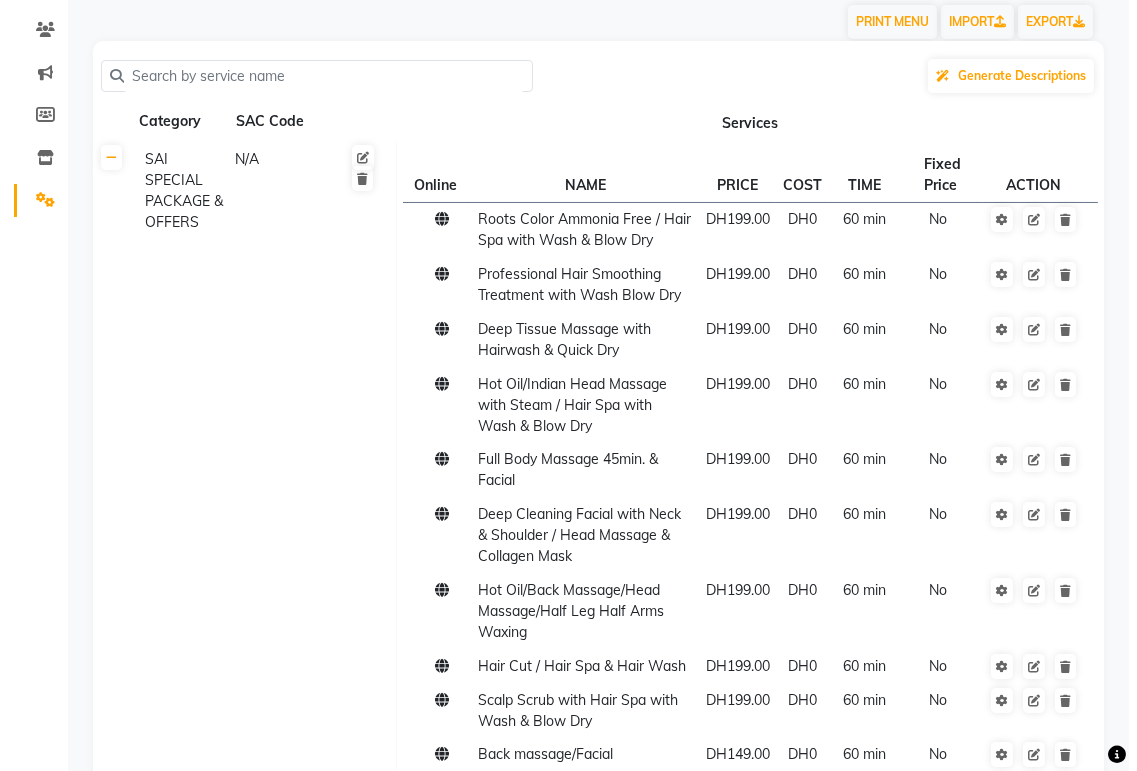 scroll, scrollTop: 0, scrollLeft: 0, axis: both 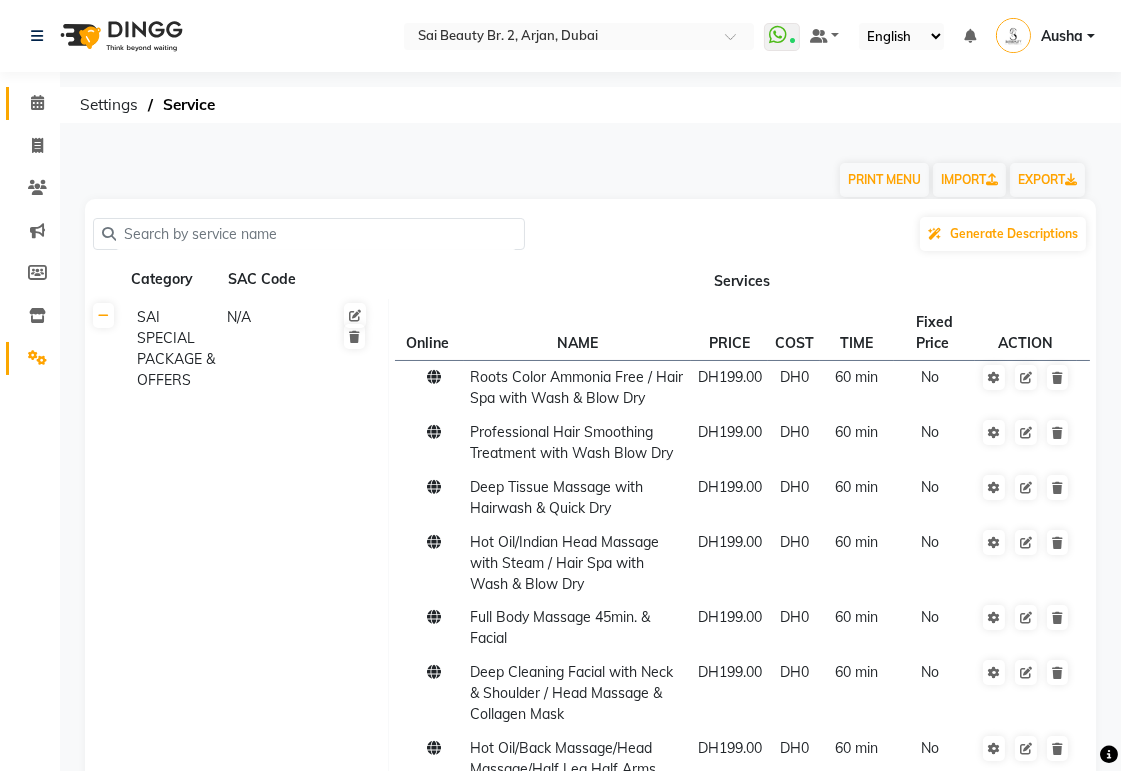 click 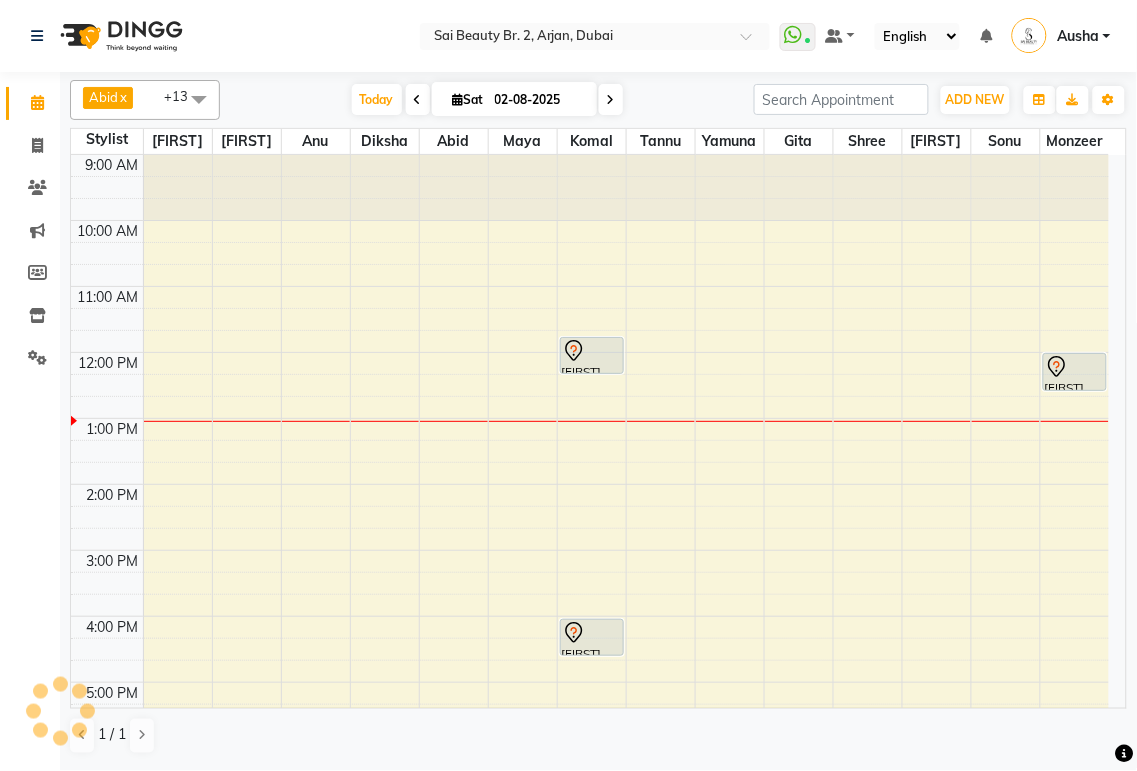 scroll, scrollTop: 0, scrollLeft: 0, axis: both 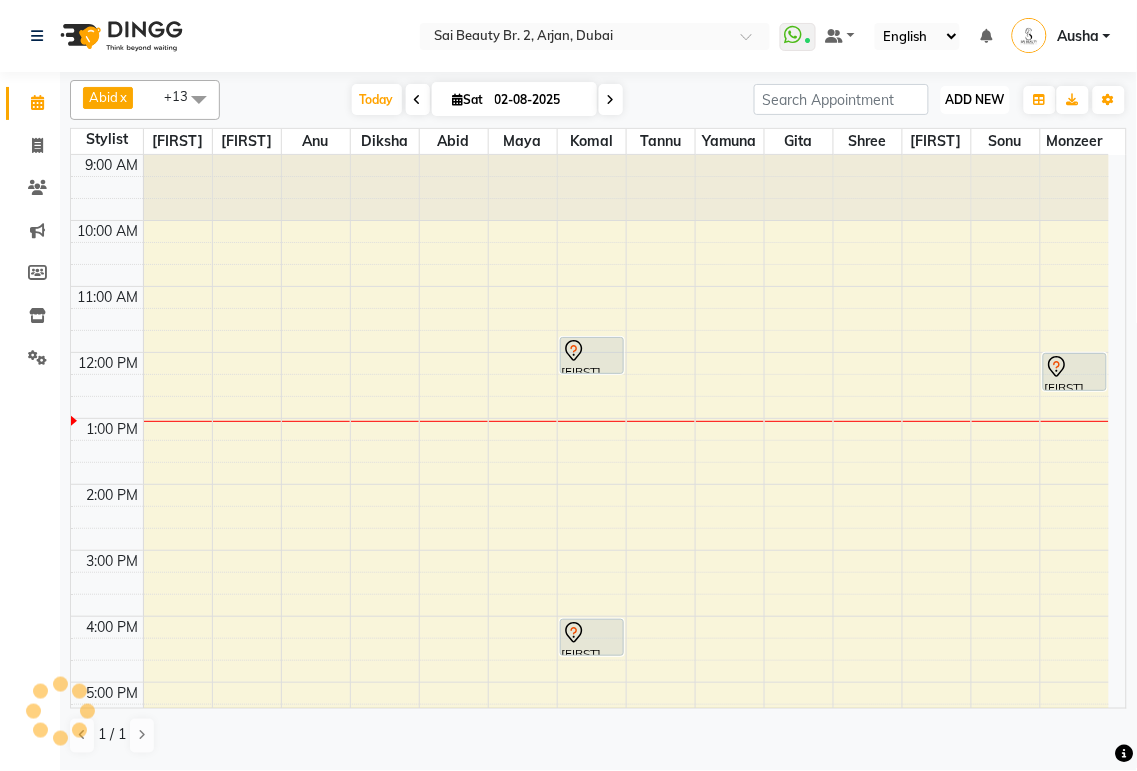 click on "ADD NEW" at bounding box center (975, 99) 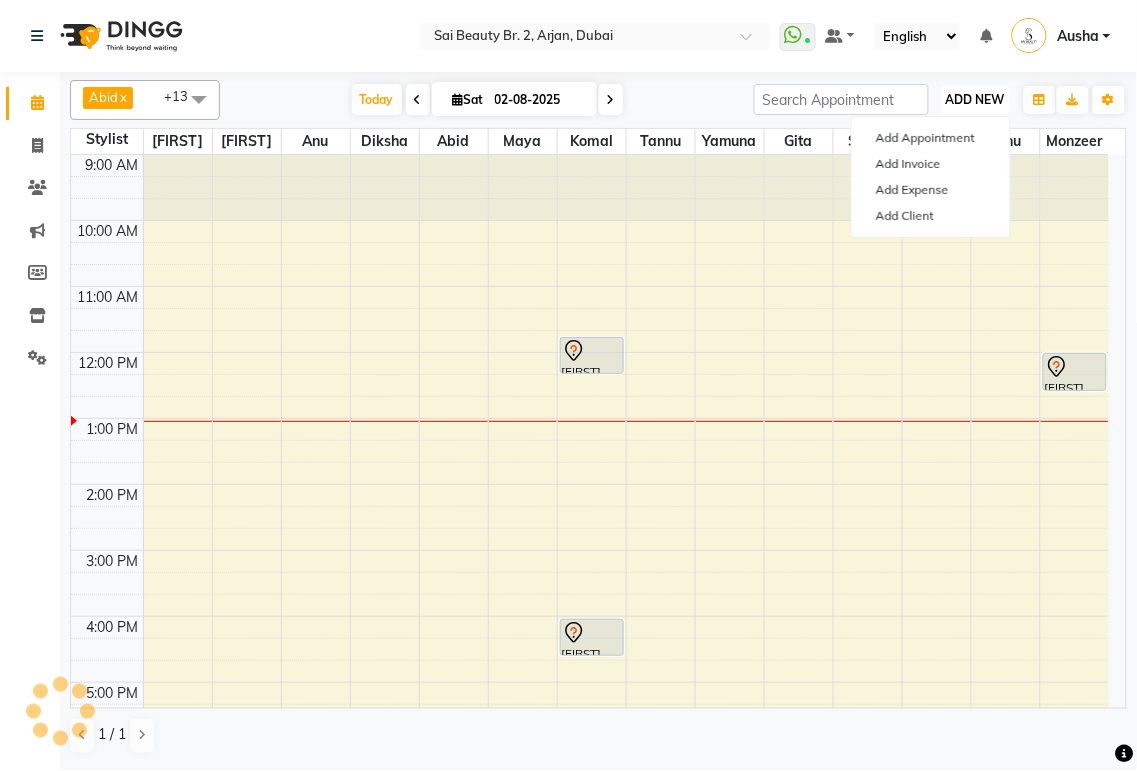 scroll, scrollTop: 265, scrollLeft: 0, axis: vertical 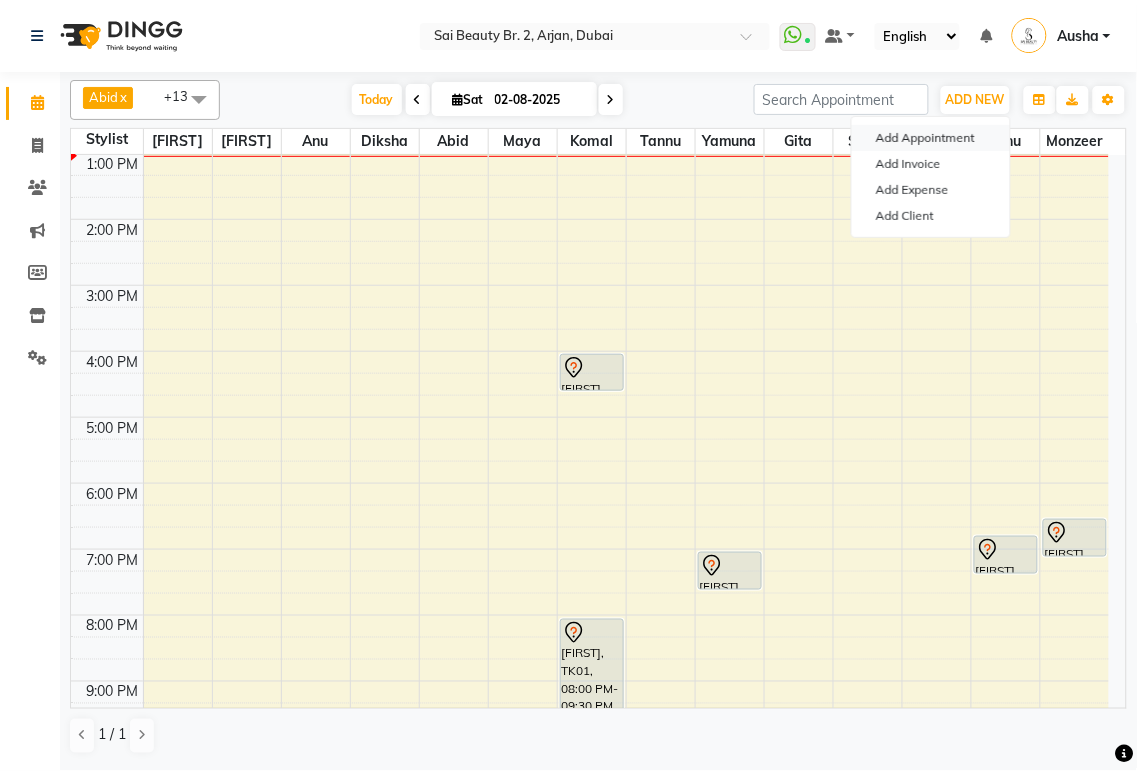click on "Add Appointment" at bounding box center [931, 138] 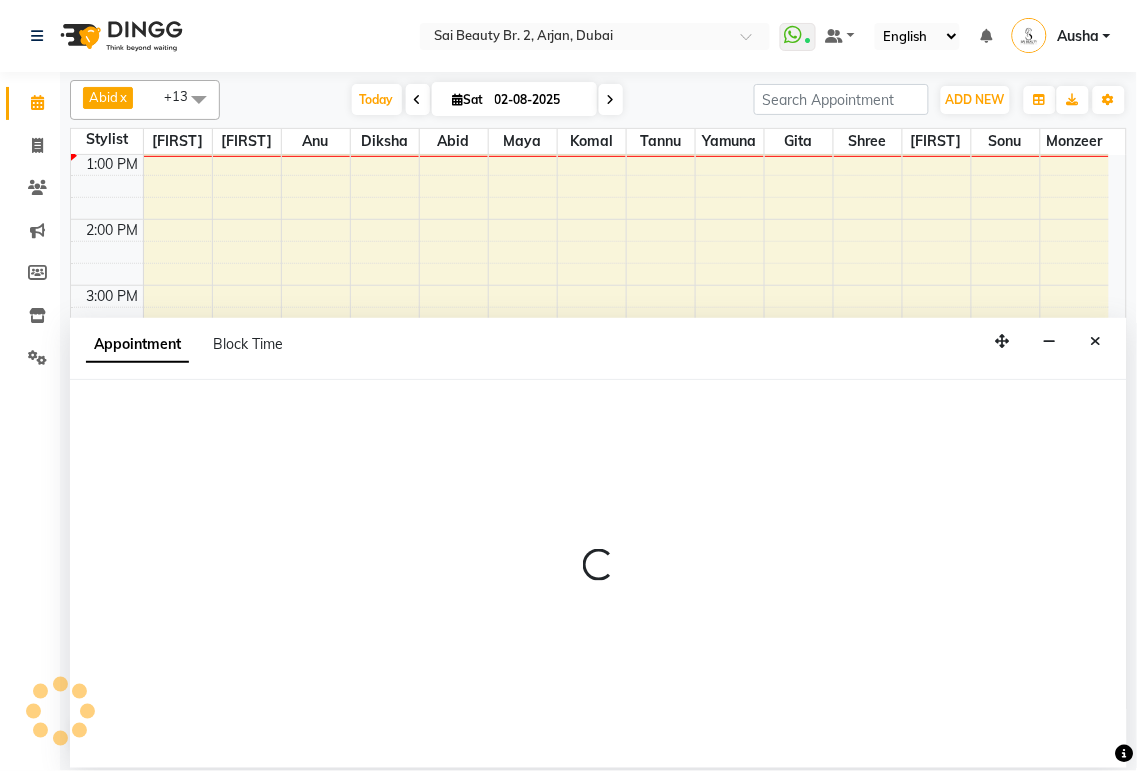 select on "tentative" 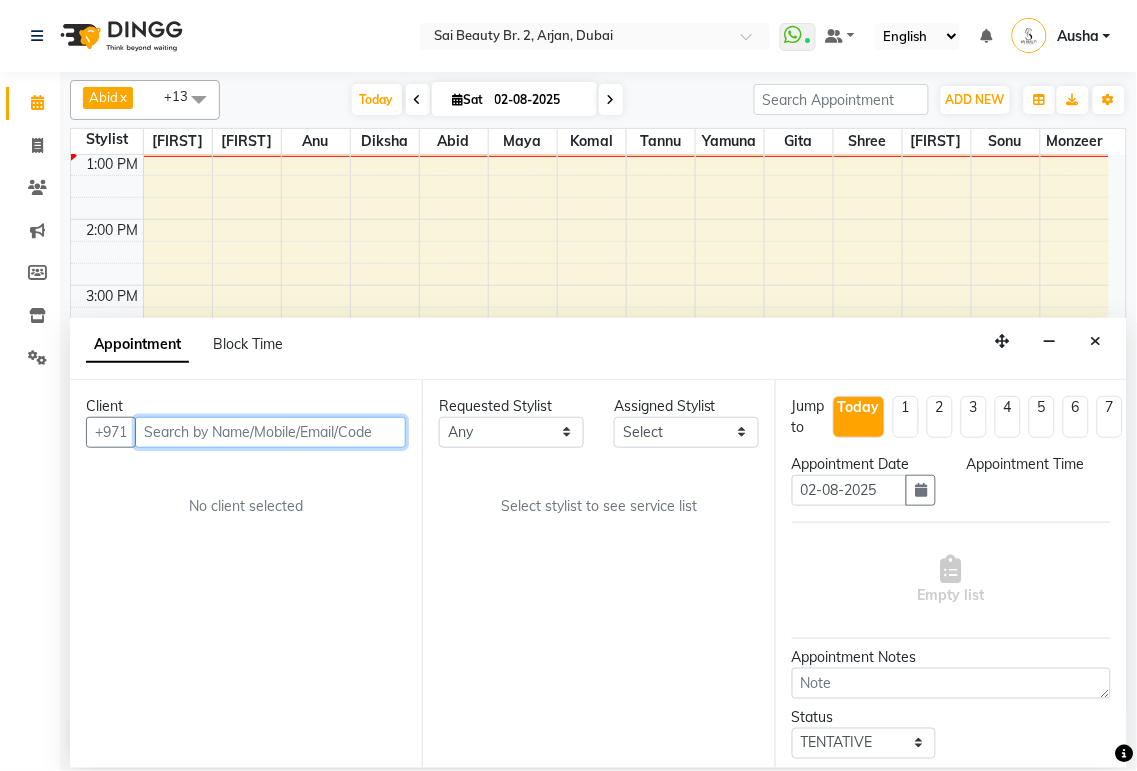 select on "600" 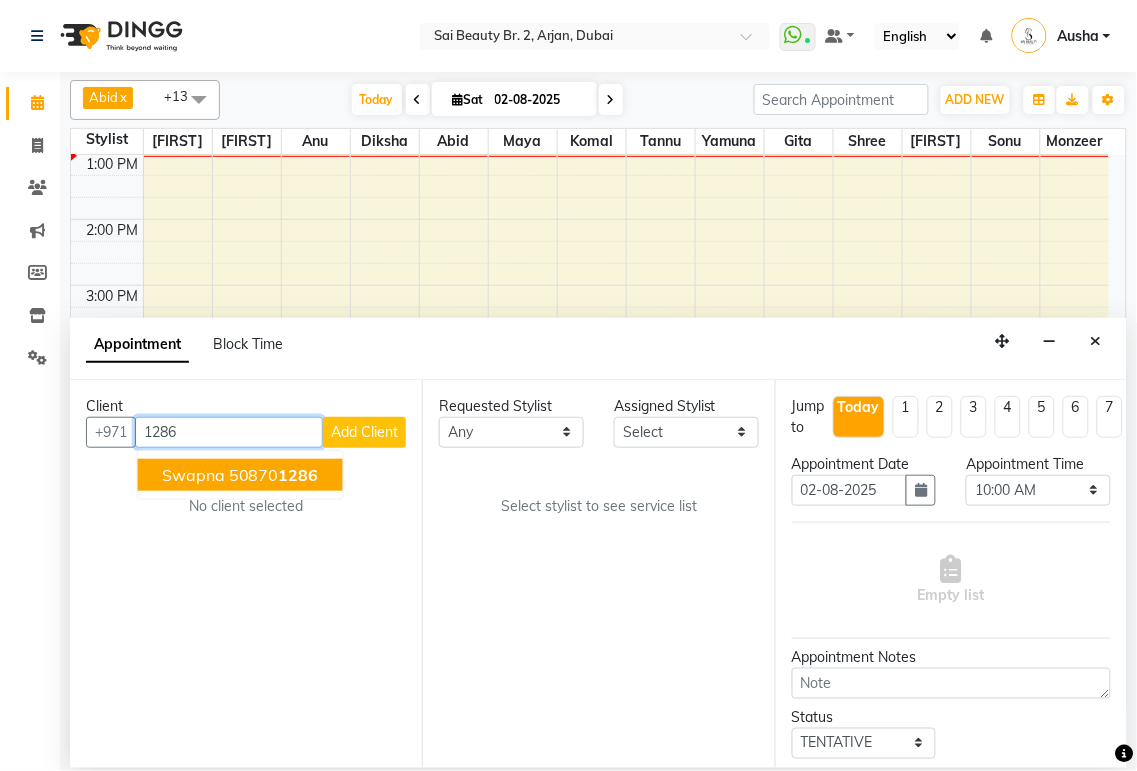 click on "Swapna" at bounding box center (193, 475) 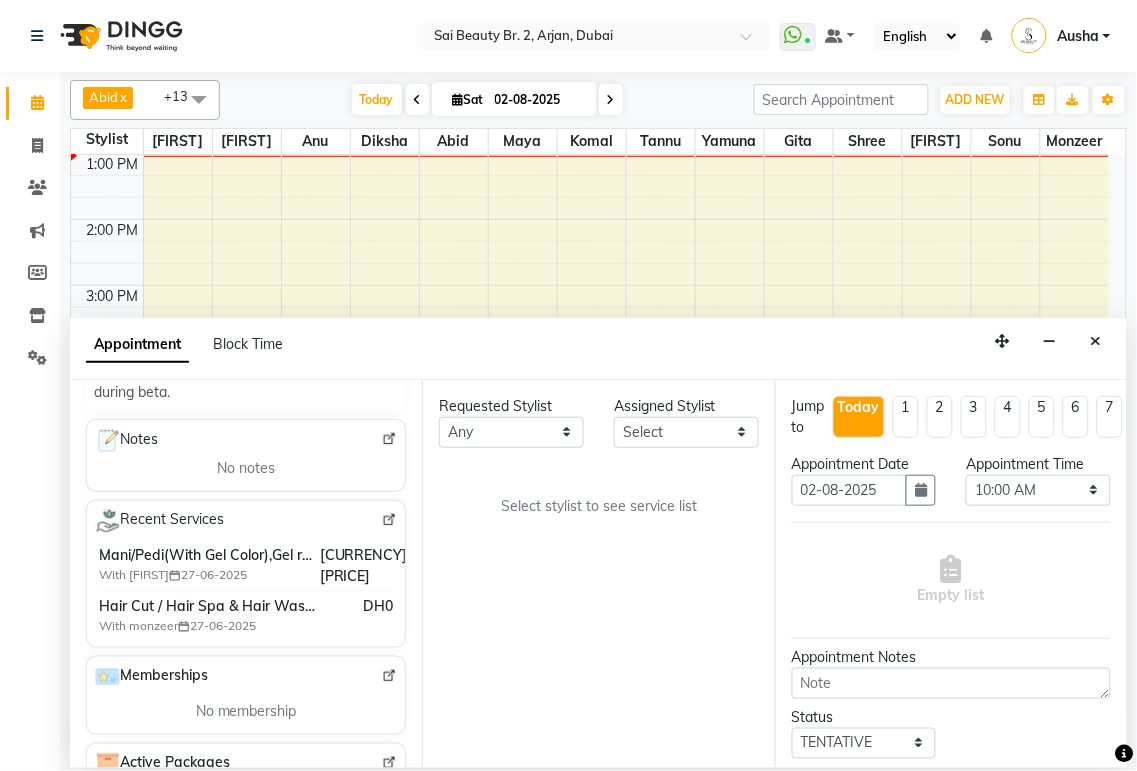 scroll, scrollTop: 323, scrollLeft: 0, axis: vertical 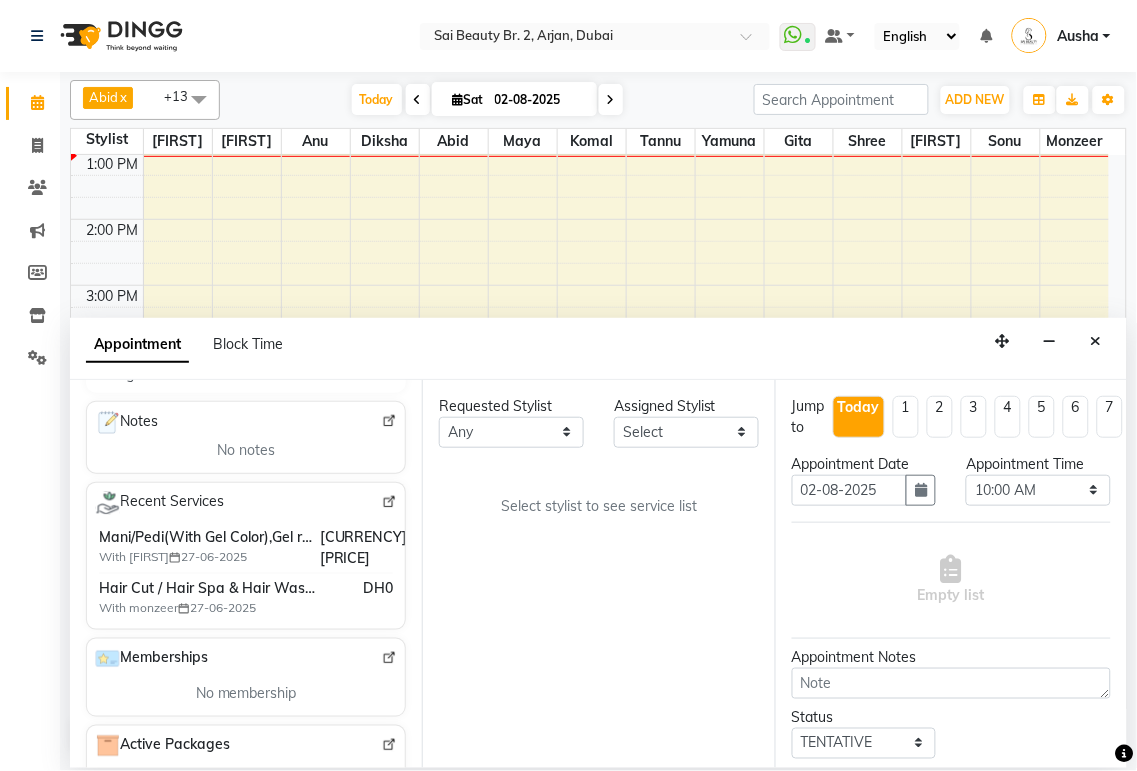 type on "[PHONE]" 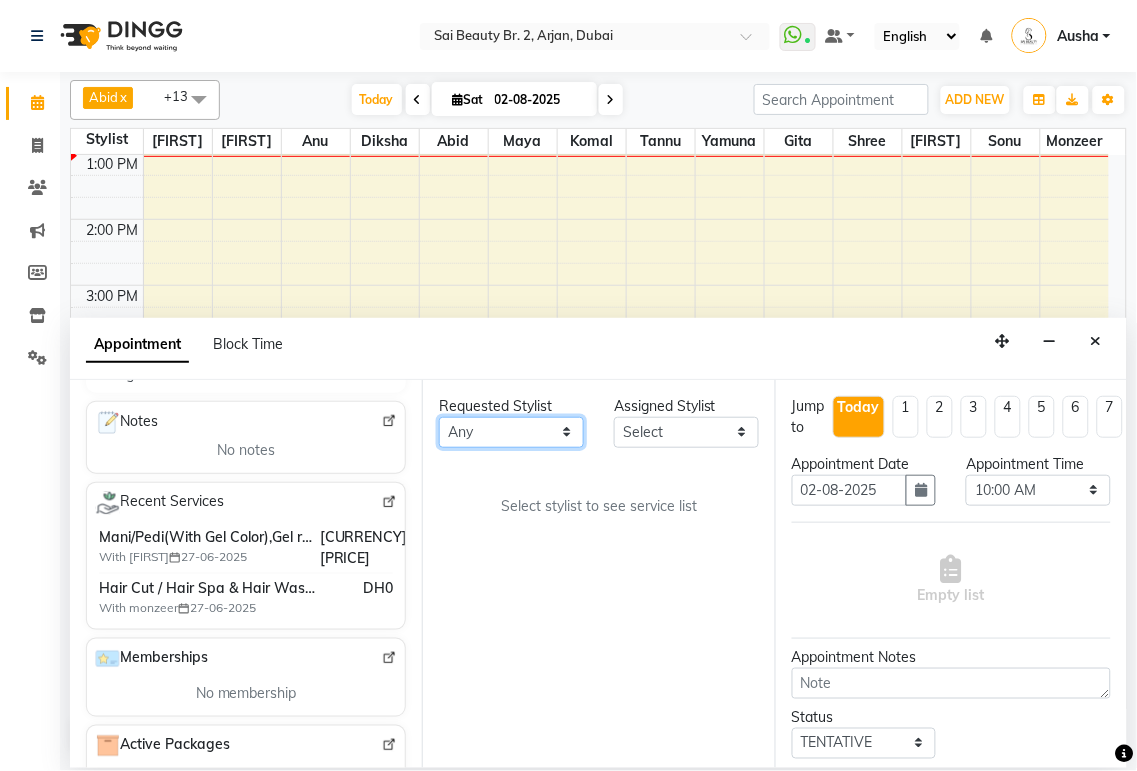 click on "Any [FIRST] [FIRST] [FIRST] [FIRST] [FIRST] [FIRST] [FIRST] [FIRST] [FIRST] [FIRST] [FIRST] [FIRST] [FIRST] [FIRST] [FIRST]" at bounding box center [511, 432] 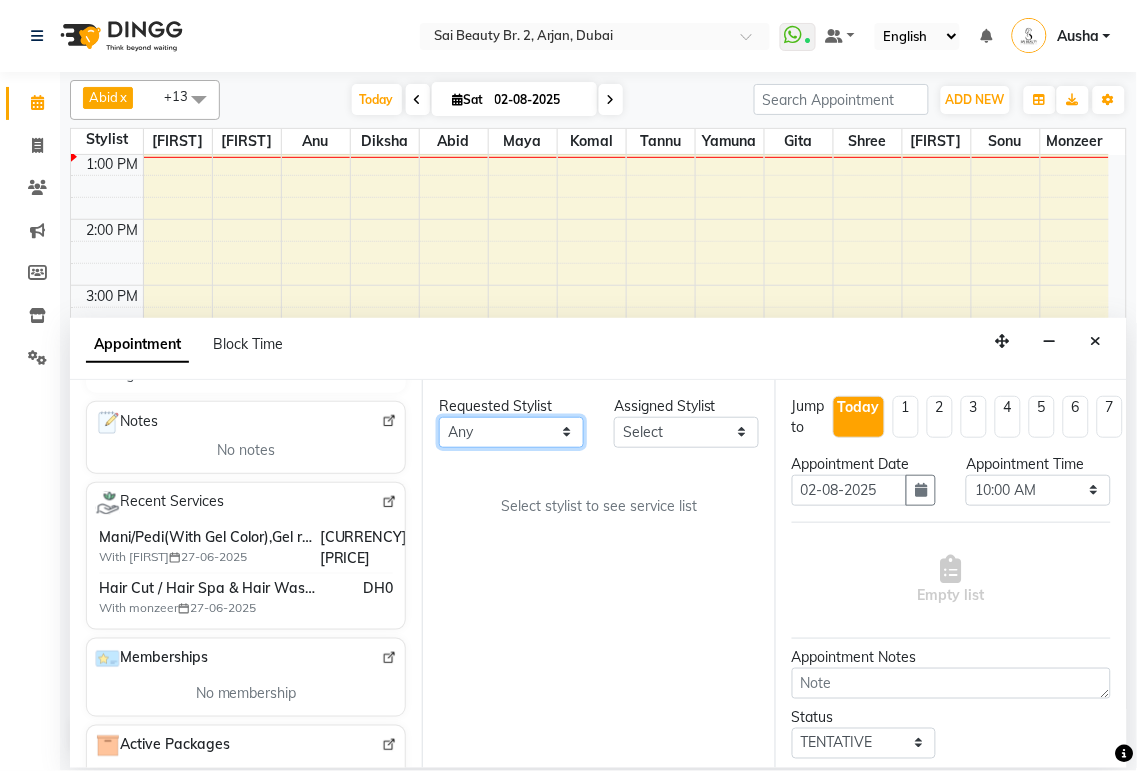 select on "82917" 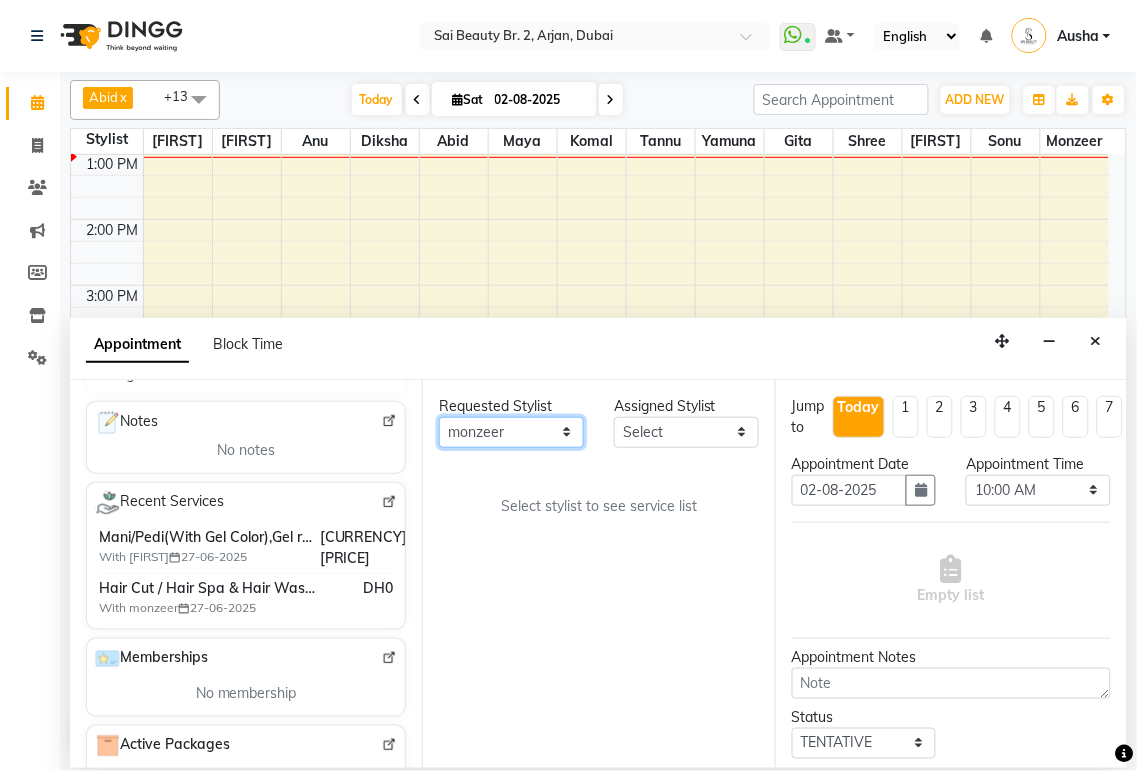 click on "Any [FIRST] [FIRST] [FIRST] [FIRST] [FIRST] [FIRST] [FIRST] [FIRST] [FIRST] [FIRST] [FIRST] [FIRST] [FIRST] [FIRST] [FIRST]" at bounding box center [511, 432] 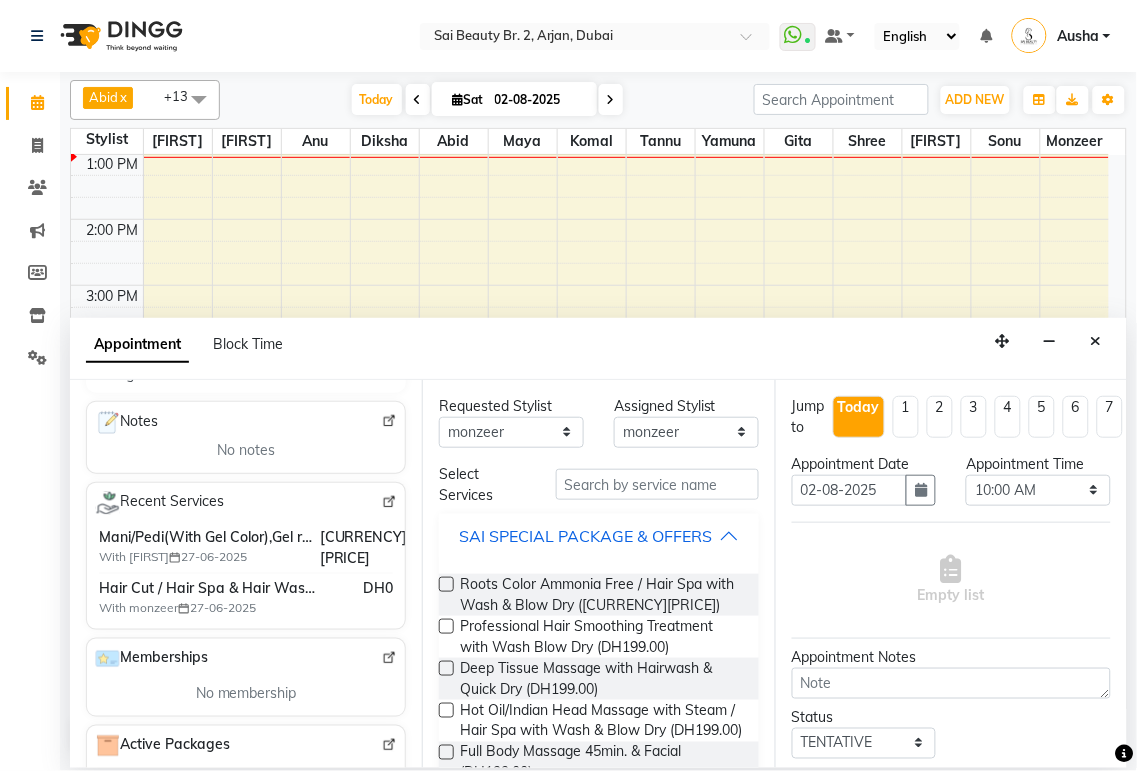 click on "SAI SPECIAL PACKAGE & OFFERS" at bounding box center [598, 536] 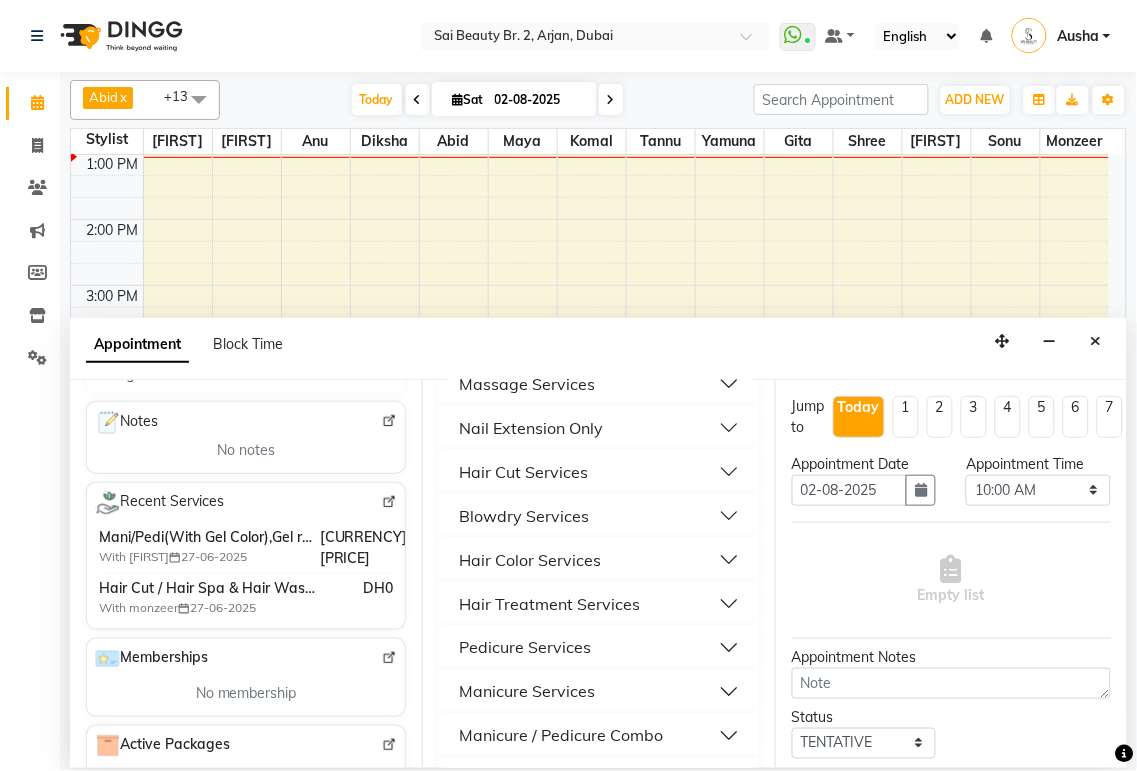 scroll, scrollTop: 465, scrollLeft: 0, axis: vertical 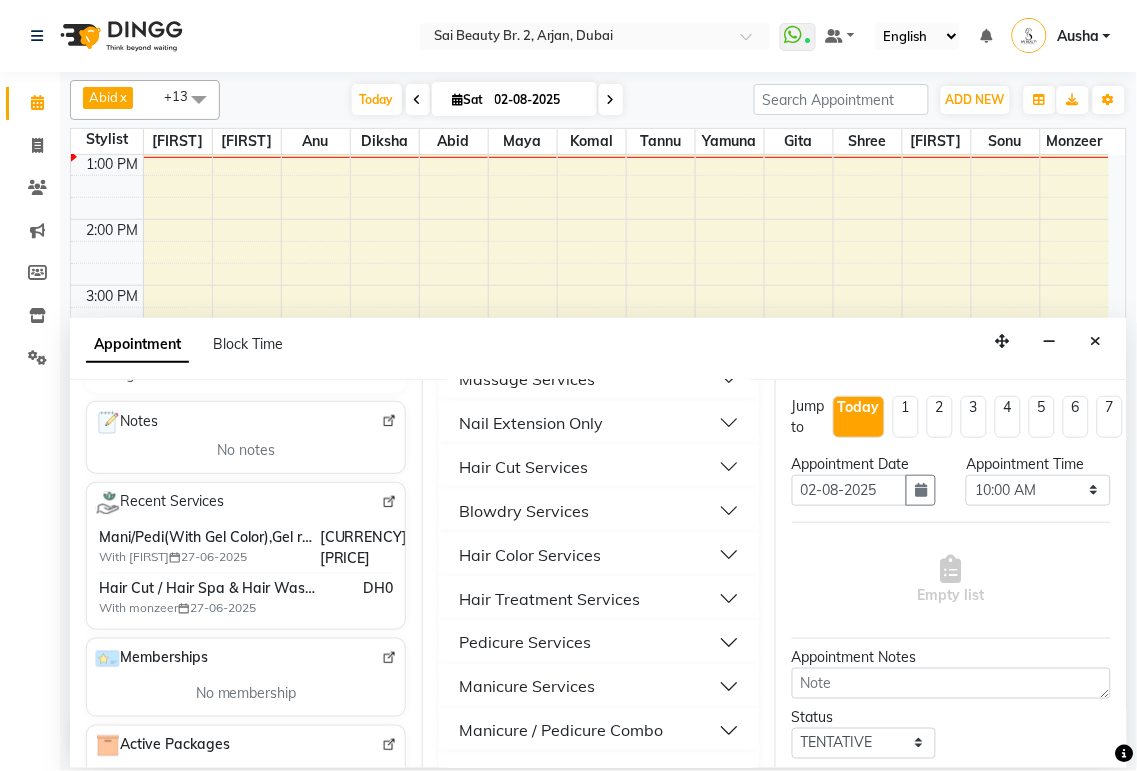 click on "Hair Cut Services" at bounding box center [598, 467] 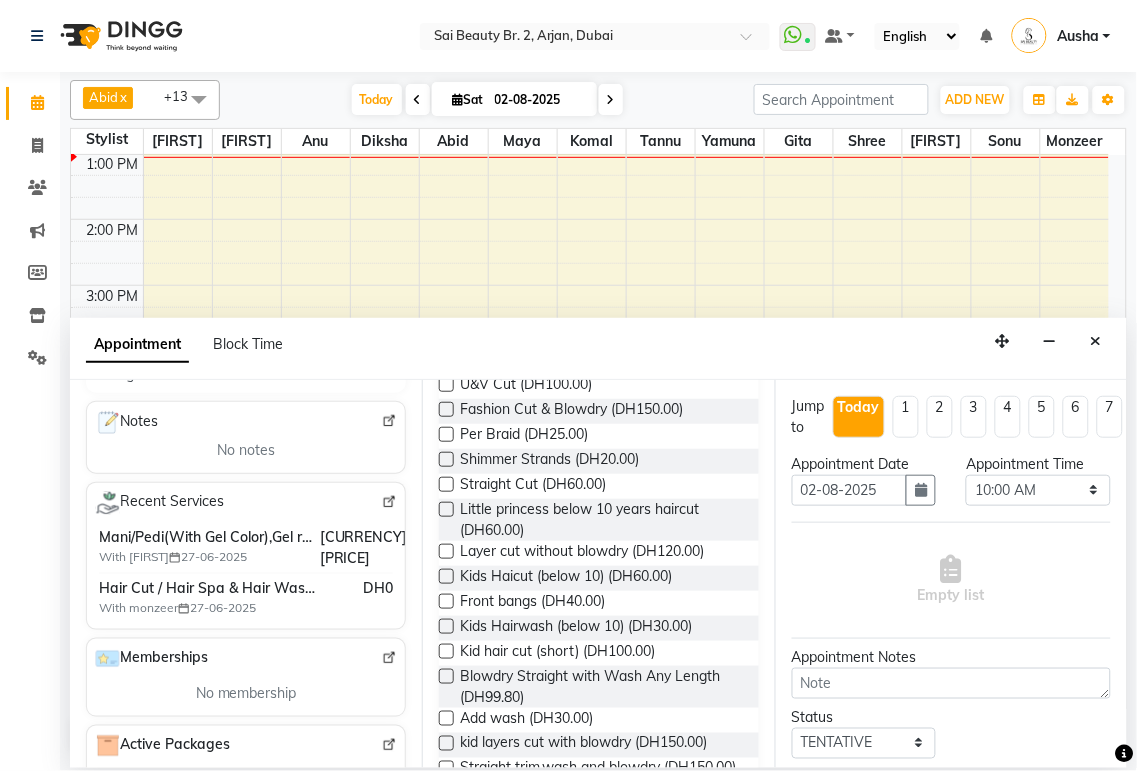 scroll, scrollTop: 623, scrollLeft: 0, axis: vertical 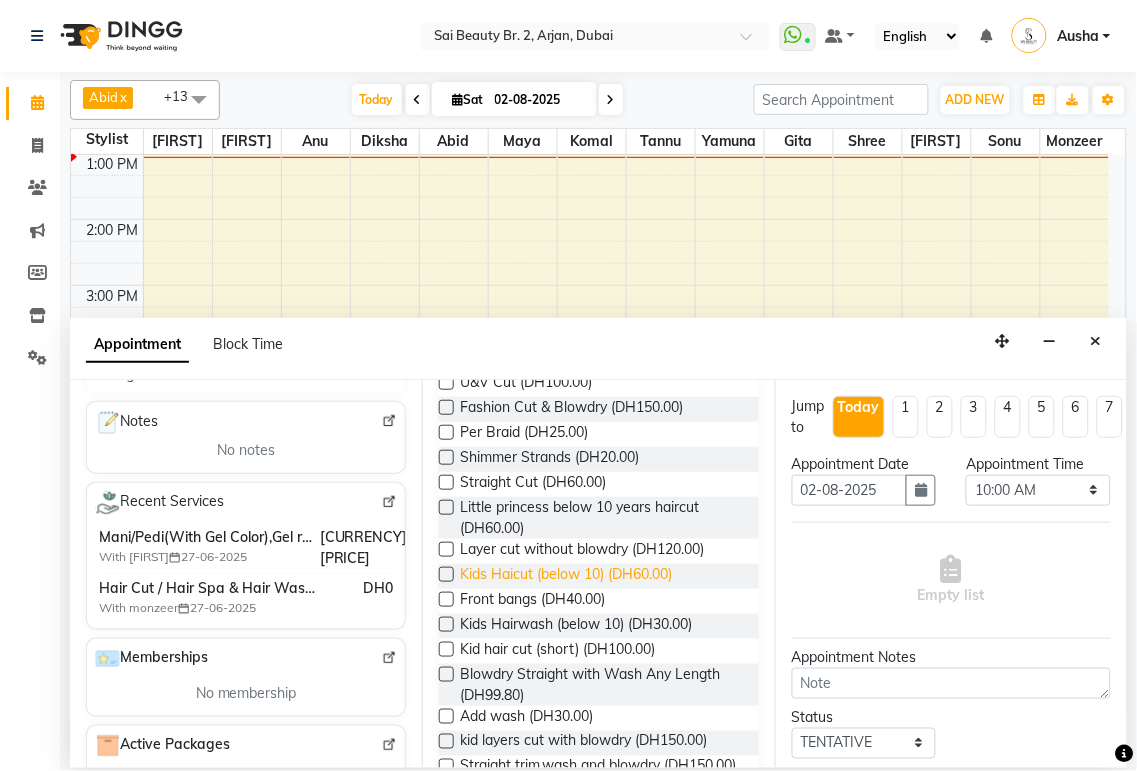 click on "Kids Haicut (below 10) (DH60.00)" at bounding box center [566, 576] 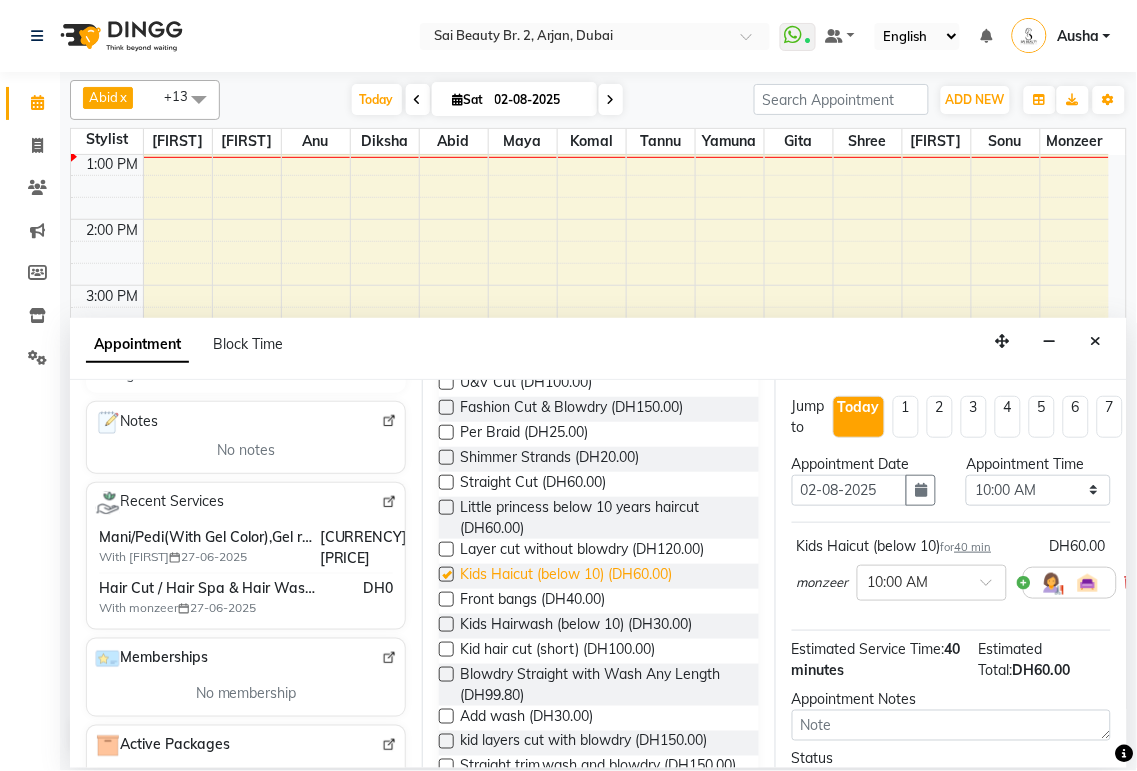 checkbox on "false" 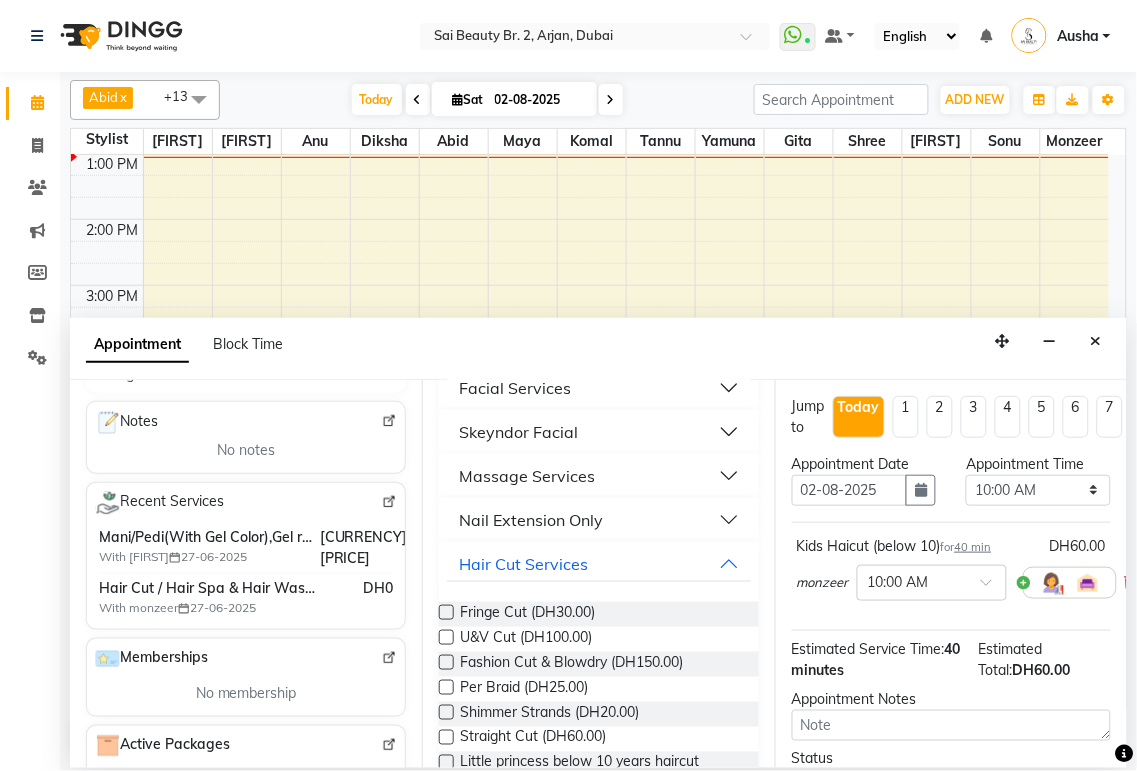 scroll, scrollTop: 0, scrollLeft: 0, axis: both 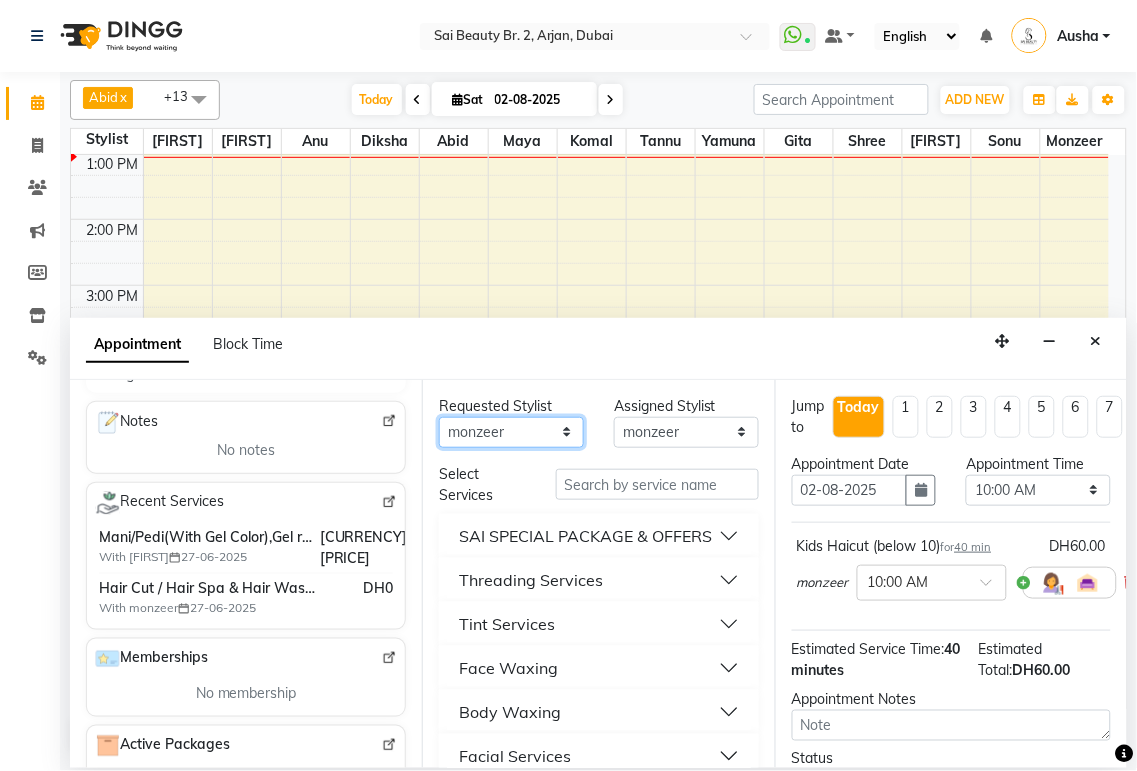 click on "Any [FIRST] [FIRST] [FIRST] [FIRST] [FIRST] [FIRST] [FIRST] [FIRST] [FIRST] [FIRST] [FIRST] [FIRST] [FIRST] [FIRST] [FIRST]" at bounding box center (511, 432) 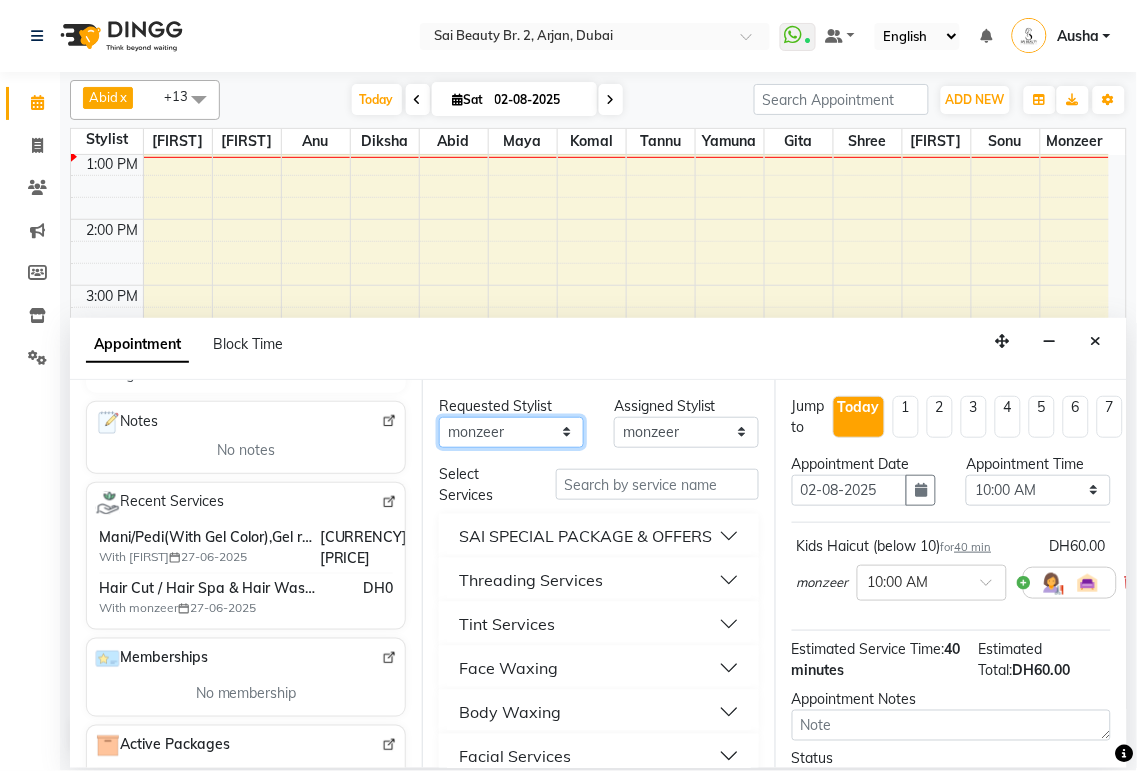 select on "59424" 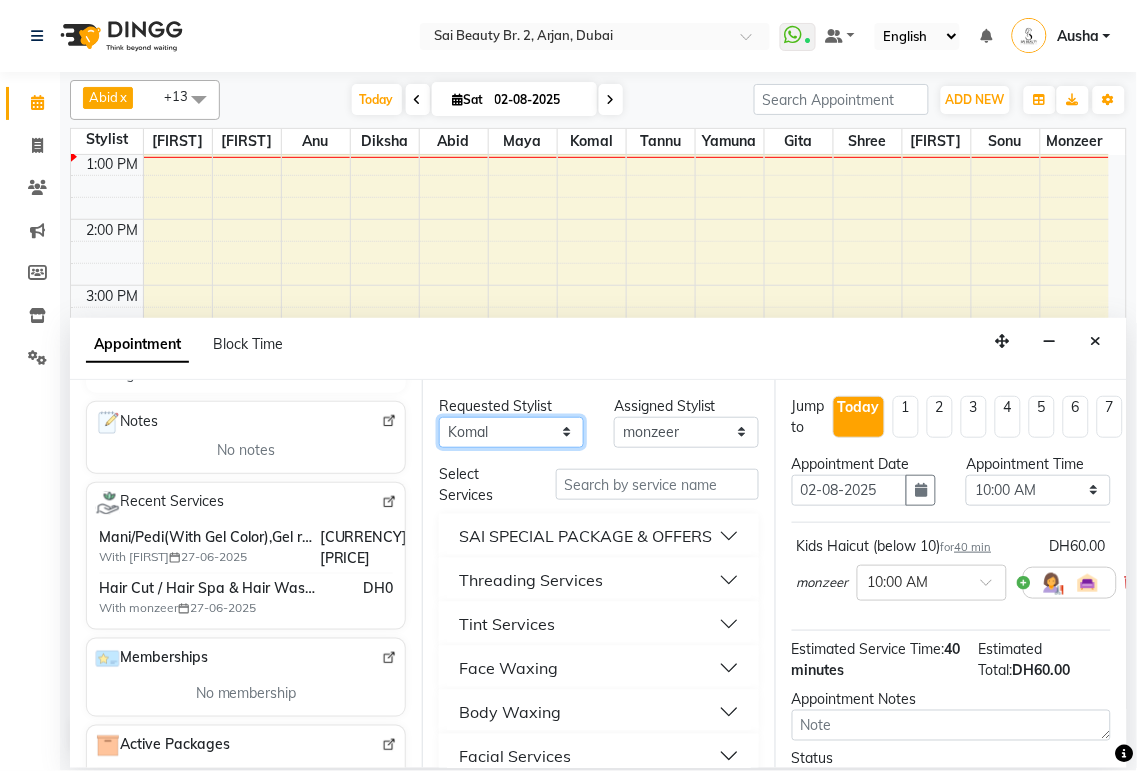 click on "Any [FIRST] [FIRST] [FIRST] [FIRST] [FIRST] [FIRST] [FIRST] [FIRST] [FIRST] [FIRST] [FIRST] [FIRST] [FIRST] [FIRST] [FIRST]" at bounding box center (511, 432) 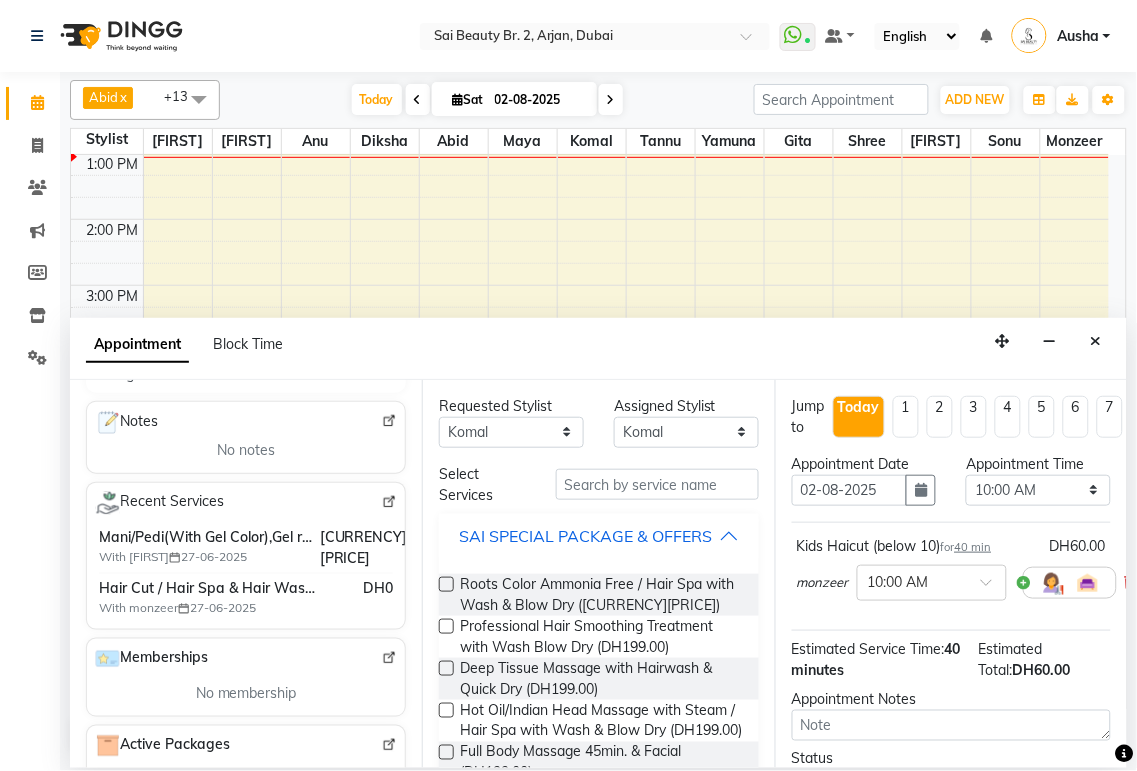 click on "SAI SPECIAL PACKAGE & OFFERS" at bounding box center (585, 536) 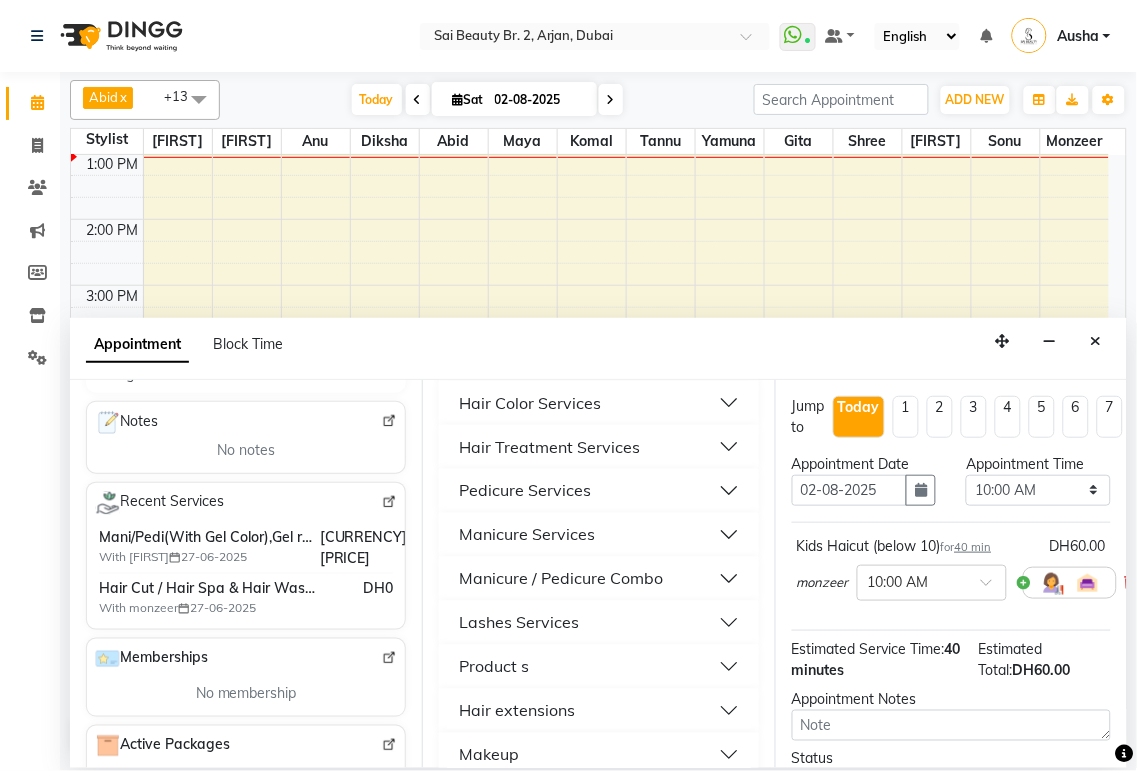 scroll, scrollTop: 618, scrollLeft: 0, axis: vertical 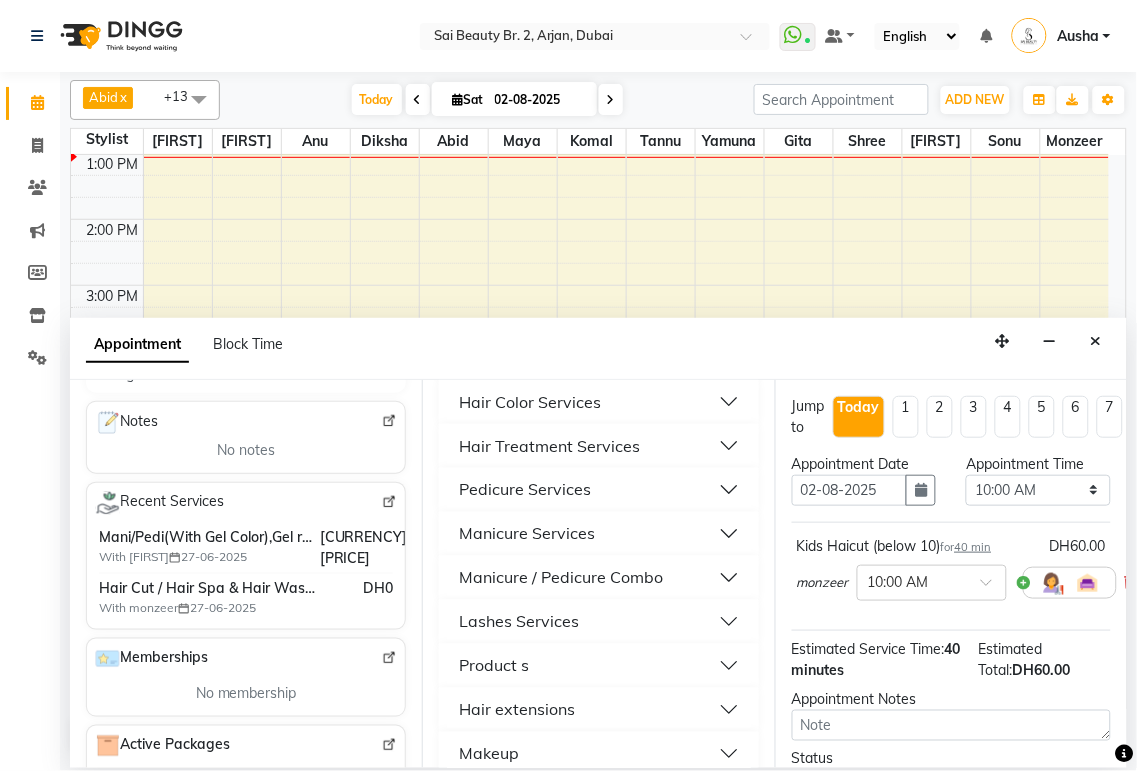 click on "Manicure / Pedicure Combo" at bounding box center [598, 578] 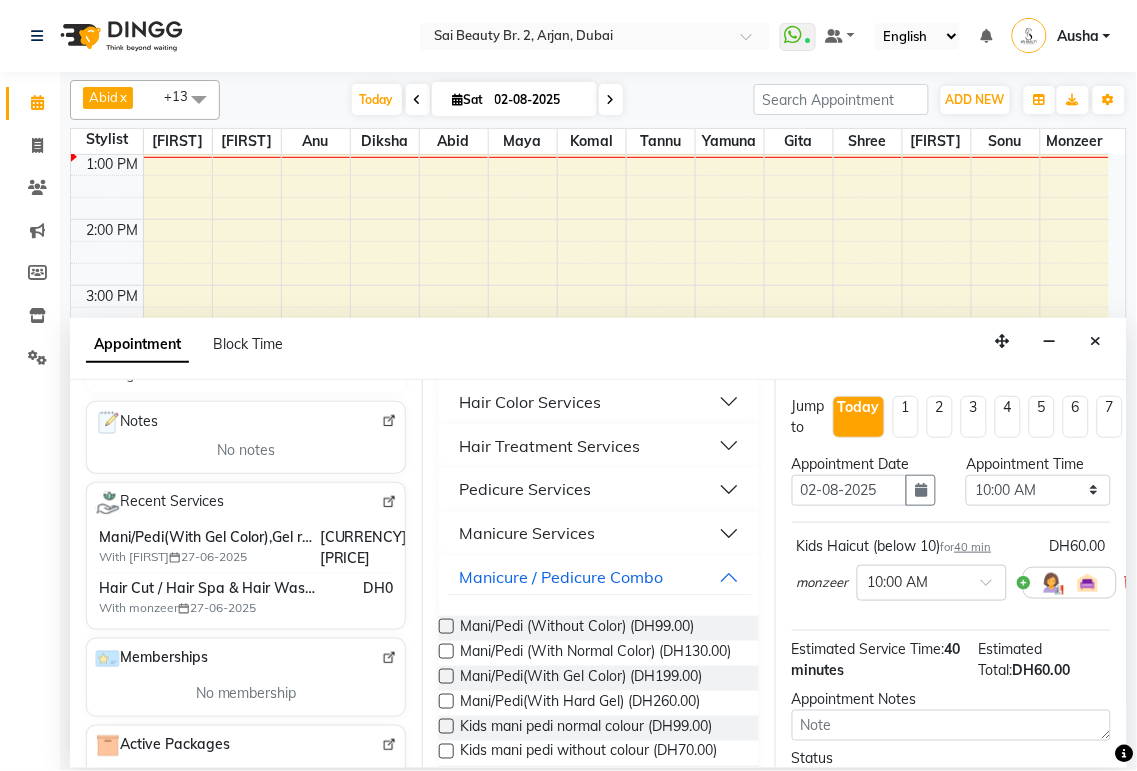 click at bounding box center [446, 676] 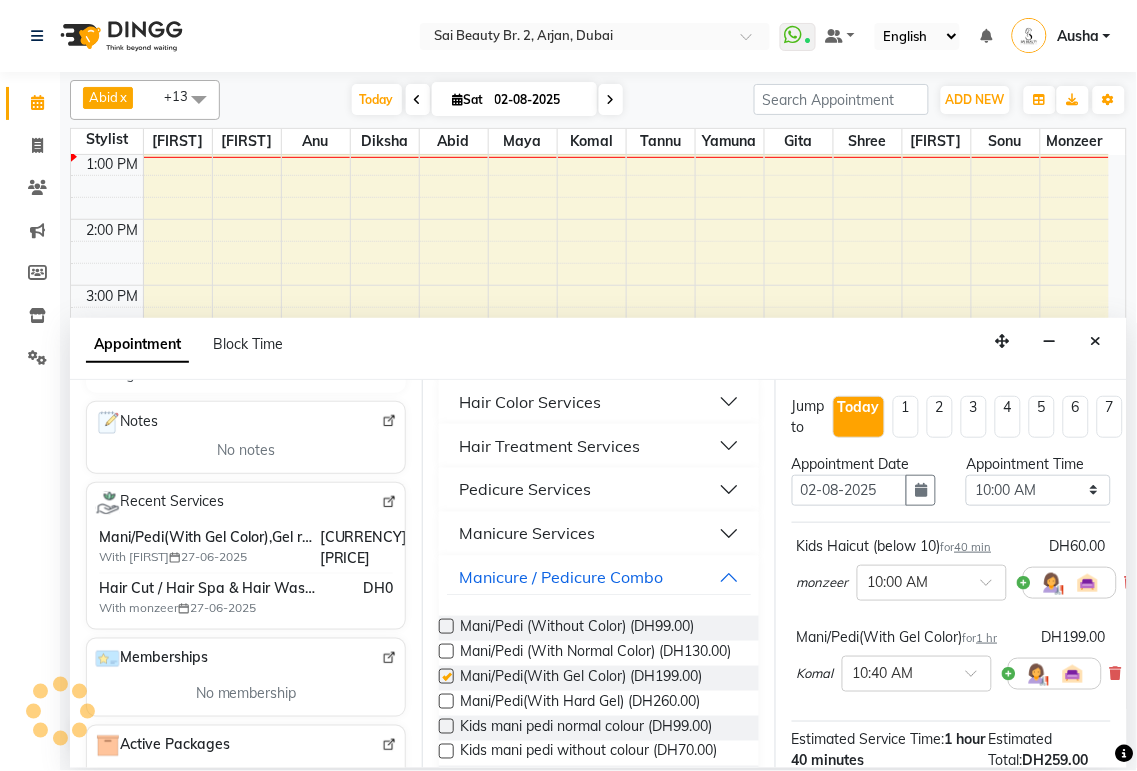 checkbox on "false" 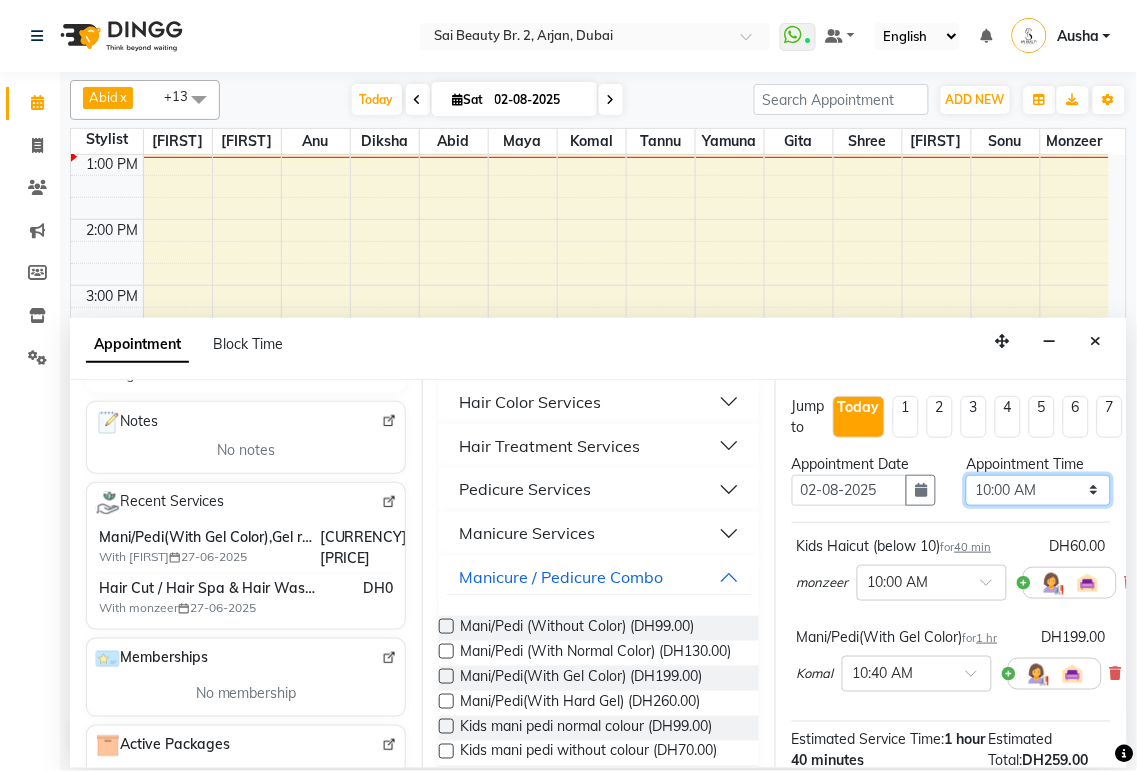 click on "Select 10:00 AM 10:05 AM 10:10 AM 10:15 AM 10:20 AM 10:25 AM 10:30 AM 10:35 AM 10:40 AM 10:45 AM 10:50 AM 10:55 AM 11:00 AM 11:05 AM 11:10 AM 11:15 AM 11:20 AM 11:25 AM 11:30 AM 11:35 AM 11:40 AM 11:45 AM 11:50 AM 11:55 AM 12:00 PM 12:05 PM 12:10 PM 12:15 PM 12:20 PM 12:25 PM 12:30 PM 12:35 PM 12:40 PM 12:45 PM 12:50 PM 12:55 PM 01:00 PM 01:05 PM 01:10 PM 01:15 PM 01:20 PM 01:25 PM 01:30 PM 01:35 PM 01:40 PM 01:45 PM 01:50 PM 01:55 PM 02:00 PM 02:05 PM 02:10 PM 02:15 PM 02:20 PM 02:25 PM 02:30 PM 02:35 PM 02:40 PM 02:45 PM 02:50 PM 02:55 PM 03:00 PM 03:05 PM 03:10 PM 03:15 PM 03:20 PM 03:25 PM 03:30 PM 03:35 PM 03:40 PM 03:45 PM 03:50 PM 03:55 PM 04:00 PM 04:05 PM 04:10 PM 04:15 PM 04:20 PM 04:25 PM 04:30 PM 04:35 PM 04:40 PM 04:45 PM 04:50 PM 04:55 PM 05:00 PM 05:05 PM 05:10 PM 05:15 PM 05:20 PM 05:25 PM 05:30 PM 05:35 PM 05:40 PM 05:45 PM 05:50 PM 05:55 PM 06:00 PM 06:05 PM 06:10 PM 06:15 PM 06:20 PM 06:25 PM 06:30 PM 06:35 PM 06:40 PM 06:45 PM 06:50 PM 06:55 PM 07:00 PM 07:05 PM 07:10 PM 07:15 PM 07:20 PM" at bounding box center (1038, 490) 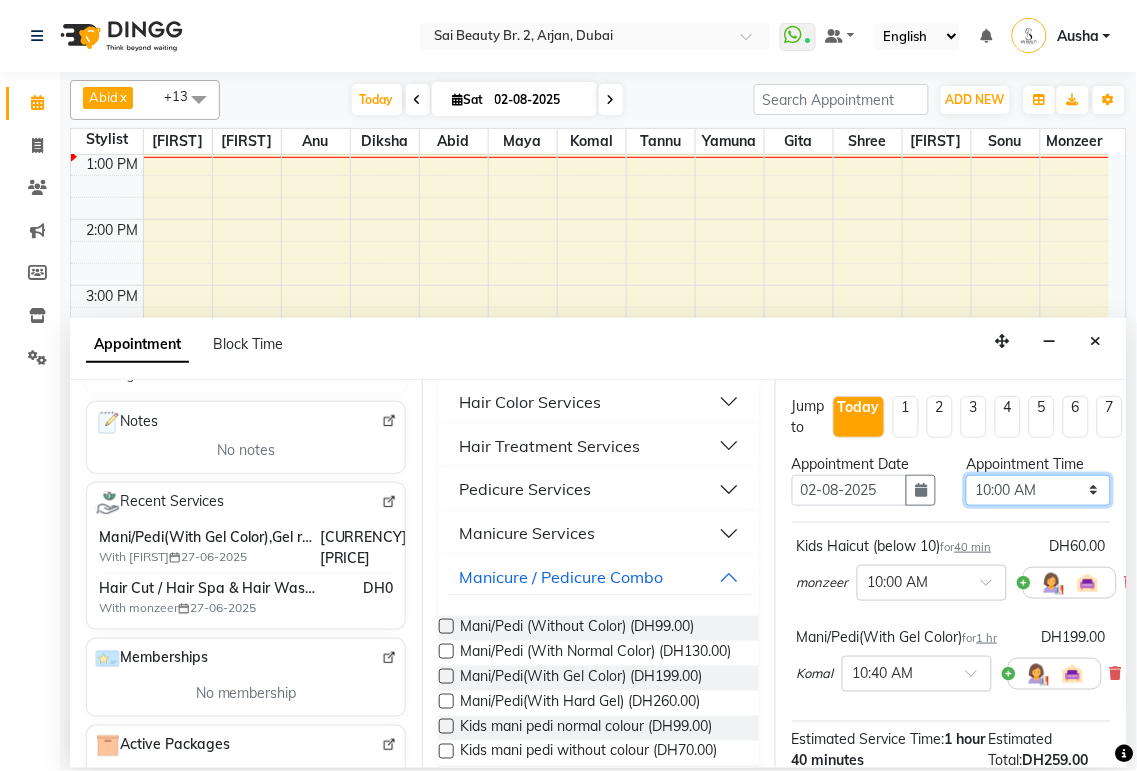 select on "810" 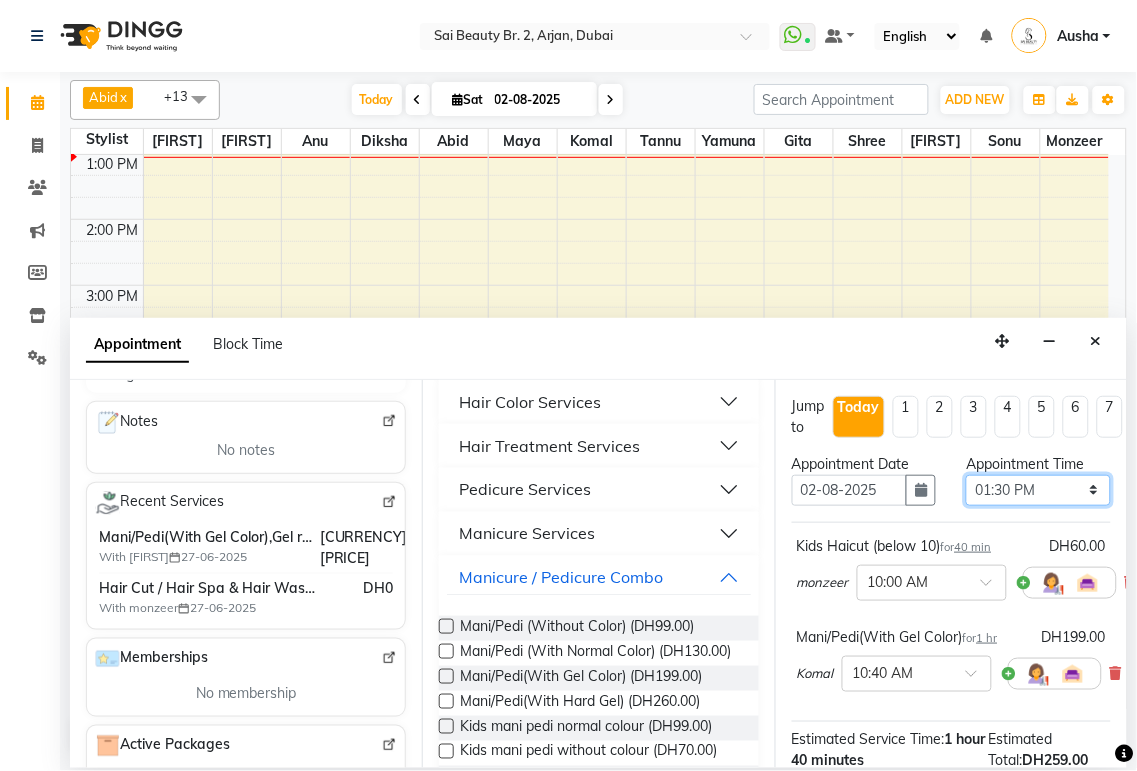 click on "Select 10:00 AM 10:05 AM 10:10 AM 10:15 AM 10:20 AM 10:25 AM 10:30 AM 10:35 AM 10:40 AM 10:45 AM 10:50 AM 10:55 AM 11:00 AM 11:05 AM 11:10 AM 11:15 AM 11:20 AM 11:25 AM 11:30 AM 11:35 AM 11:40 AM 11:45 AM 11:50 AM 11:55 AM 12:00 PM 12:05 PM 12:10 PM 12:15 PM 12:20 PM 12:25 PM 12:30 PM 12:35 PM 12:40 PM 12:45 PM 12:50 PM 12:55 PM 01:00 PM 01:05 PM 01:10 PM 01:15 PM 01:20 PM 01:25 PM 01:30 PM 01:35 PM 01:40 PM 01:45 PM 01:50 PM 01:55 PM 02:00 PM 02:05 PM 02:10 PM 02:15 PM 02:20 PM 02:25 PM 02:30 PM 02:35 PM 02:40 PM 02:45 PM 02:50 PM 02:55 PM 03:00 PM 03:05 PM 03:10 PM 03:15 PM 03:20 PM 03:25 PM 03:30 PM 03:35 PM 03:40 PM 03:45 PM 03:50 PM 03:55 PM 04:00 PM 04:05 PM 04:10 PM 04:15 PM 04:20 PM 04:25 PM 04:30 PM 04:35 PM 04:40 PM 04:45 PM 04:50 PM 04:55 PM 05:00 PM 05:05 PM 05:10 PM 05:15 PM 05:20 PM 05:25 PM 05:30 PM 05:35 PM 05:40 PM 05:45 PM 05:50 PM 05:55 PM 06:00 PM 06:05 PM 06:10 PM 06:15 PM 06:20 PM 06:25 PM 06:30 PM 06:35 PM 06:40 PM 06:45 PM 06:50 PM 06:55 PM 07:00 PM 07:05 PM 07:10 PM 07:15 PM 07:20 PM" at bounding box center (1038, 490) 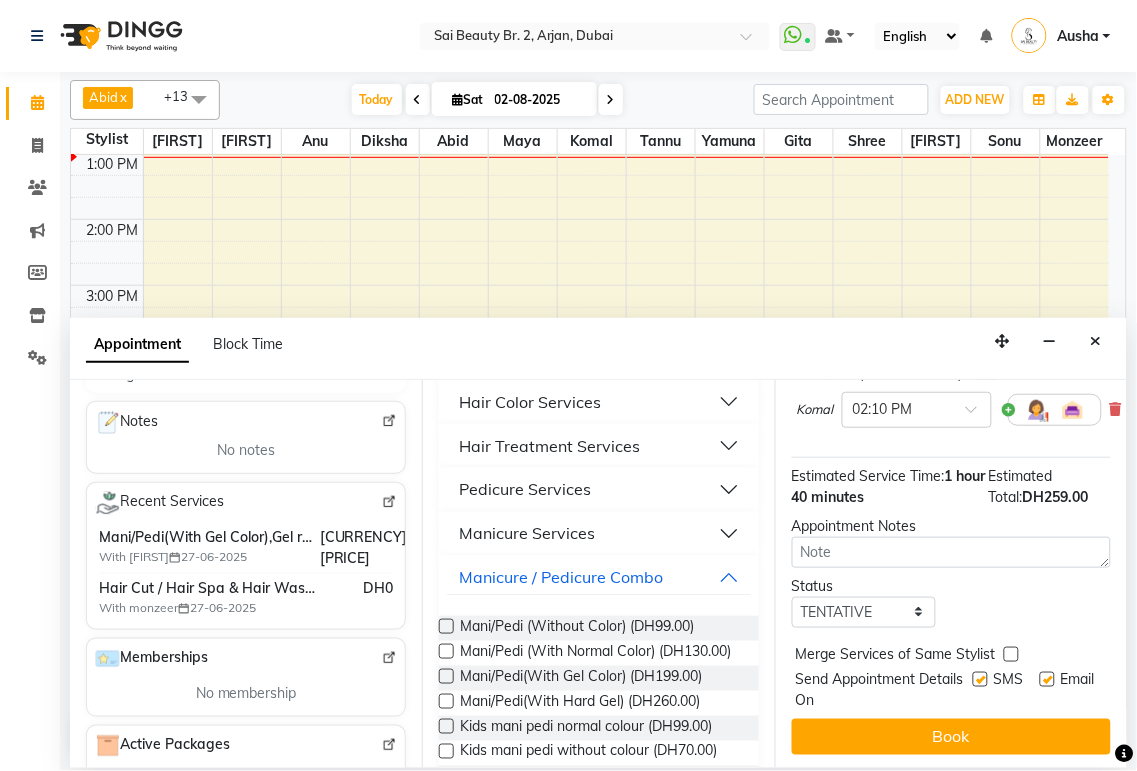 scroll, scrollTop: 284, scrollLeft: 0, axis: vertical 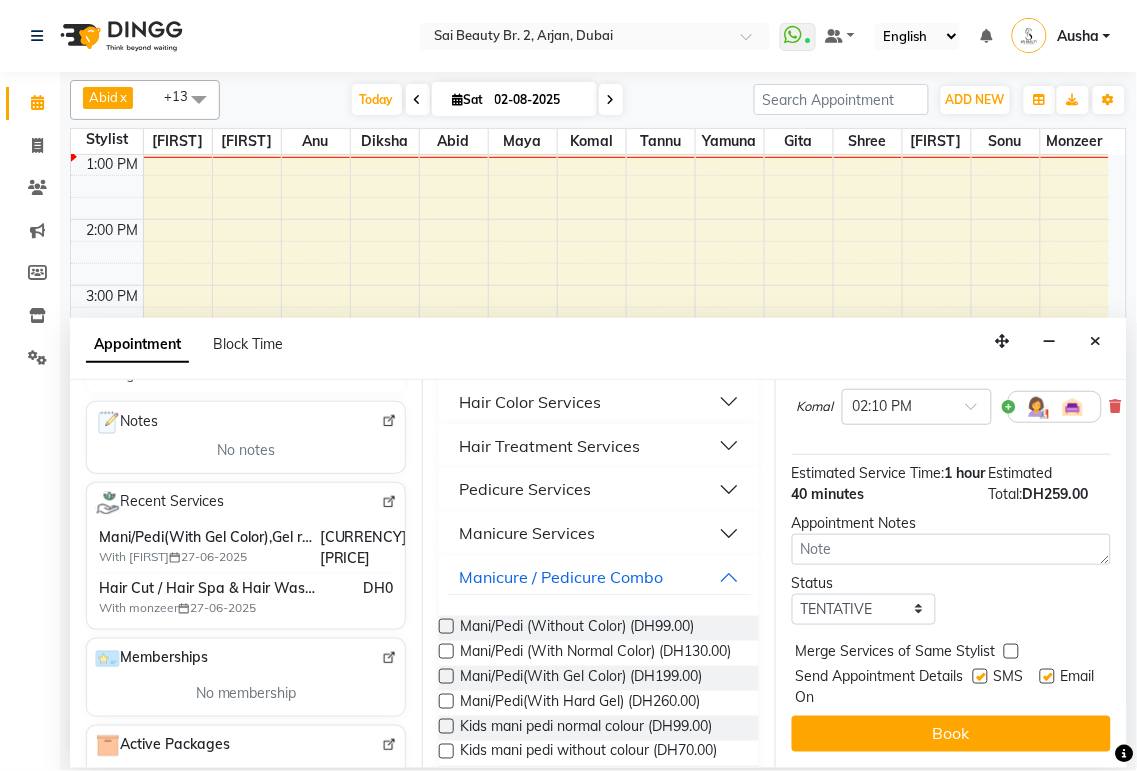 click at bounding box center (1011, 651) 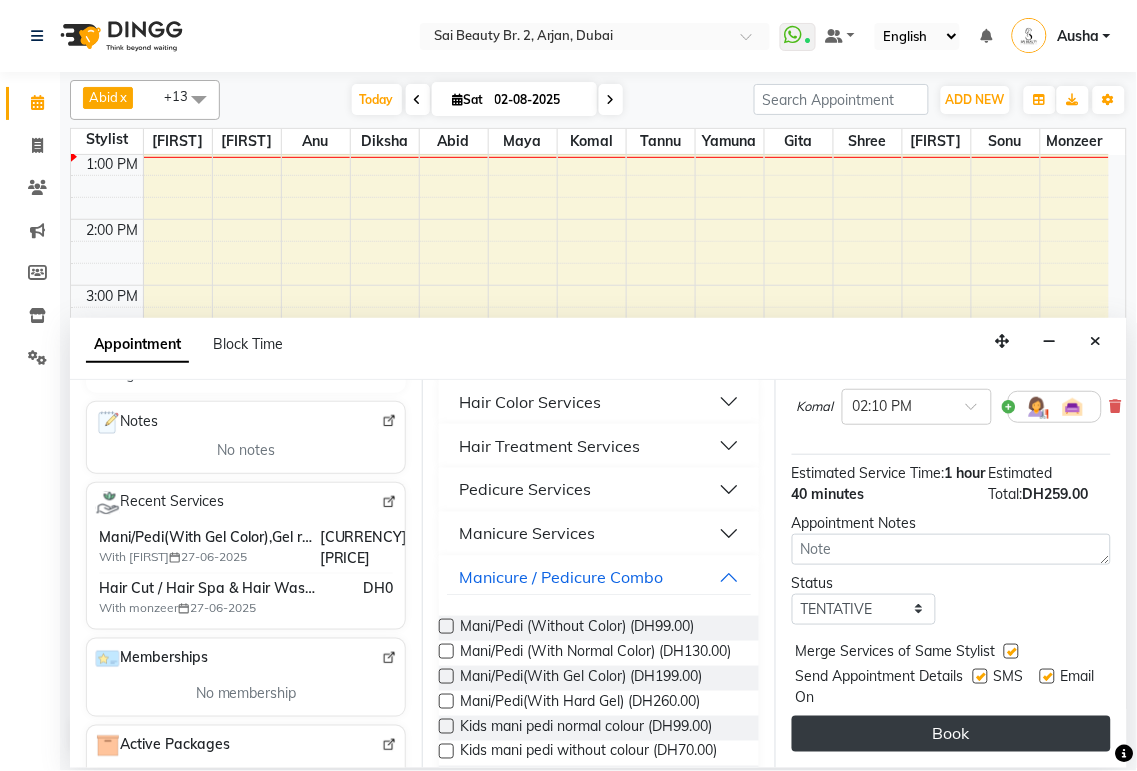 click on "Book" at bounding box center [951, 734] 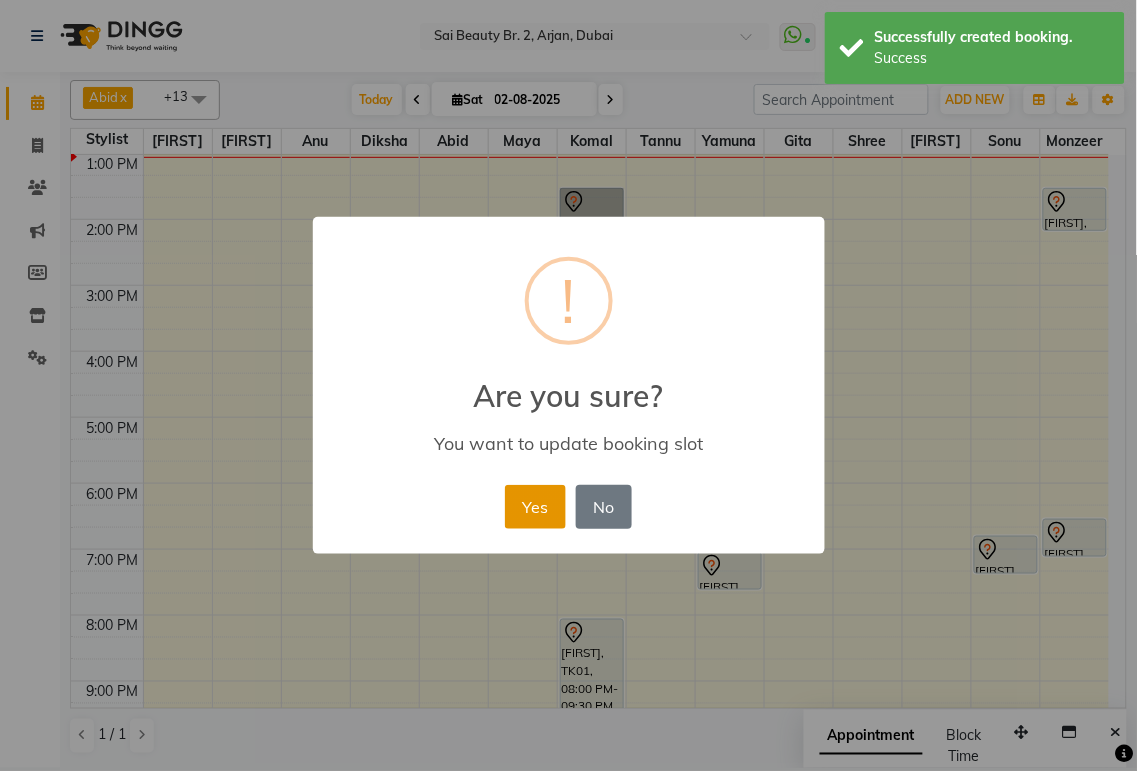 click on "Yes" at bounding box center (535, 507) 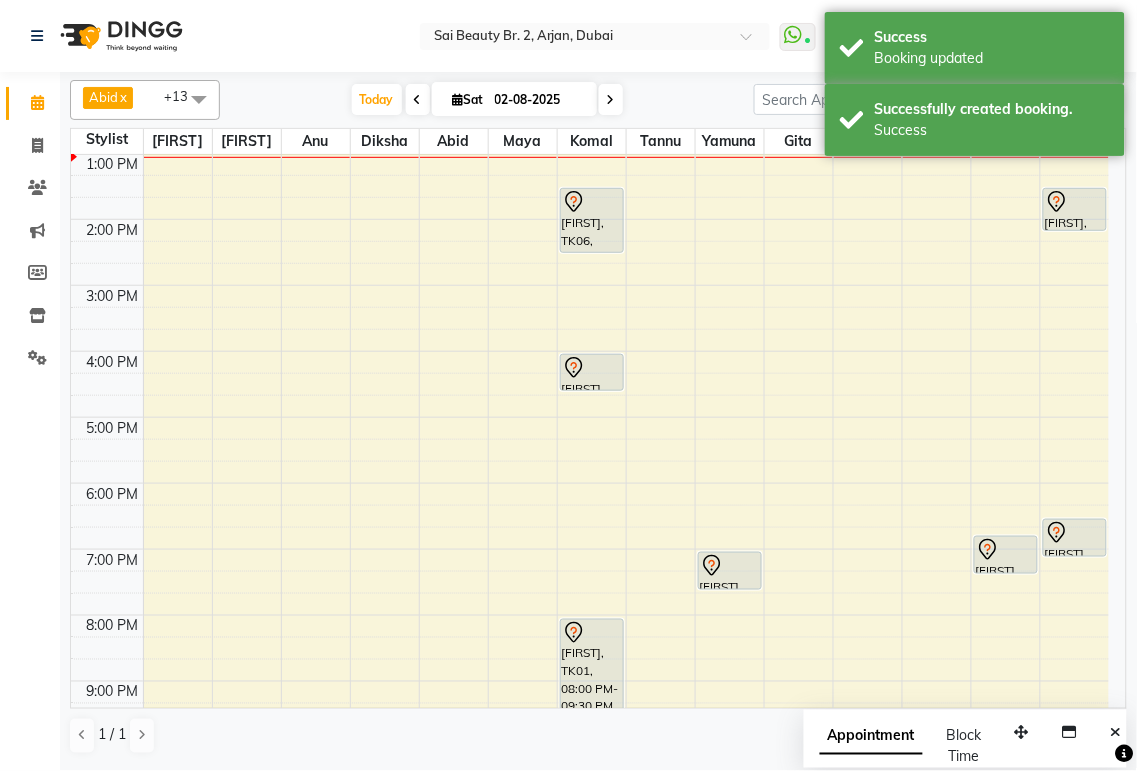 click 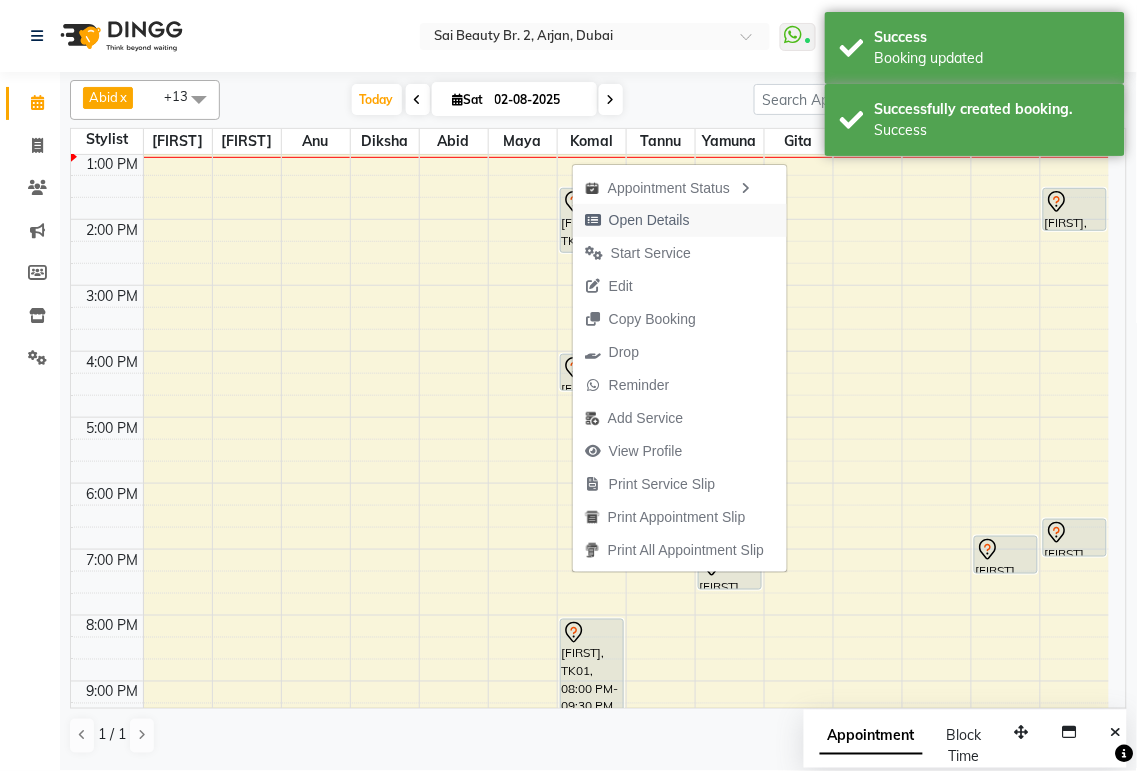 click on "Open Details" at bounding box center (637, 220) 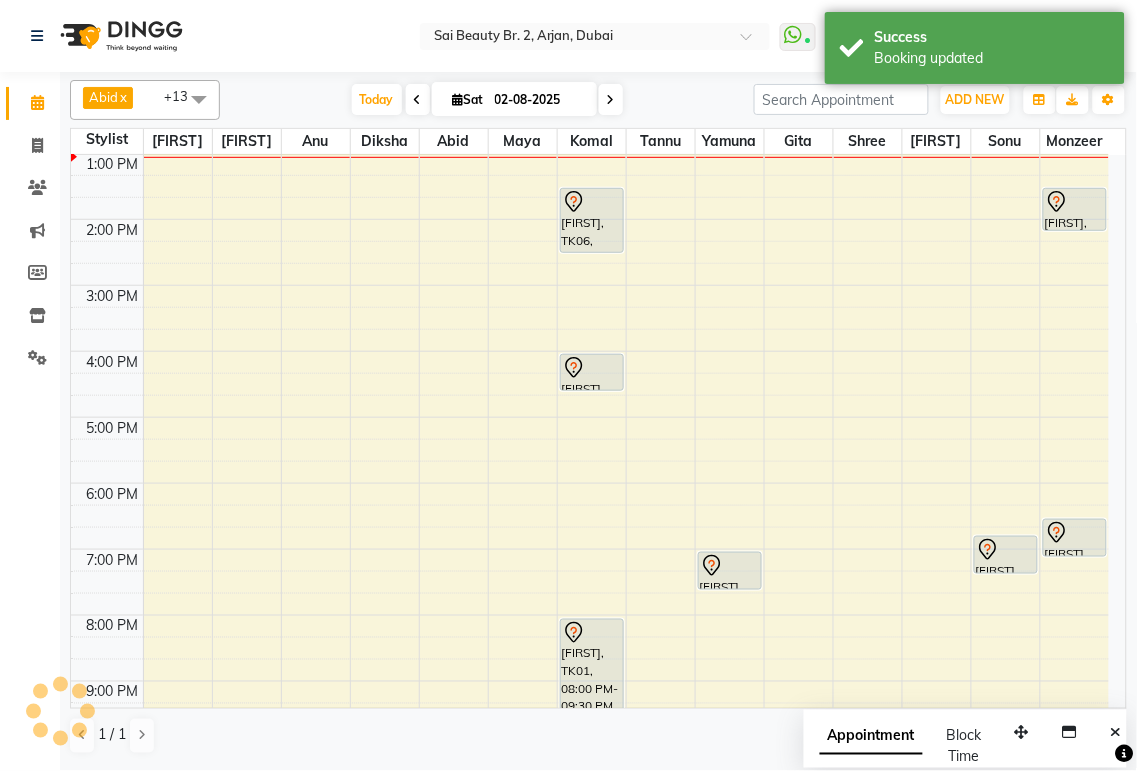 click on "[FIRST], TK05, 04:00 PM-04:35 PM, Mani/Pedi (Without Color)" at bounding box center [592, 372] 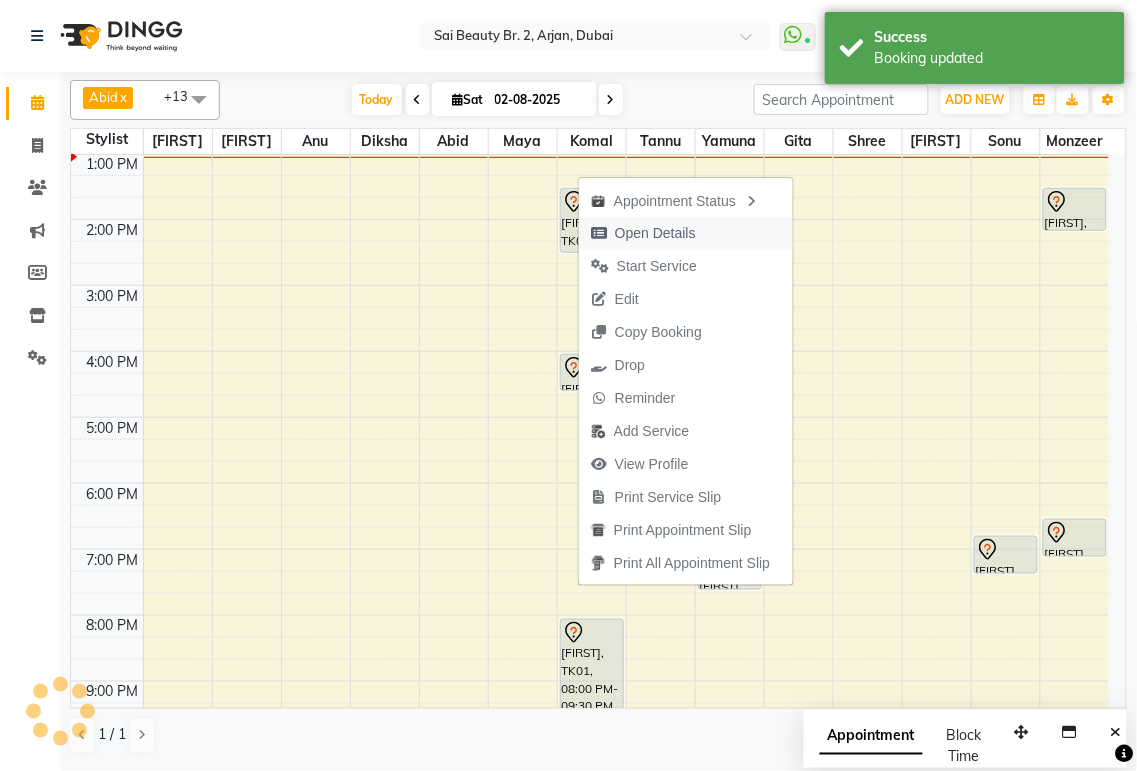 click on "Open Details" at bounding box center [655, 233] 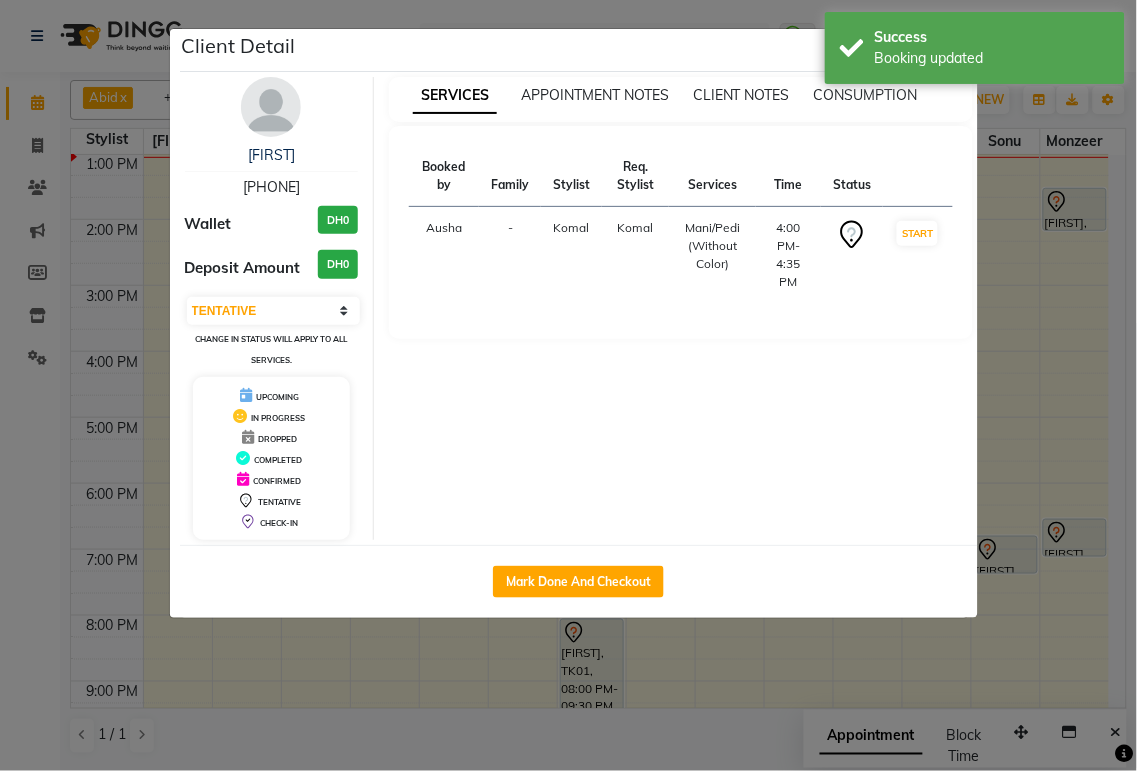 click on "Client Detail  [FIRST]    [PHONE] Wallet [CURRENCY][PRICE] Deposit Amount  [CURRENCY][PRICE]  Select IN SERVICE CONFIRMED TENTATIVE CHECK IN MARK DONE DROPPED UPCOMING Change in status will apply to all services. UPCOMING IN PROGRESS DROPPED COMPLETED CONFIRMED TENTATIVE CHECK-IN SERVICES APPOINTMENT NOTES CLIENT NOTES CONSUMPTION Booked by Family Stylist Req. Stylist Services Time Status  [FIRST]  - [FIRST] [FIRST]  Mani/Pedi (Without Color)   4:00 PM-4:35 PM   START   Mark Done And Checkout" 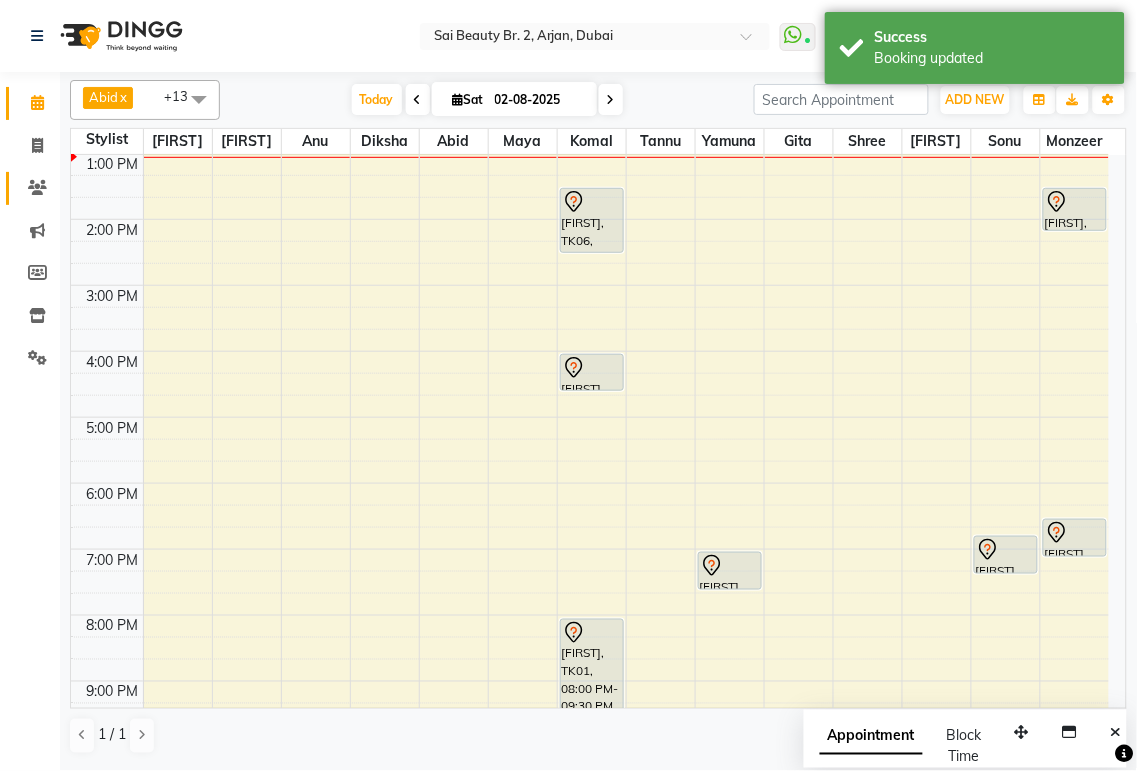 click 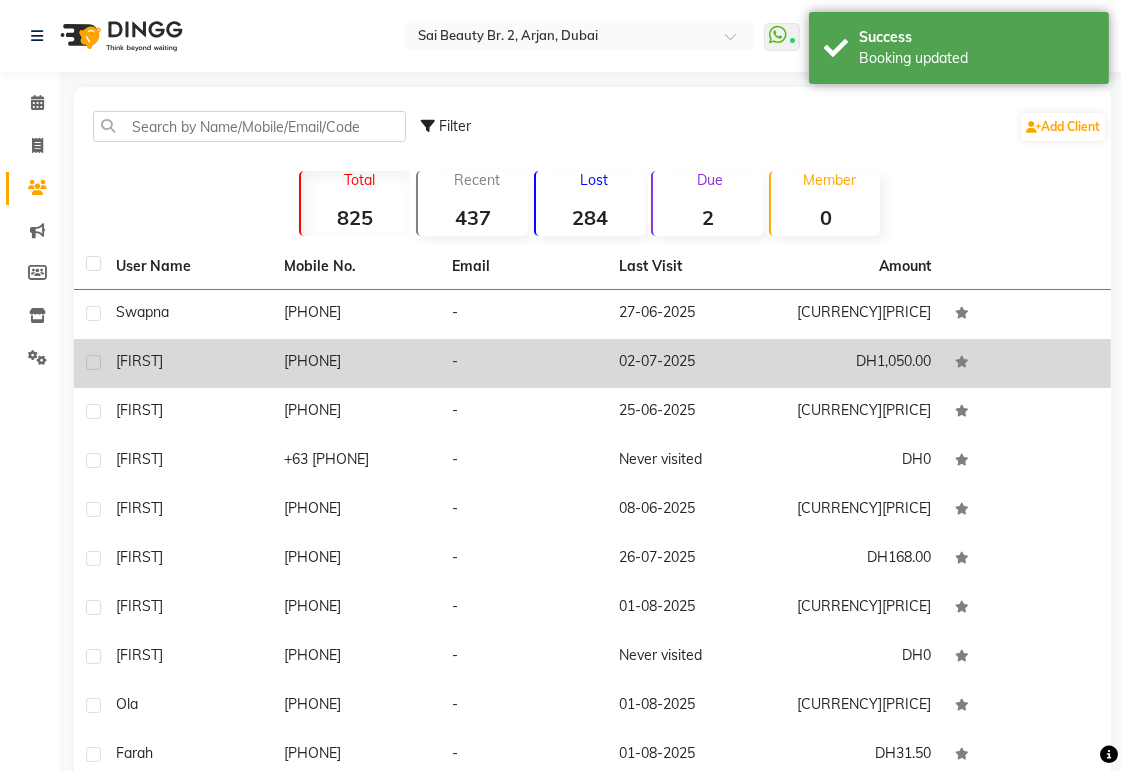 click on "[FIRST]" 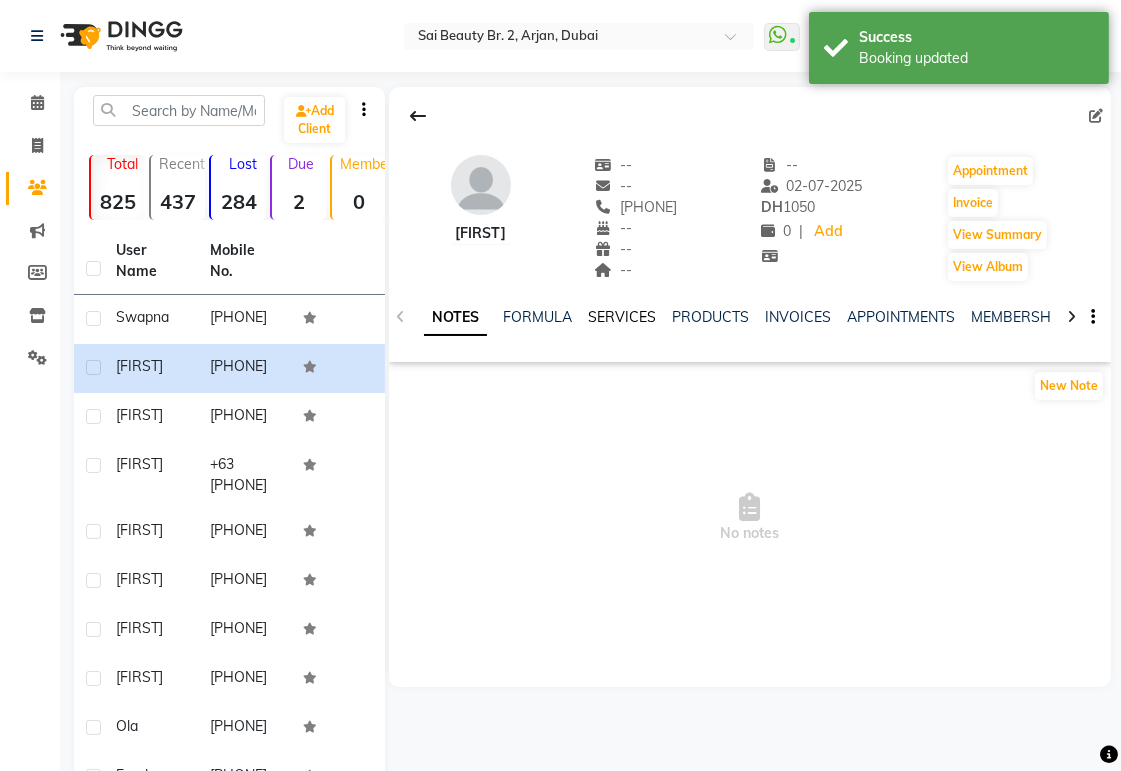 click on "SERVICES" 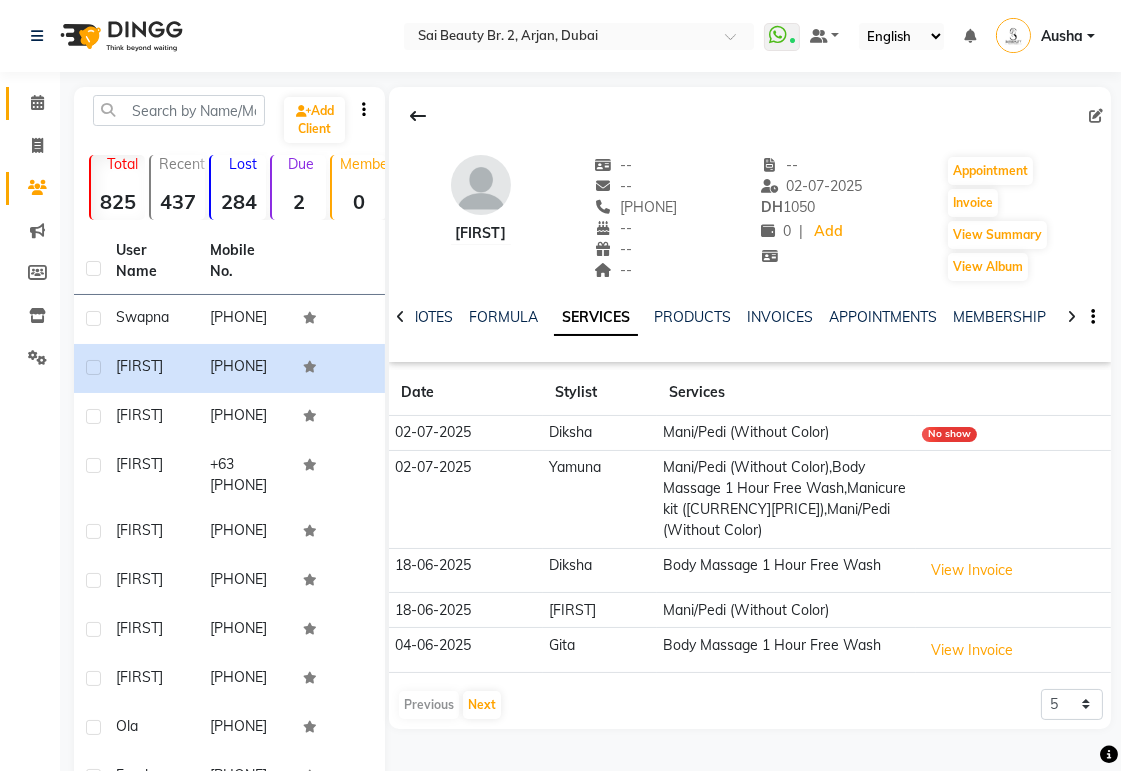 click 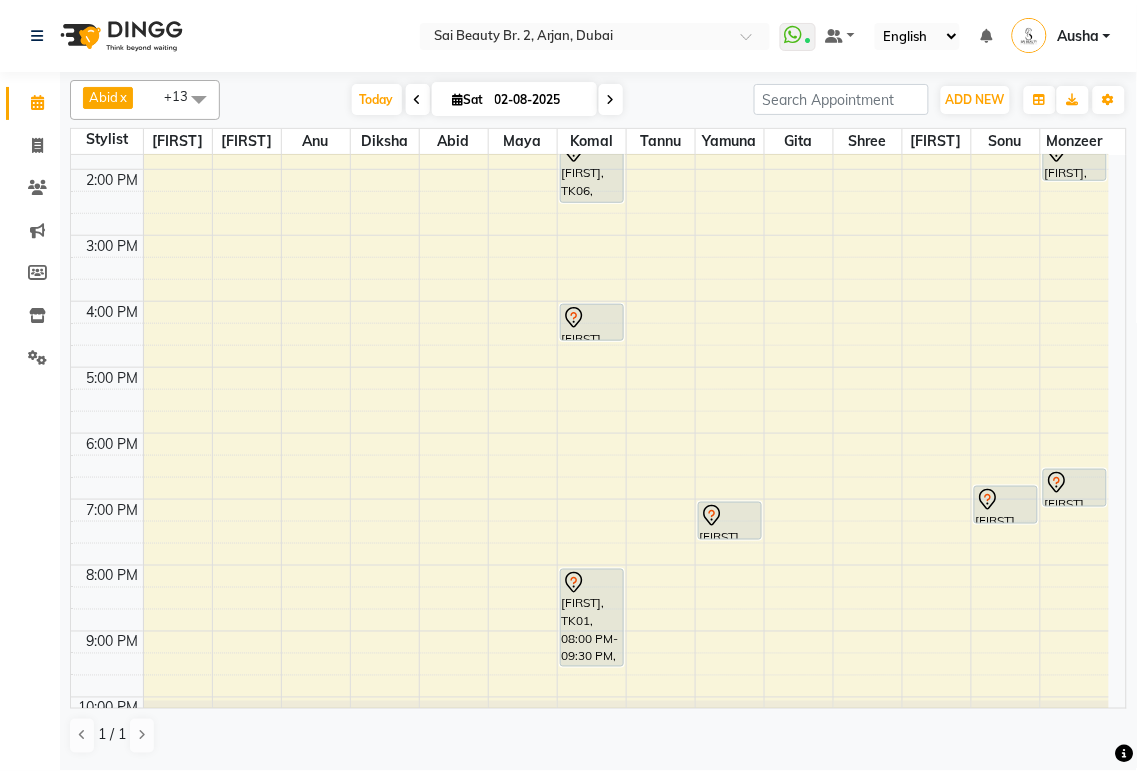 scroll, scrollTop: 312, scrollLeft: 0, axis: vertical 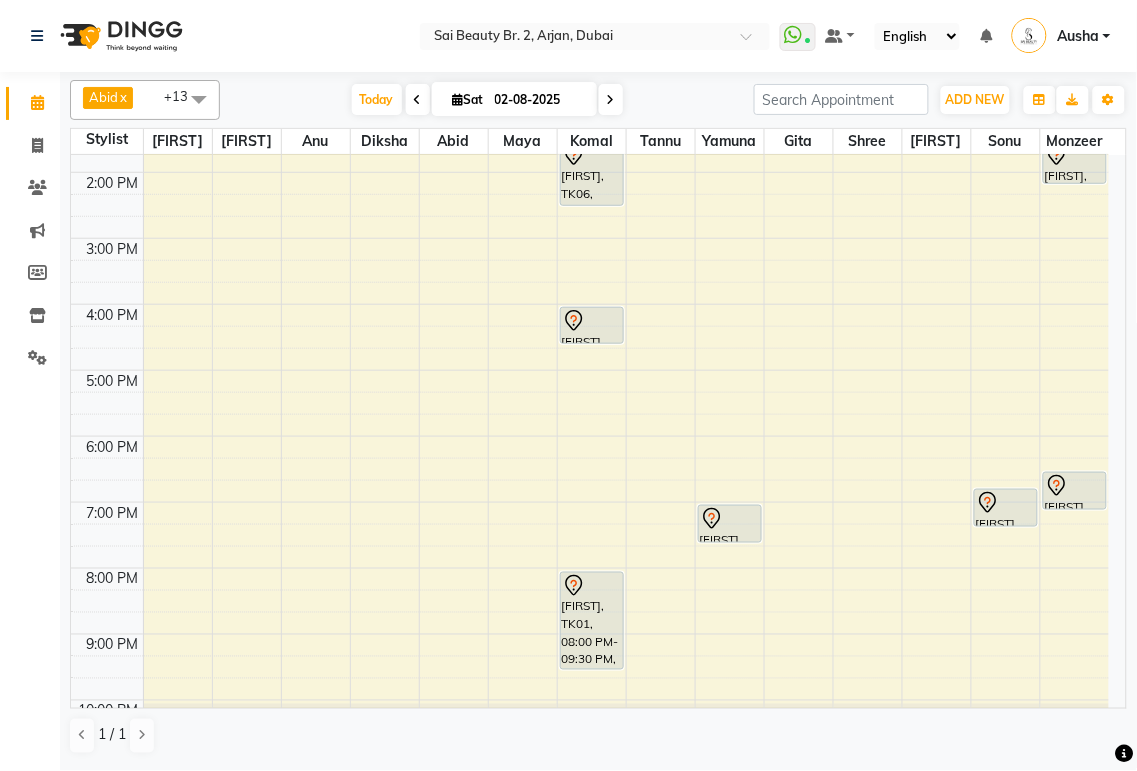 click at bounding box center [1006, 526] 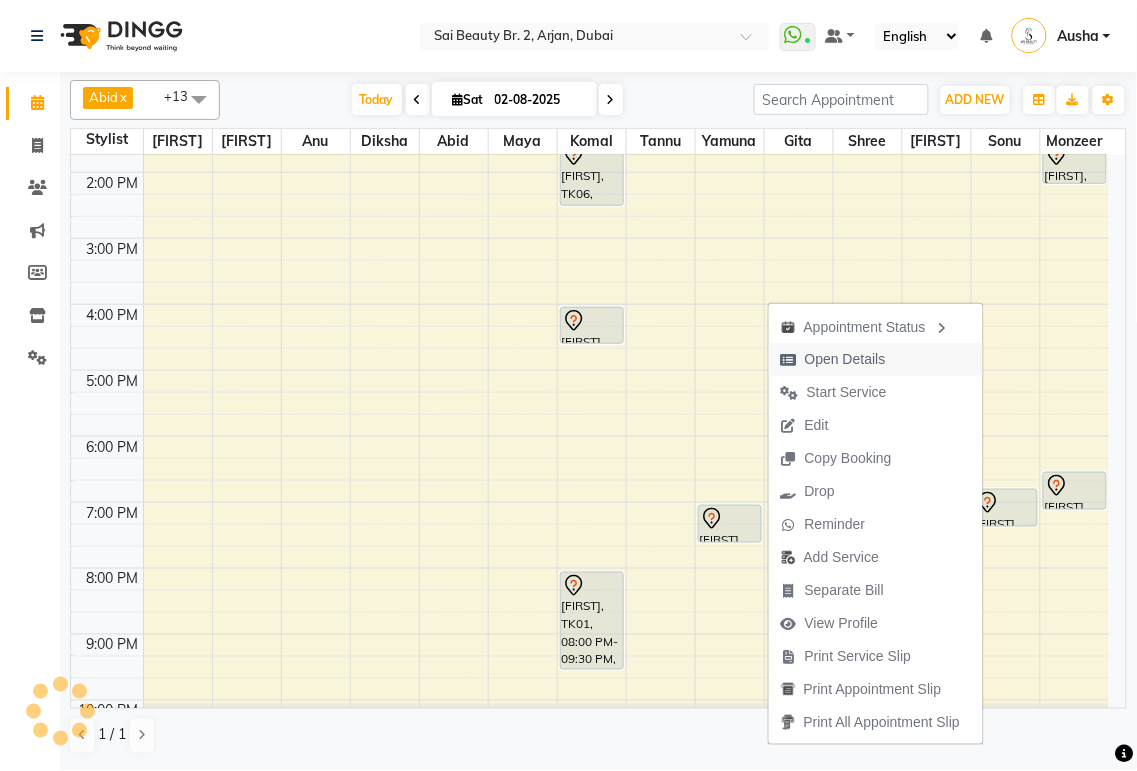 click on "Open Details" at bounding box center (845, 359) 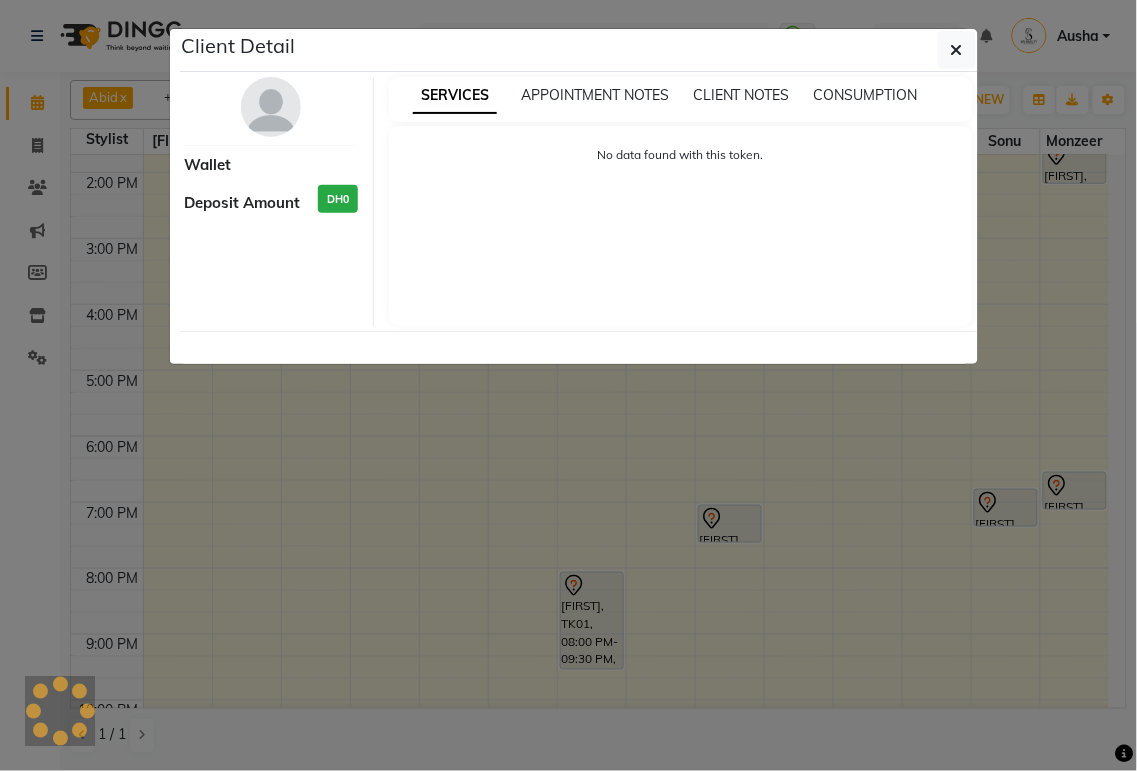 select on "7" 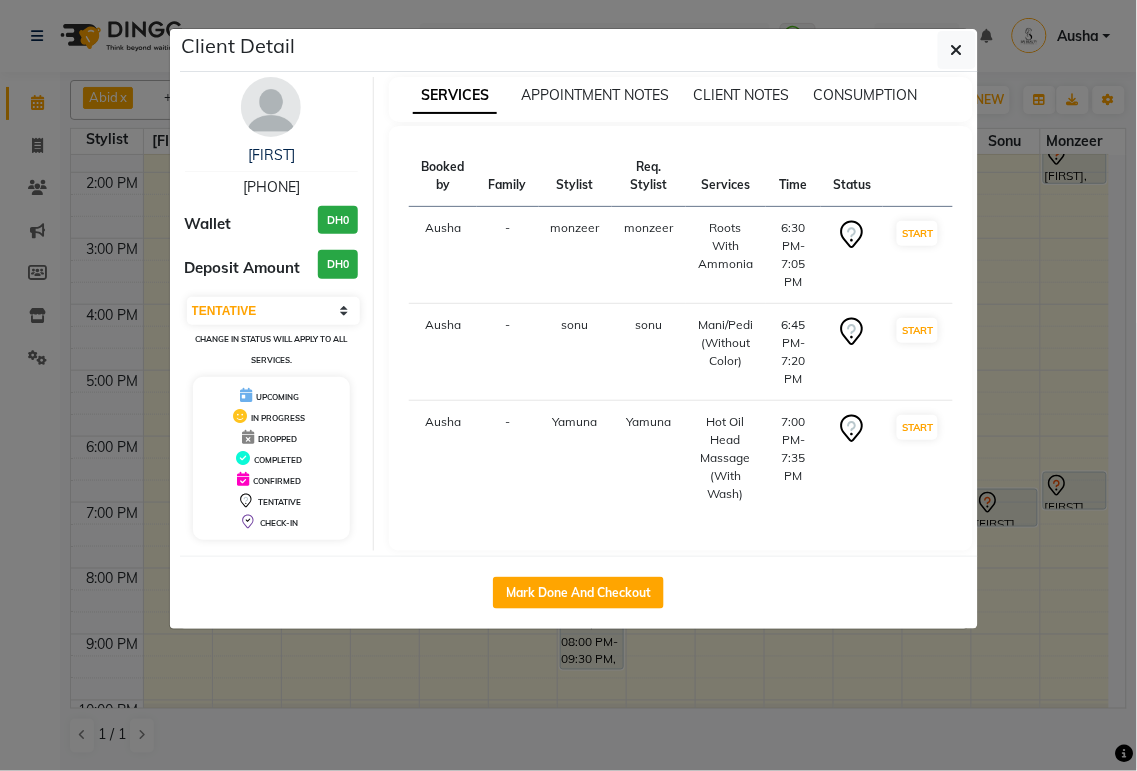 click on "Client Detail  [FIRST]    [PHONE] Wallet [CURRENCY][PRICE] Deposit Amount  [CURRENCY][PRICE]  Select IN SERVICE CONFIRMED TENTATIVE CHECK IN MARK DONE DROPPED UPCOMING Change in status will apply to all services. UPCOMING IN PROGRESS DROPPED COMPLETED CONFIRMED TENTATIVE CHECK-IN SERVICES APPOINTMENT NOTES CLIENT NOTES CONSUMPTION Booked by Family Stylist Req. Stylist Services Time Status  [FIRST]  - [FIRST] [FIRST]  Mani/Pedi (Without Color)   4:00 PM-4:35 PM   START   [FIRST]  - [FIRST] [FIRST]  Roots With Ammonia   6:30 PM-7:05 PM   START   [FIRST]  - [FIRST] [FIRST]  Mani/Pedi (Without Color)   6:45 PM-7:20 PM   START   [FIRST]  - [FIRST] [FIRST]  Hot Oil Head Massage (With Wash)   7:00 PM-7:35 PM   START   Mark Done And Checkout" 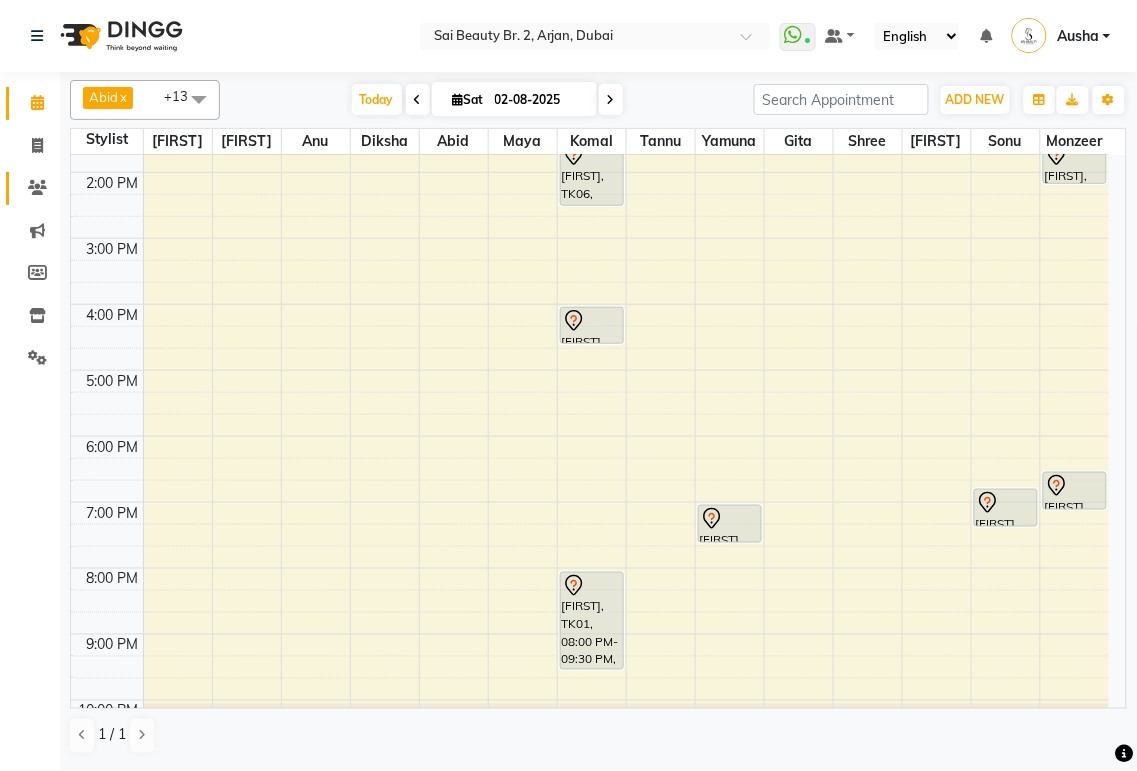 click 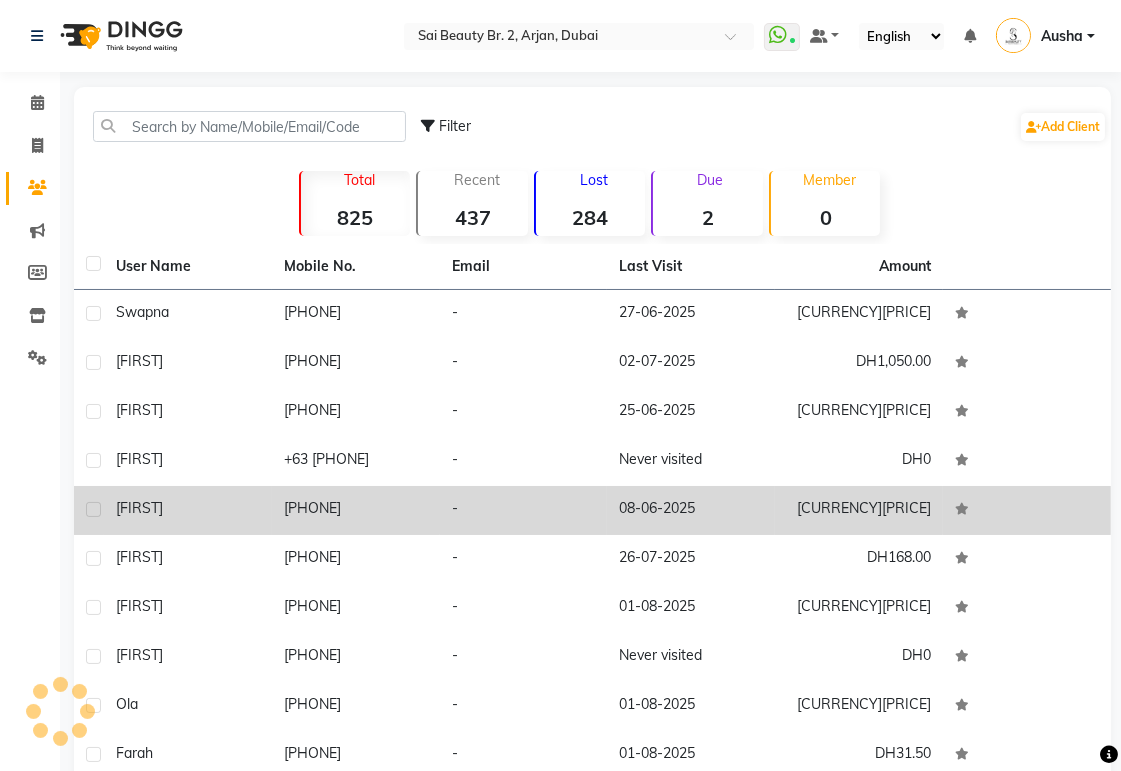 click on "[FIRST]" 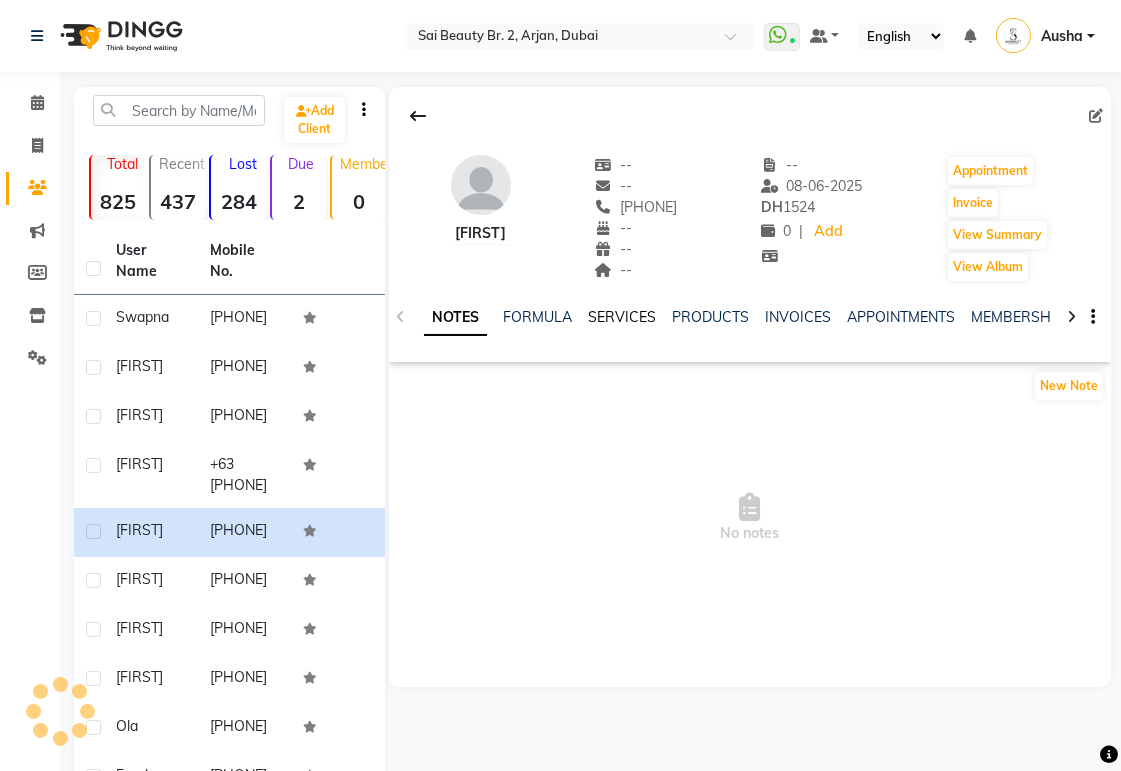 click on "SERVICES" 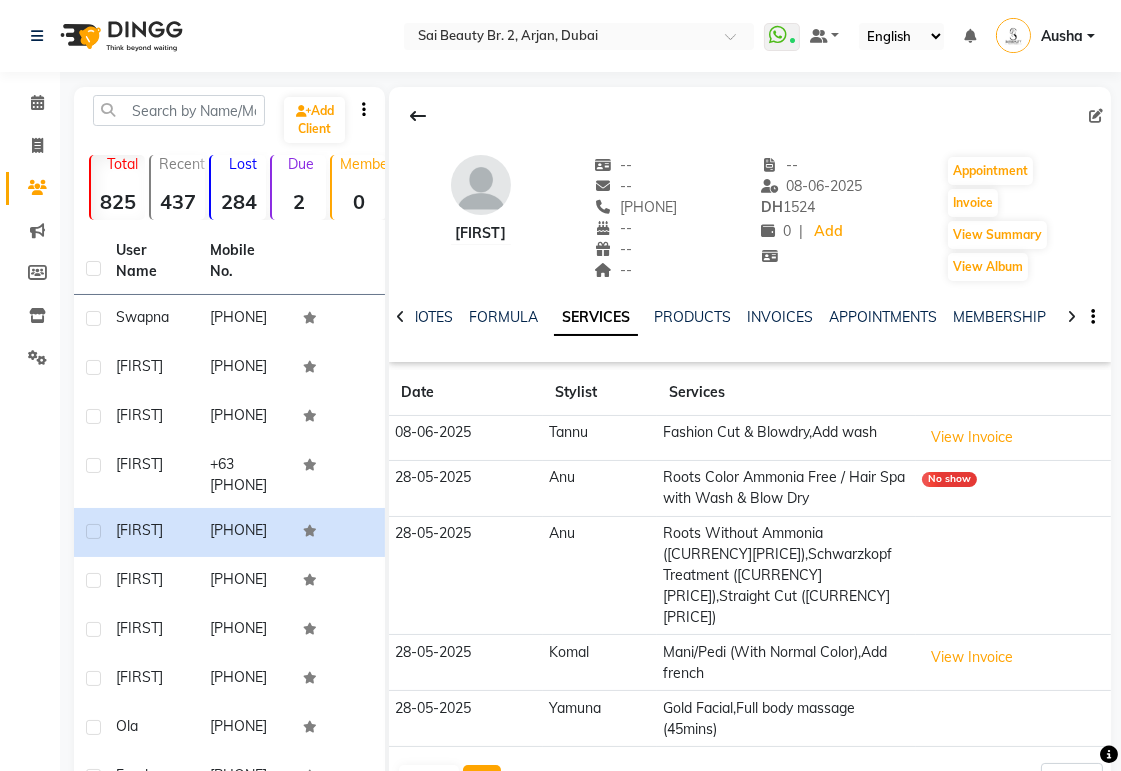 click on "Next" 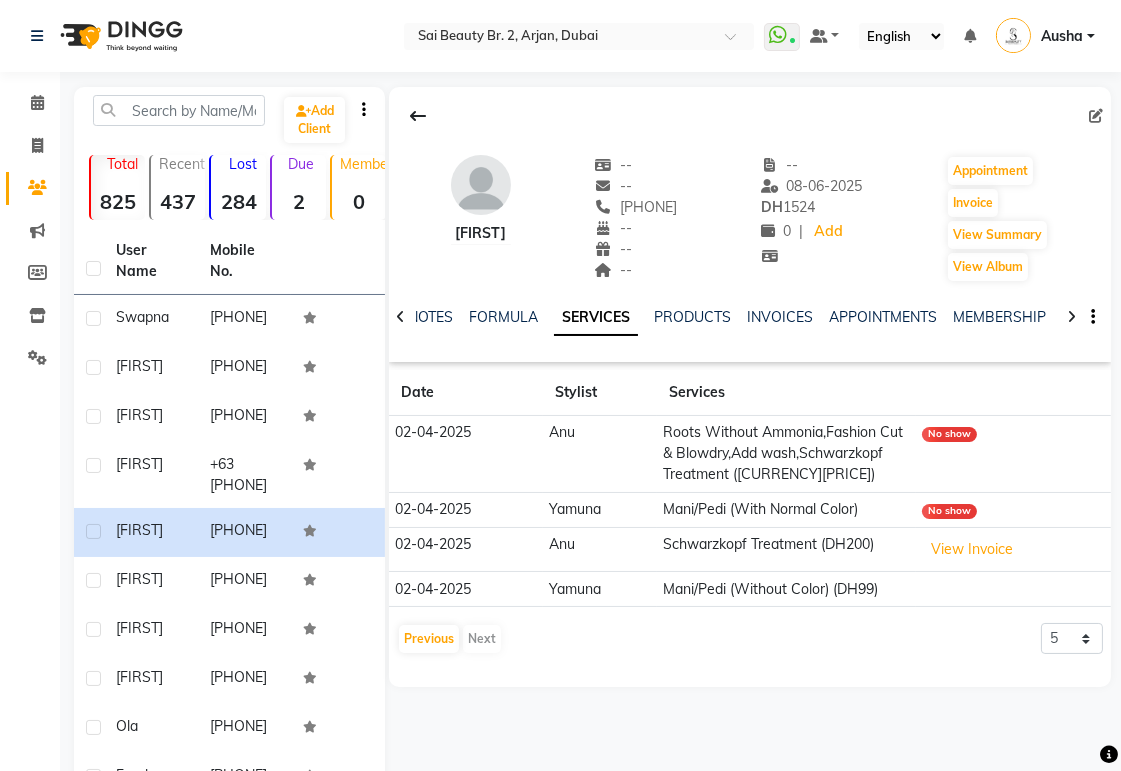 click 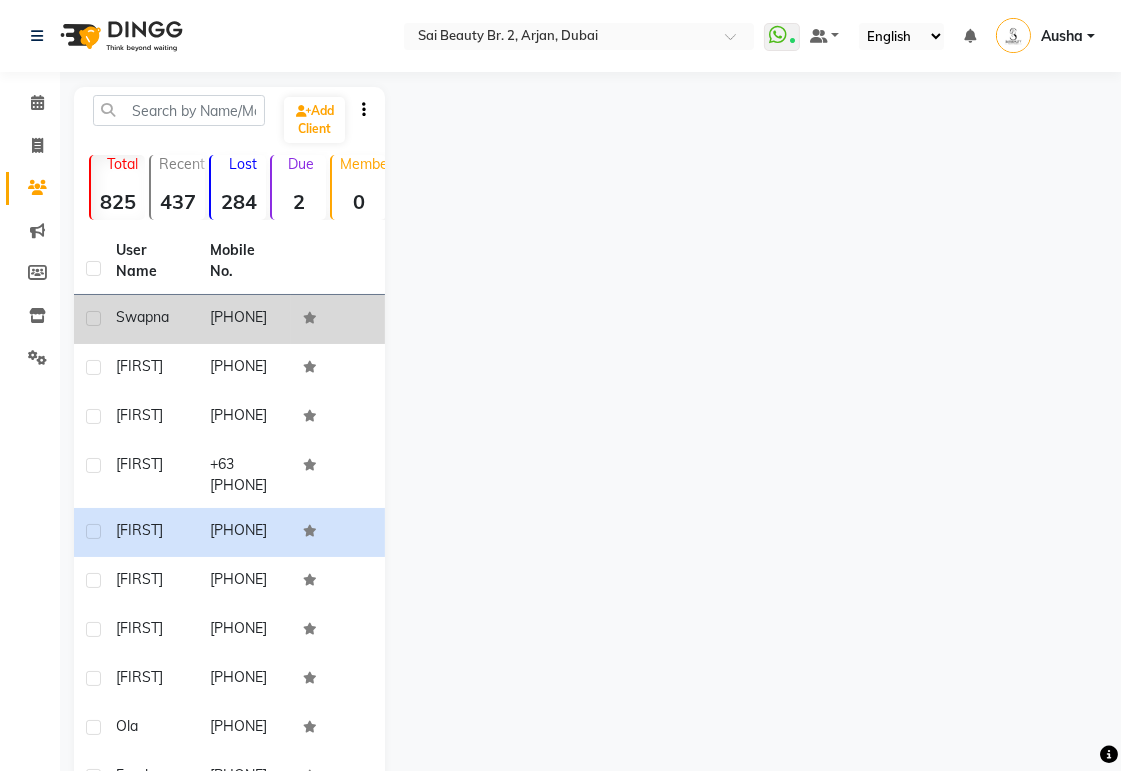 click on "Swapna" 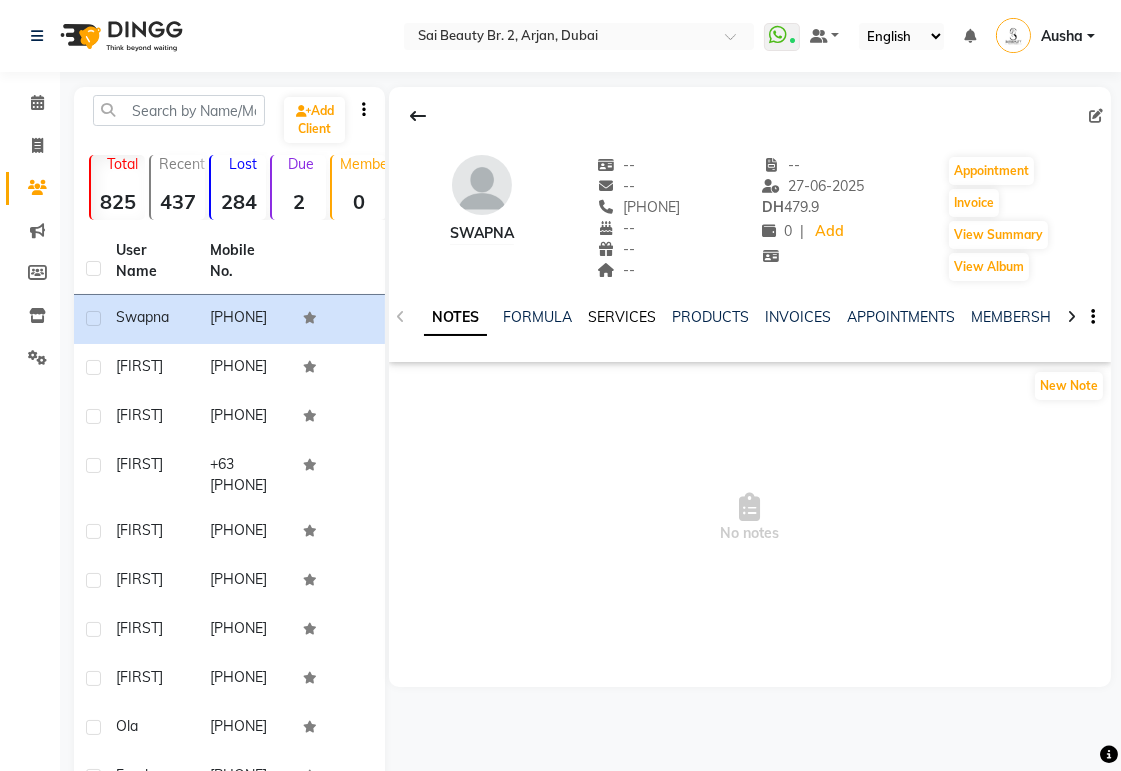 click on "SERVICES" 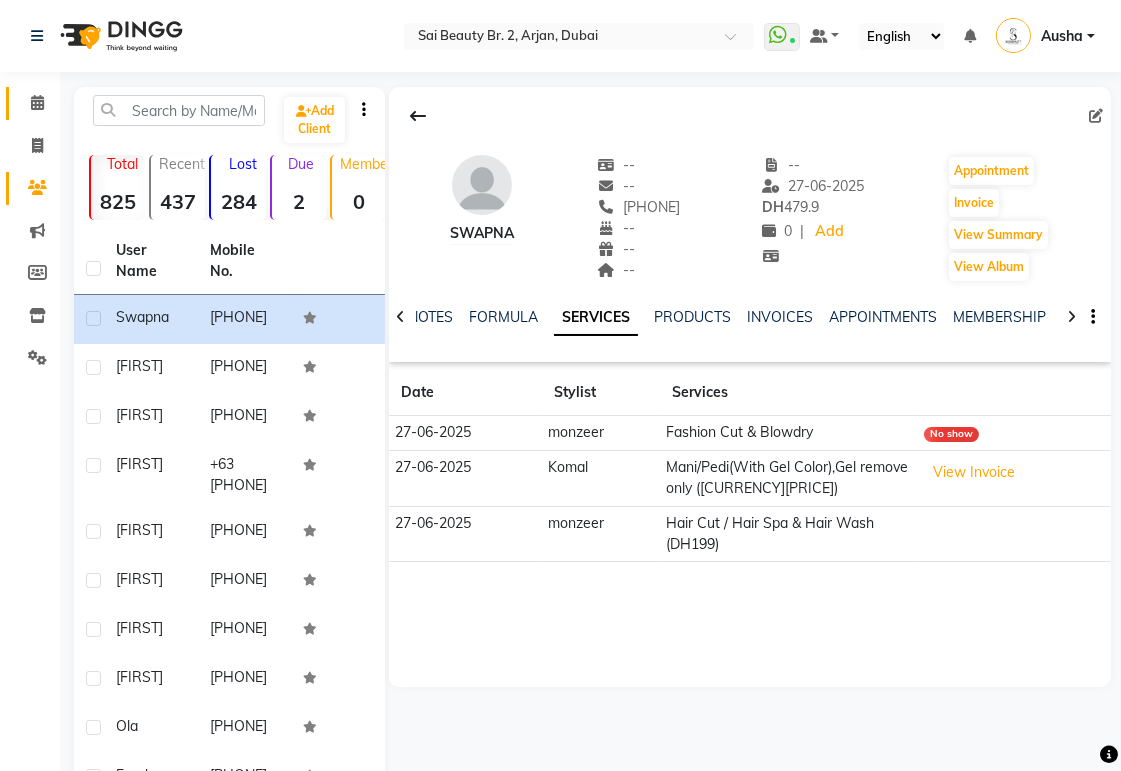 click 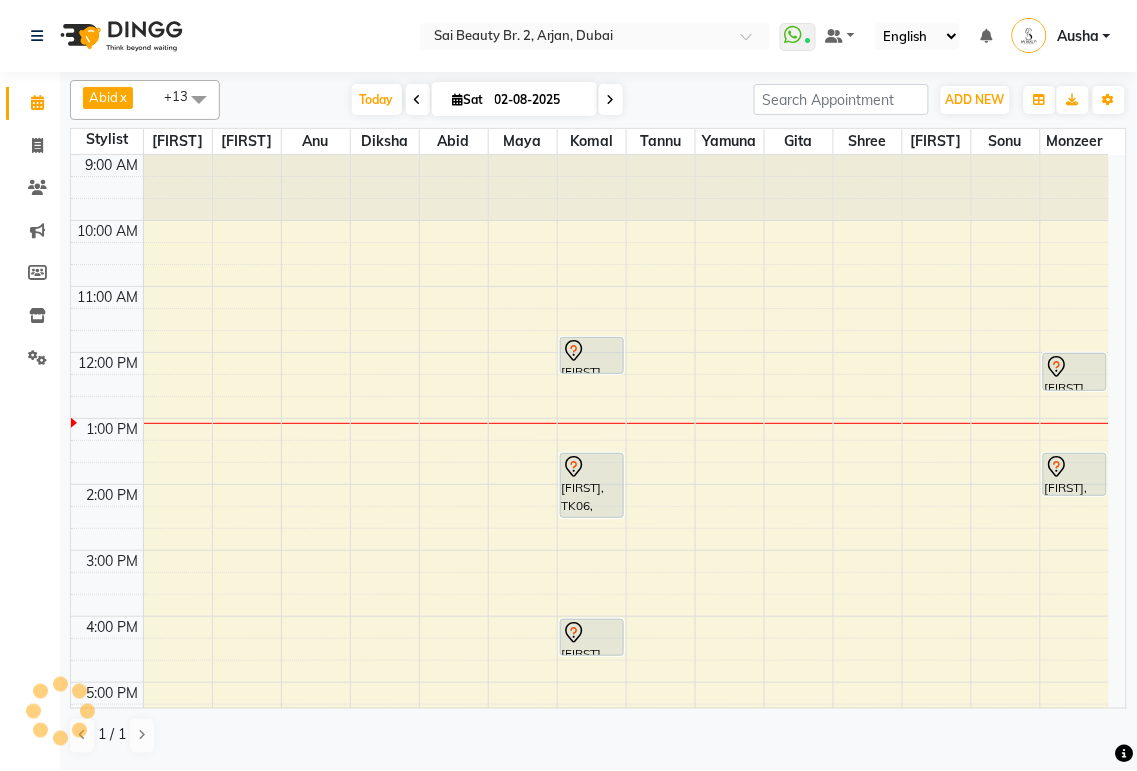 scroll, scrollTop: 265, scrollLeft: 0, axis: vertical 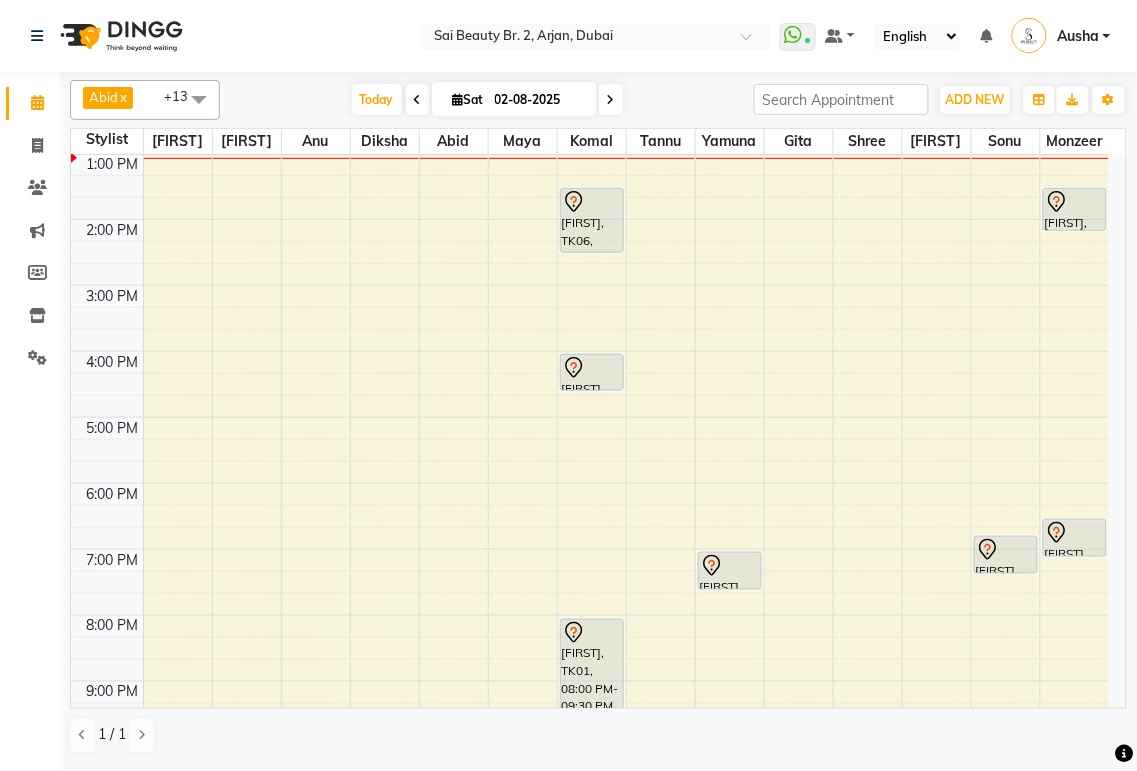 click 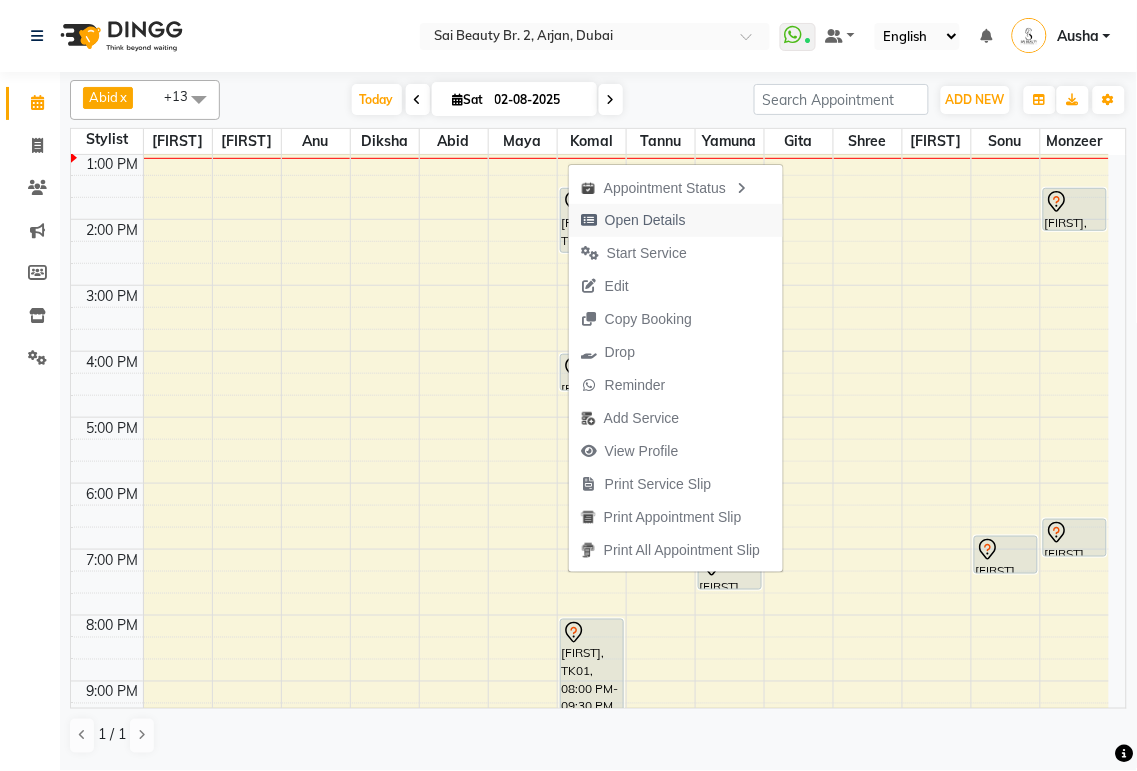 click at bounding box center [589, 220] 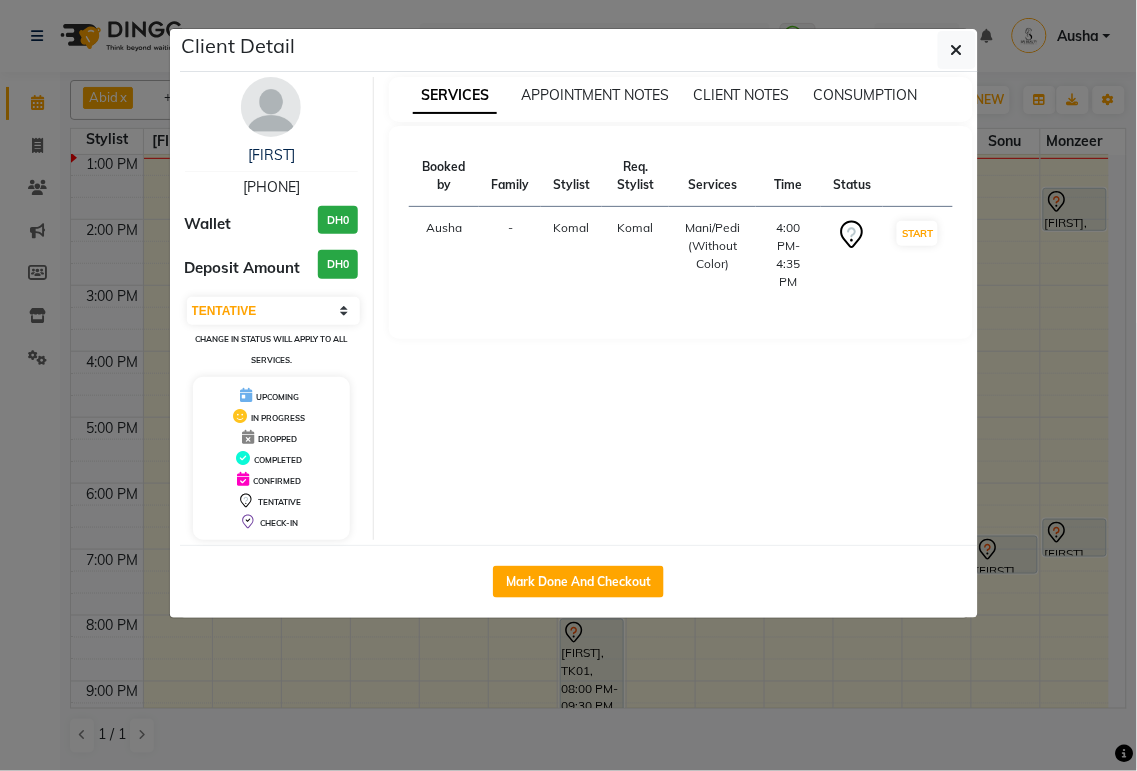 click on "Client Detail  [FIRST]    [PHONE] Wallet [CURRENCY][PRICE] Deposit Amount  [CURRENCY][PRICE]  Select IN SERVICE CONFIRMED TENTATIVE CHECK IN MARK DONE DROPPED UPCOMING Change in status will apply to all services. UPCOMING IN PROGRESS DROPPED COMPLETED CONFIRMED TENTATIVE CHECK-IN SERVICES APPOINTMENT NOTES CLIENT NOTES CONSUMPTION Booked by Family Stylist Req. Stylist Services Time Status  [FIRST]  - [FIRST] [FIRST]  Mani/Pedi (Without Color)   4:00 PM-4:35 PM   START   Mark Done And Checkout" 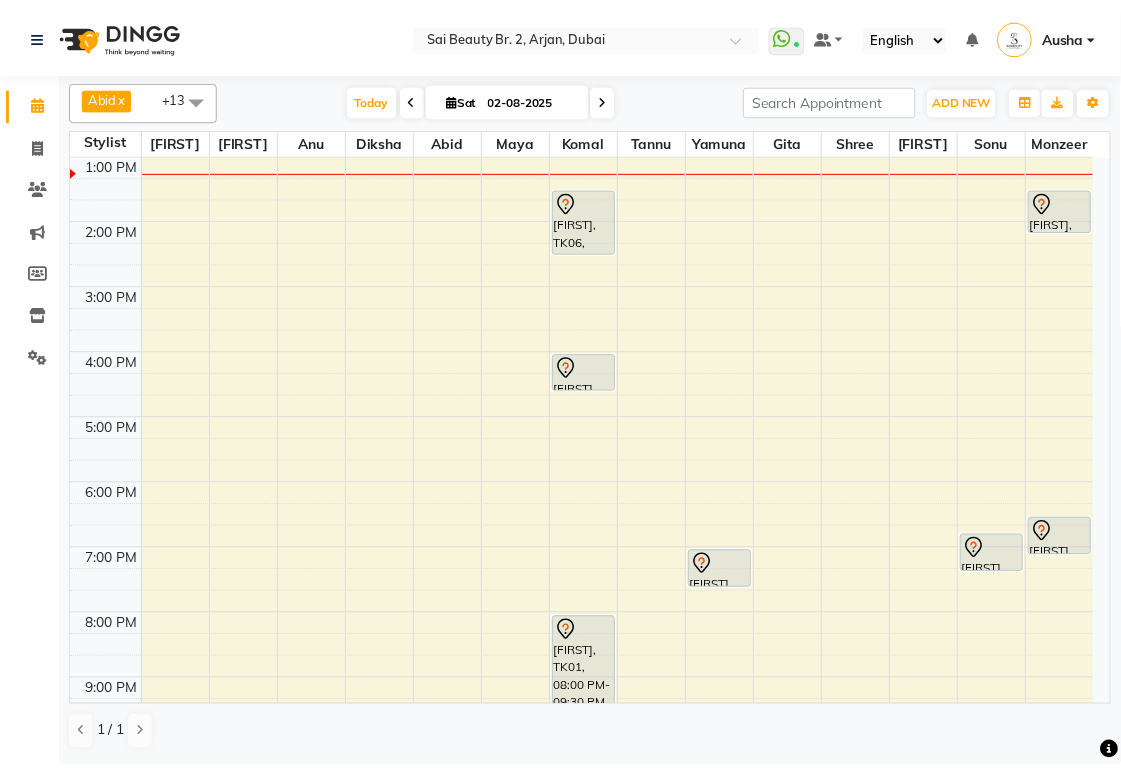 scroll, scrollTop: 132, scrollLeft: 0, axis: vertical 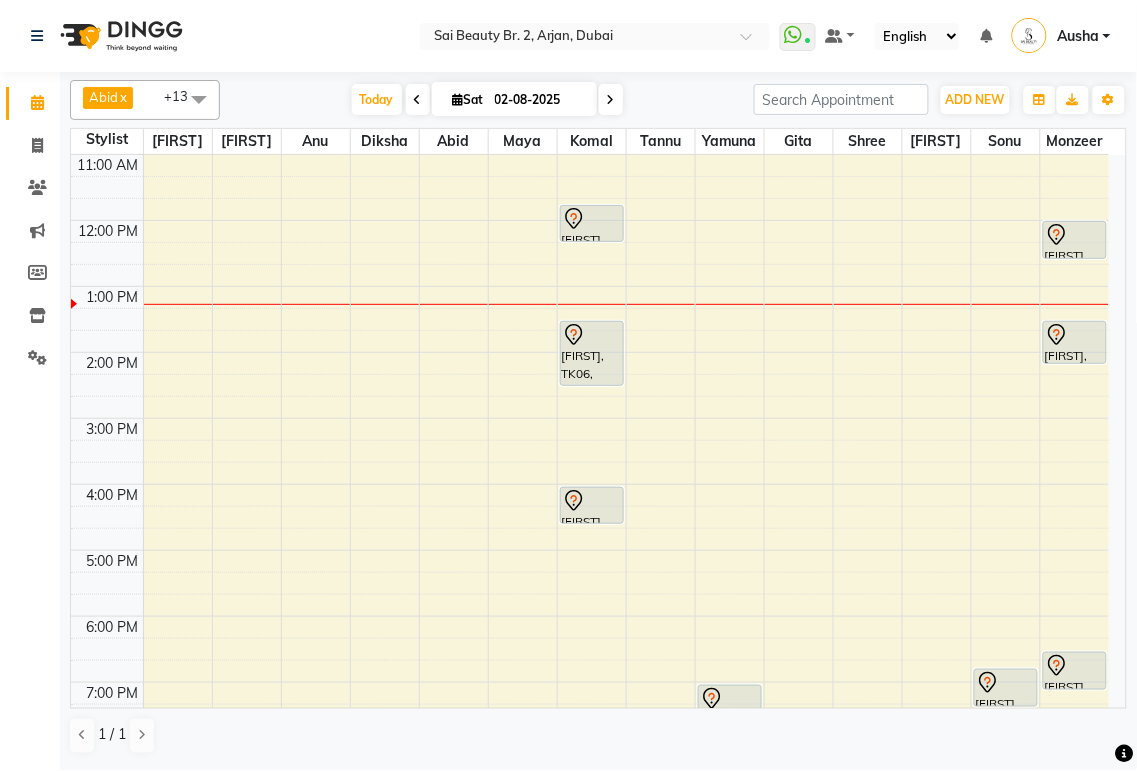 click 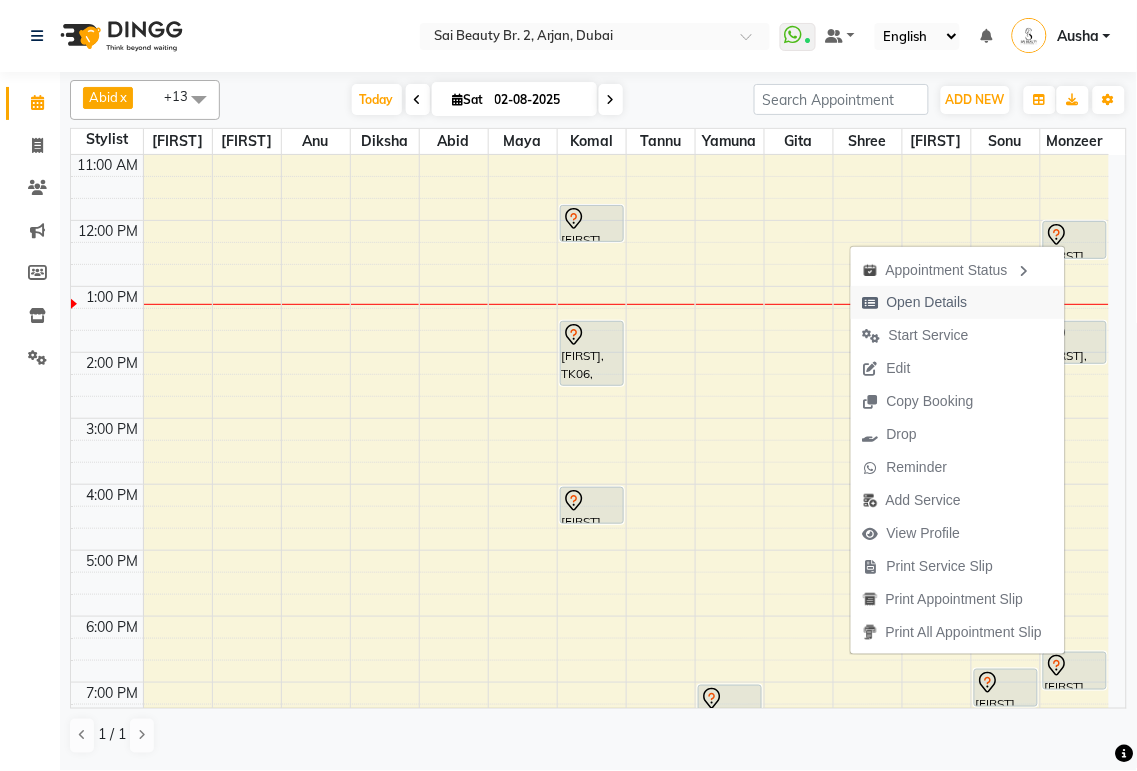 click on "Open Details" at bounding box center [927, 302] 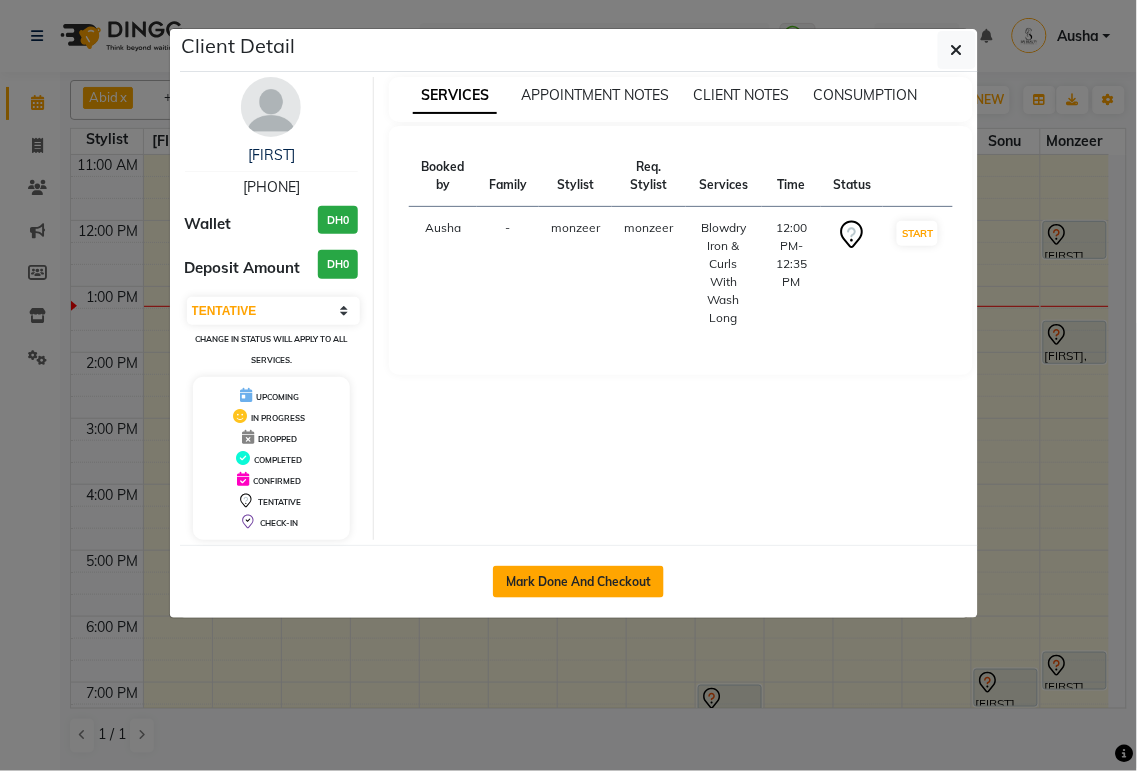 click on "Mark Done And Checkout" 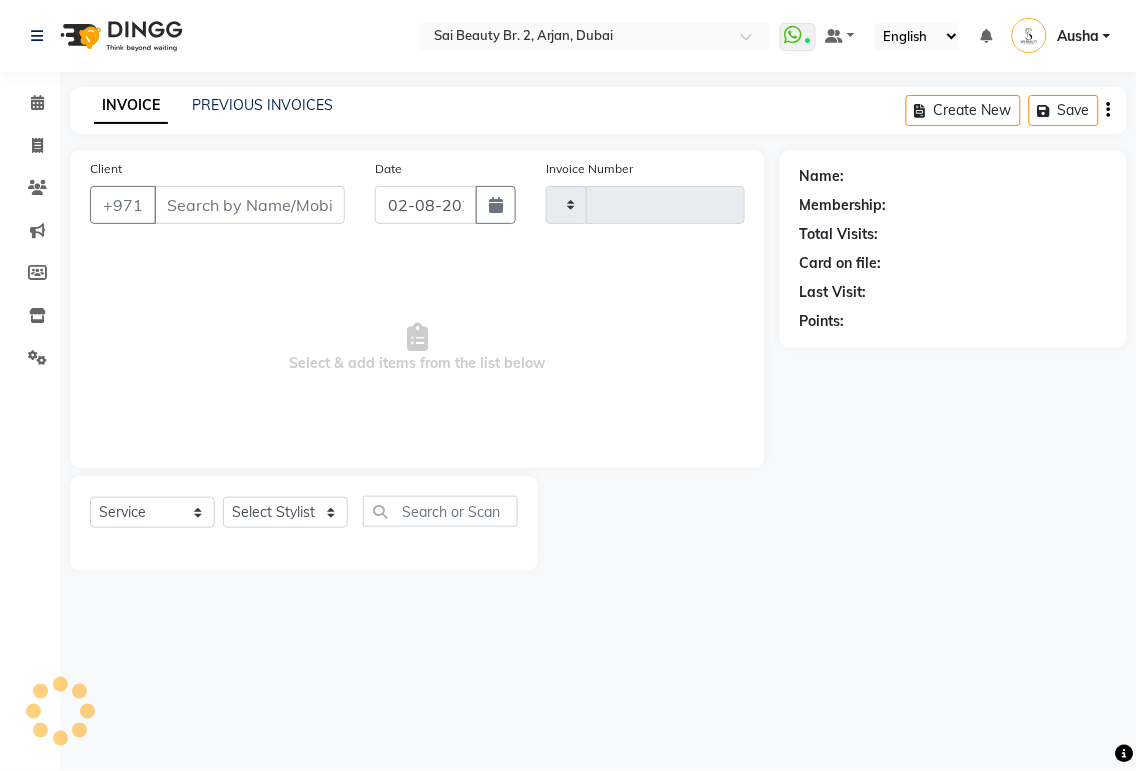 type on "1510" 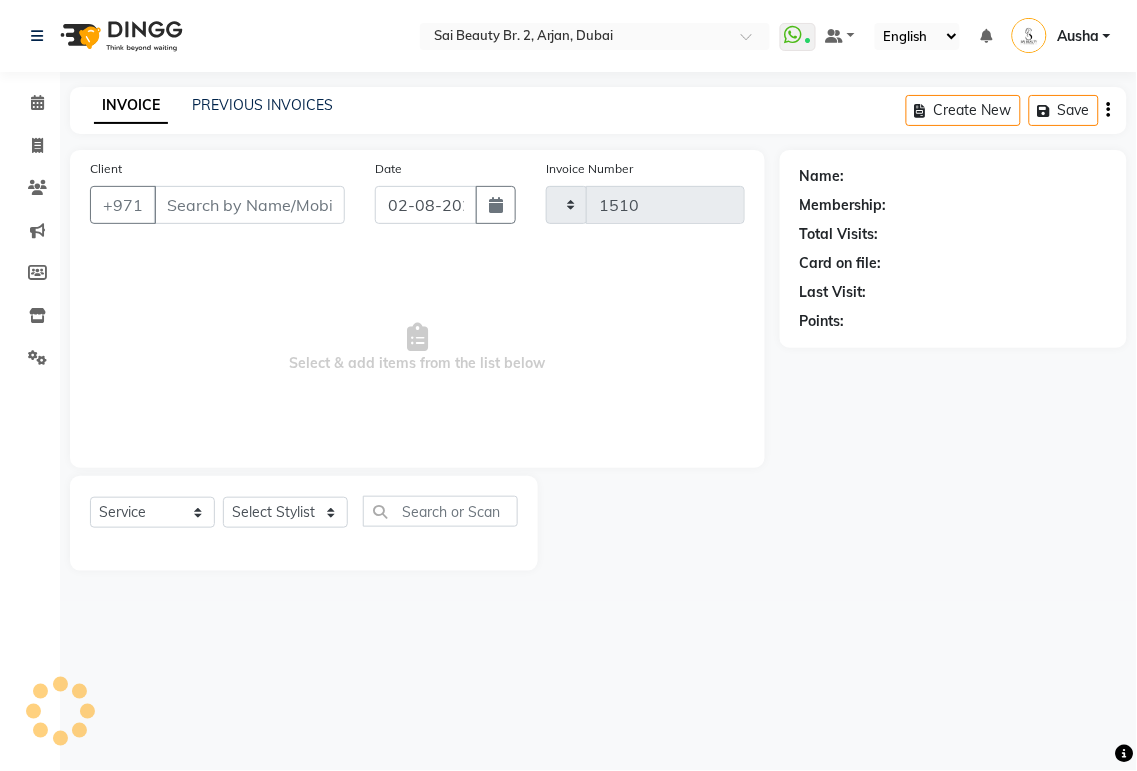 select on "6956" 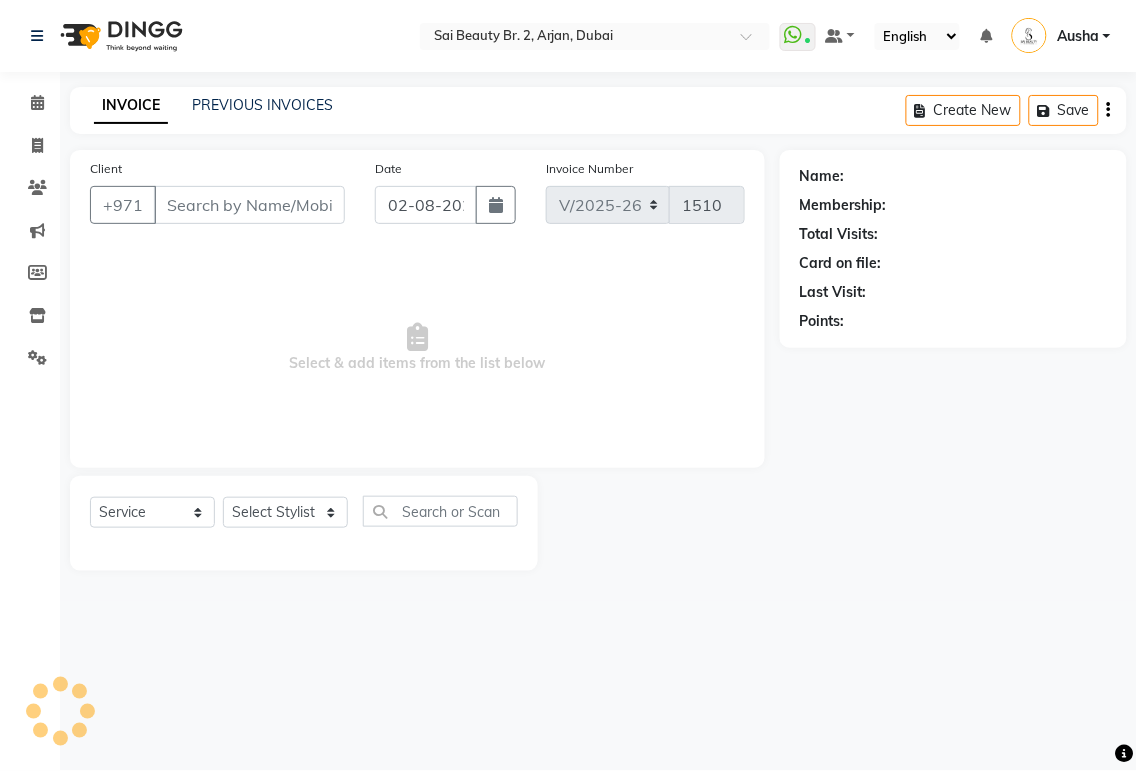 type on "[PHONE]" 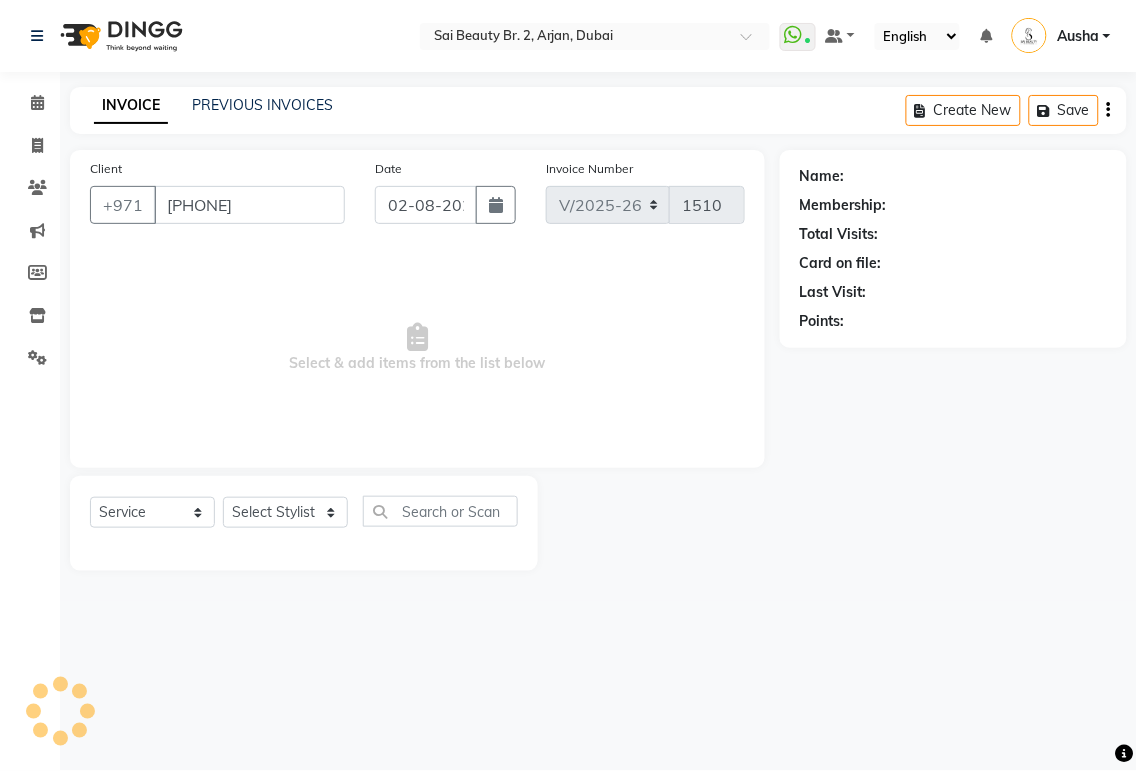 select on "82917" 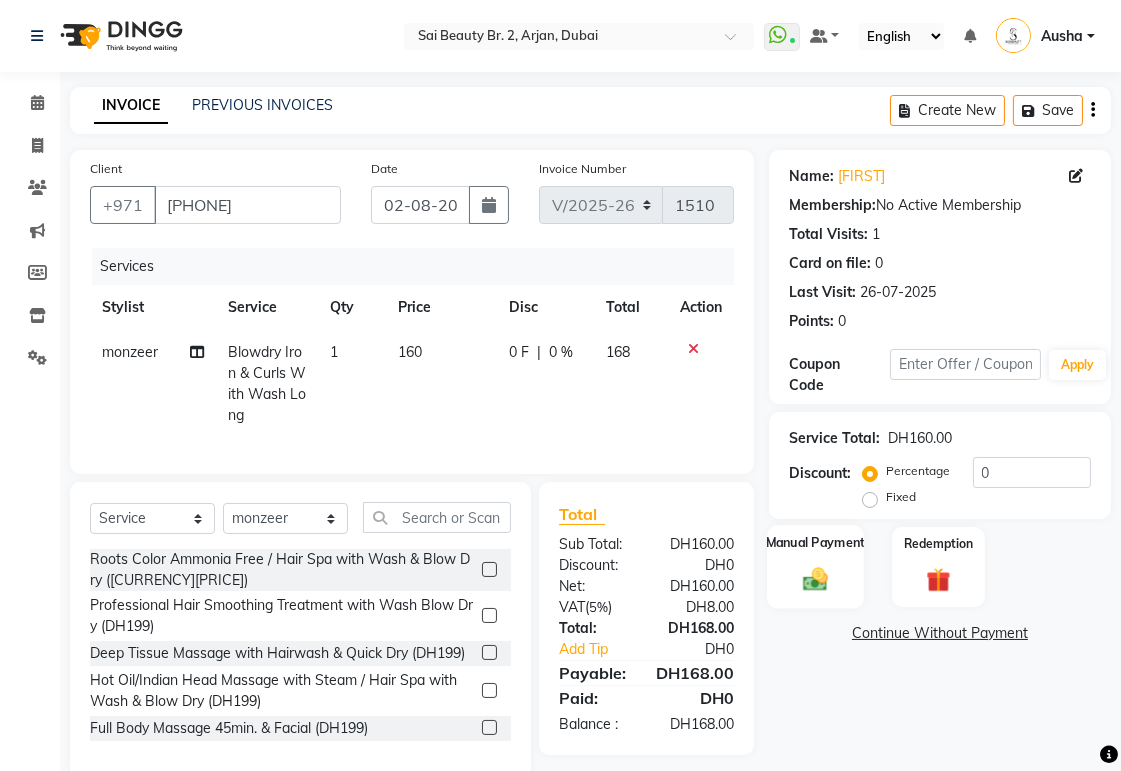 click on "Manual Payment" 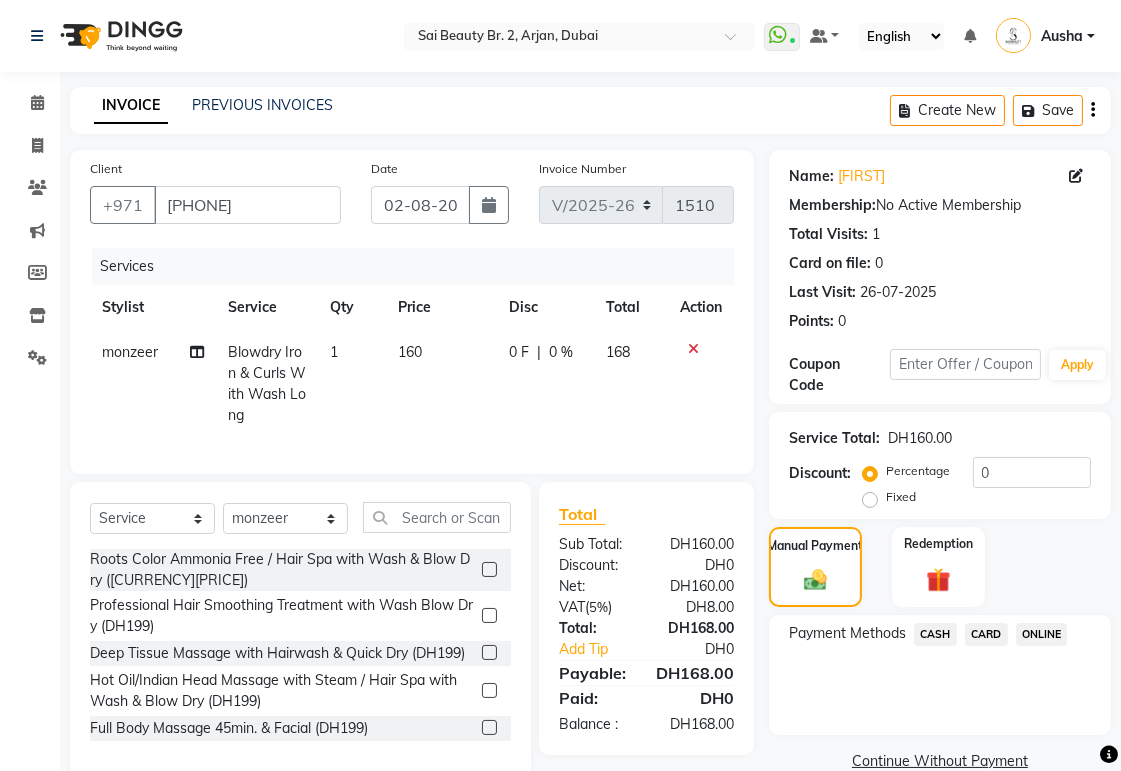click on "CARD" 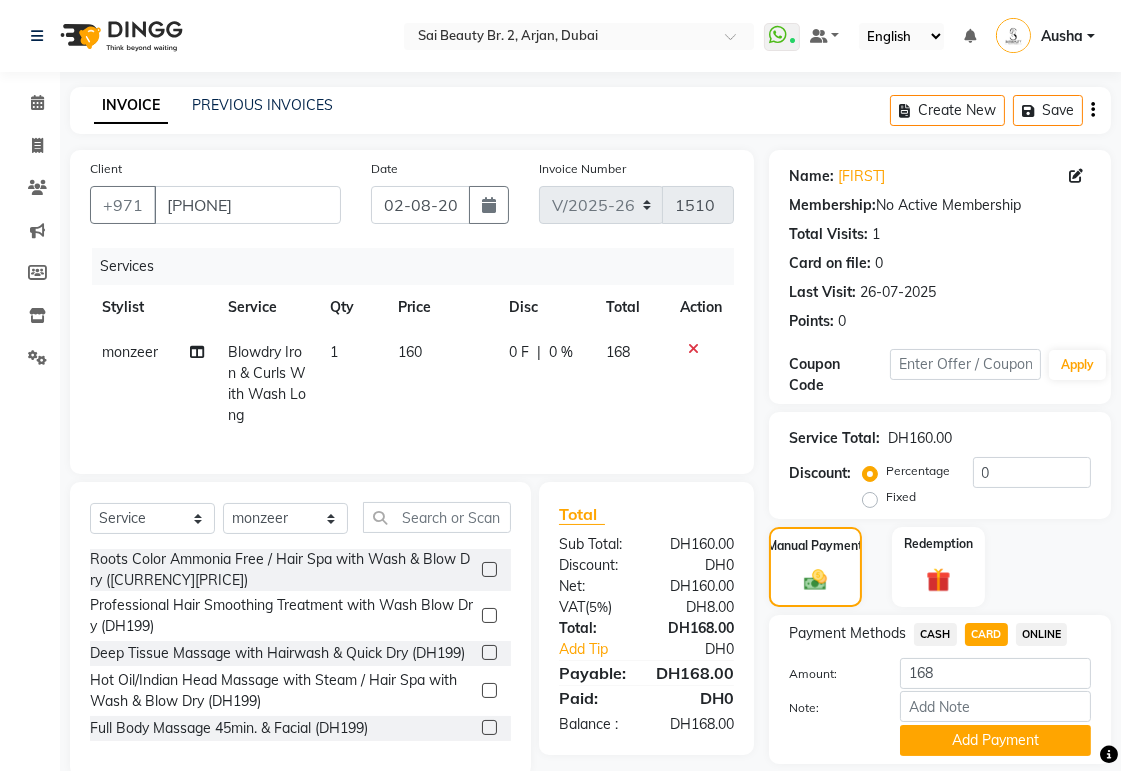 scroll, scrollTop: 64, scrollLeft: 0, axis: vertical 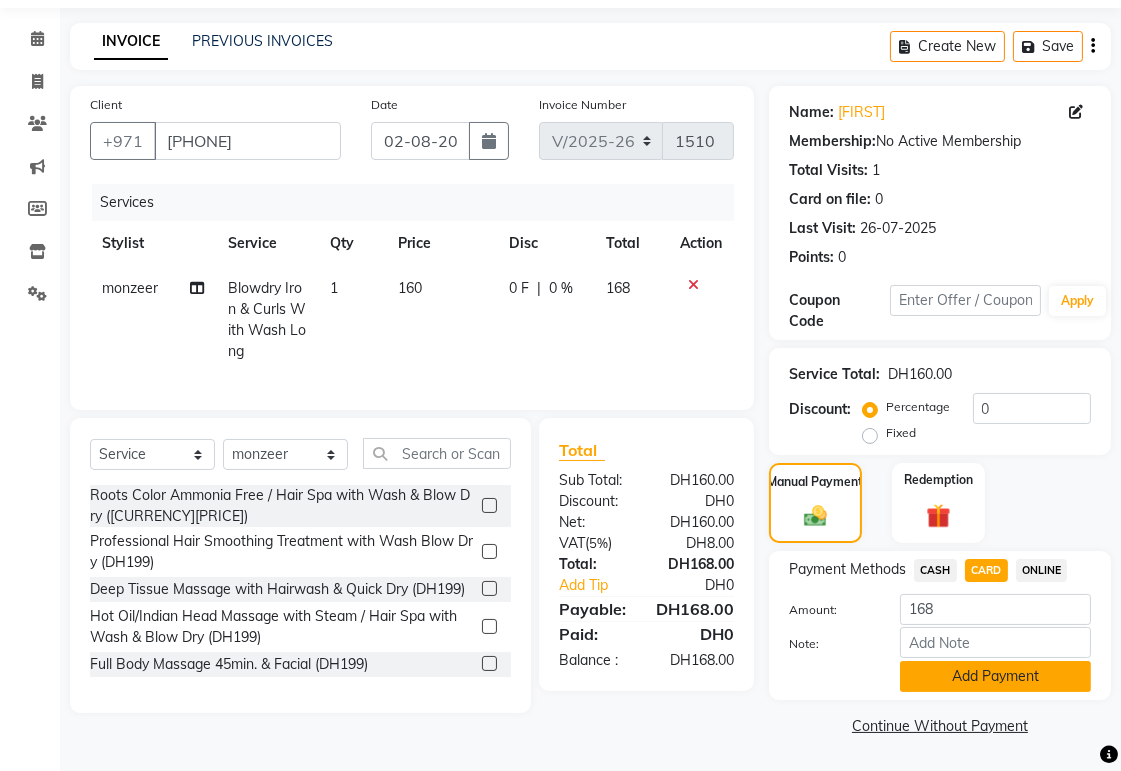 click on "Add Payment" 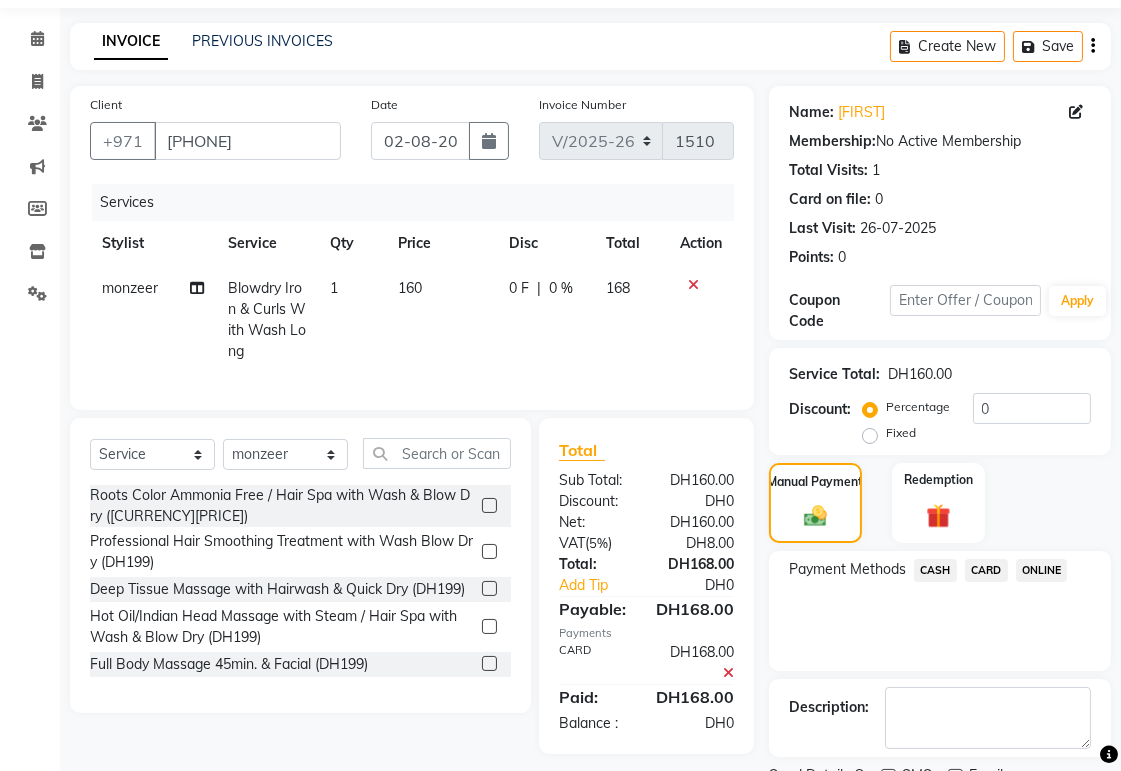 scroll, scrollTop: 147, scrollLeft: 0, axis: vertical 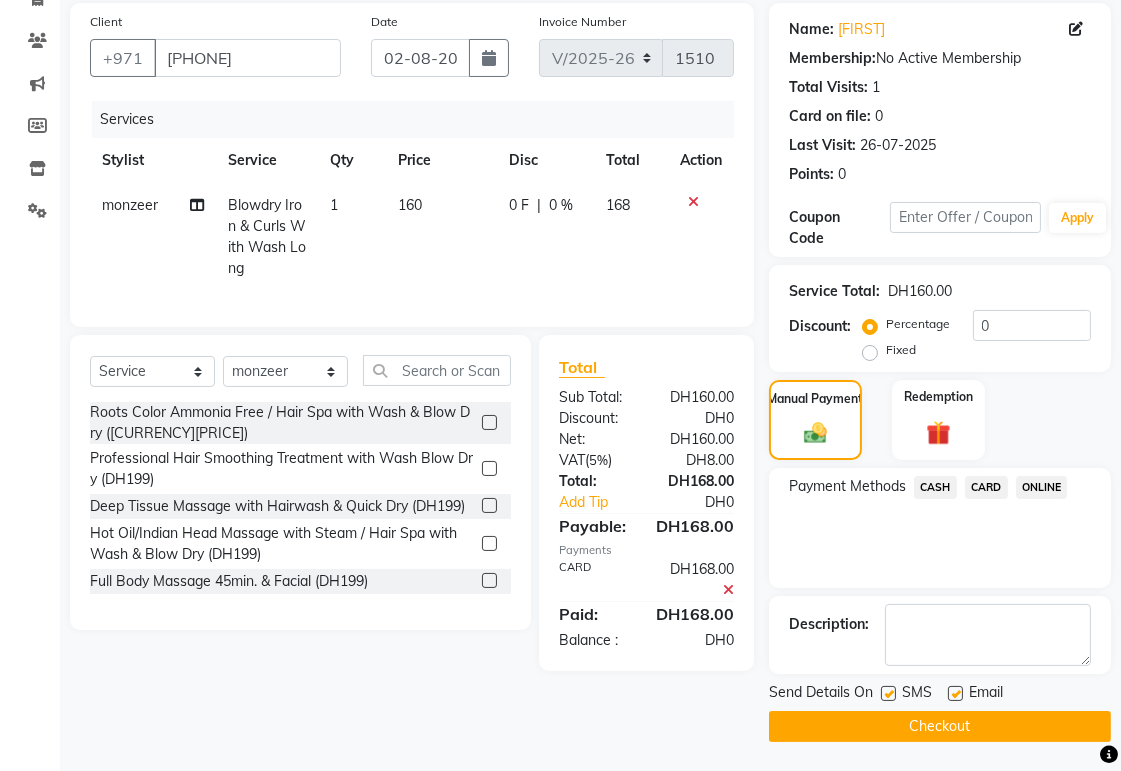 click on "Checkout" 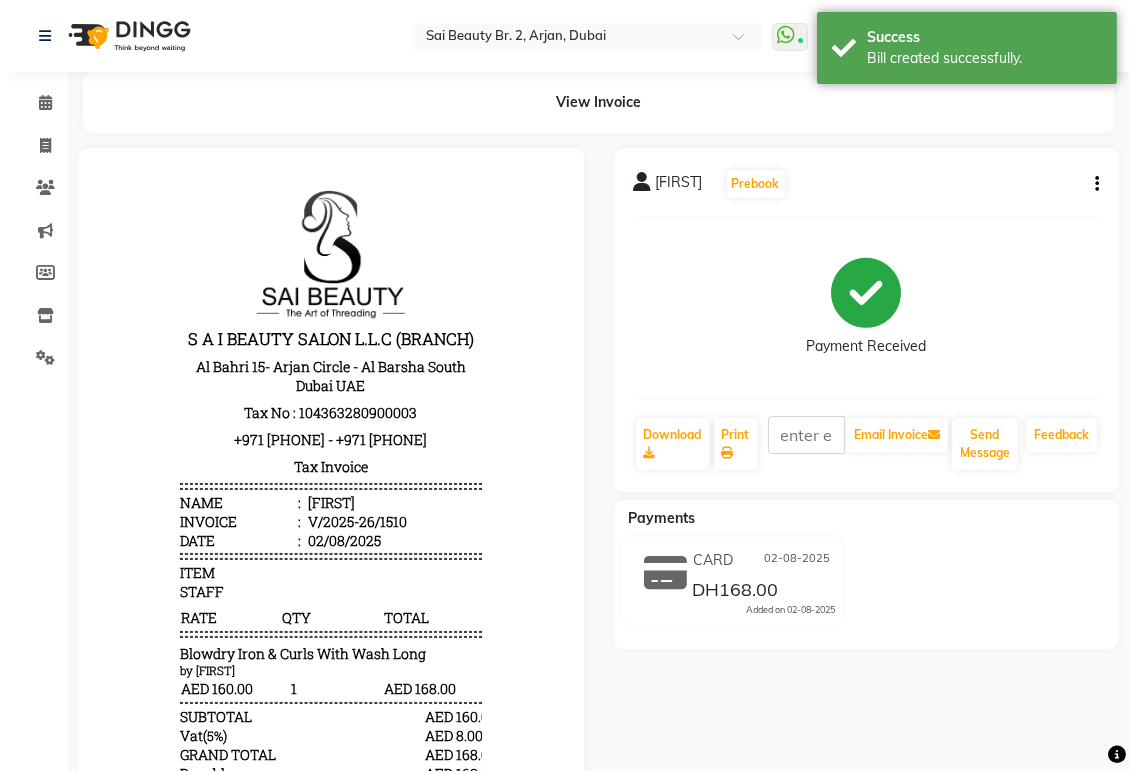 scroll, scrollTop: 0, scrollLeft: 0, axis: both 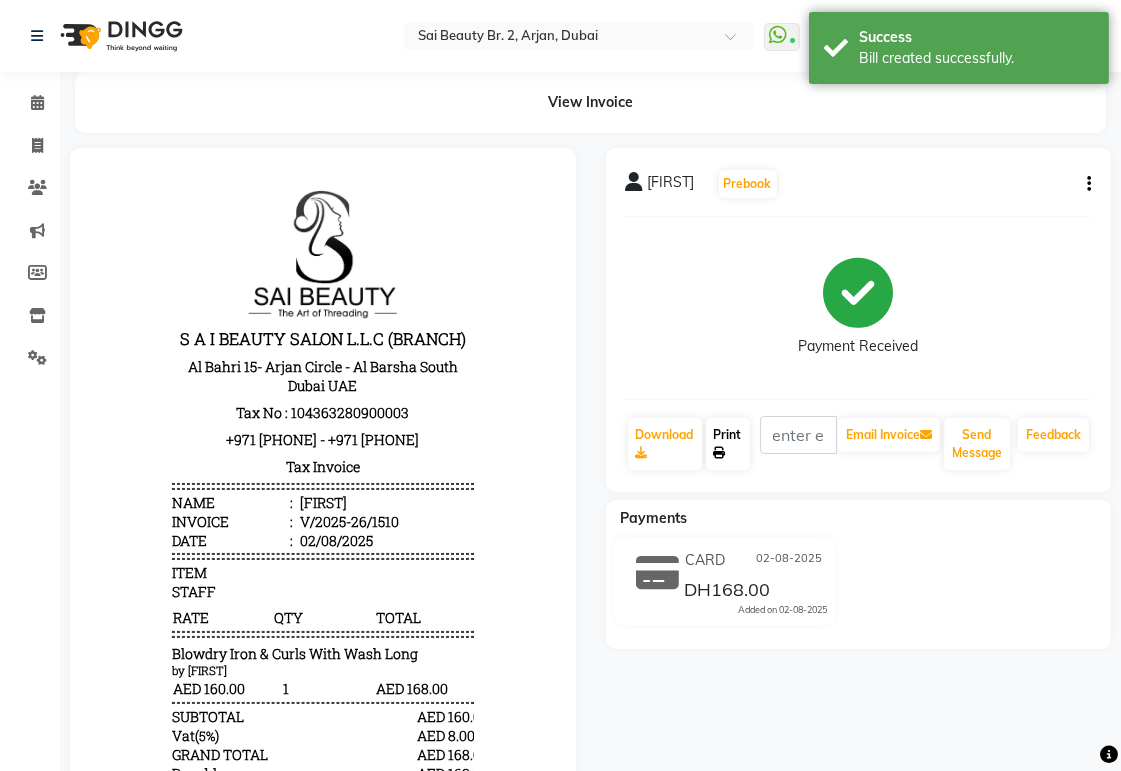 click on "Print" 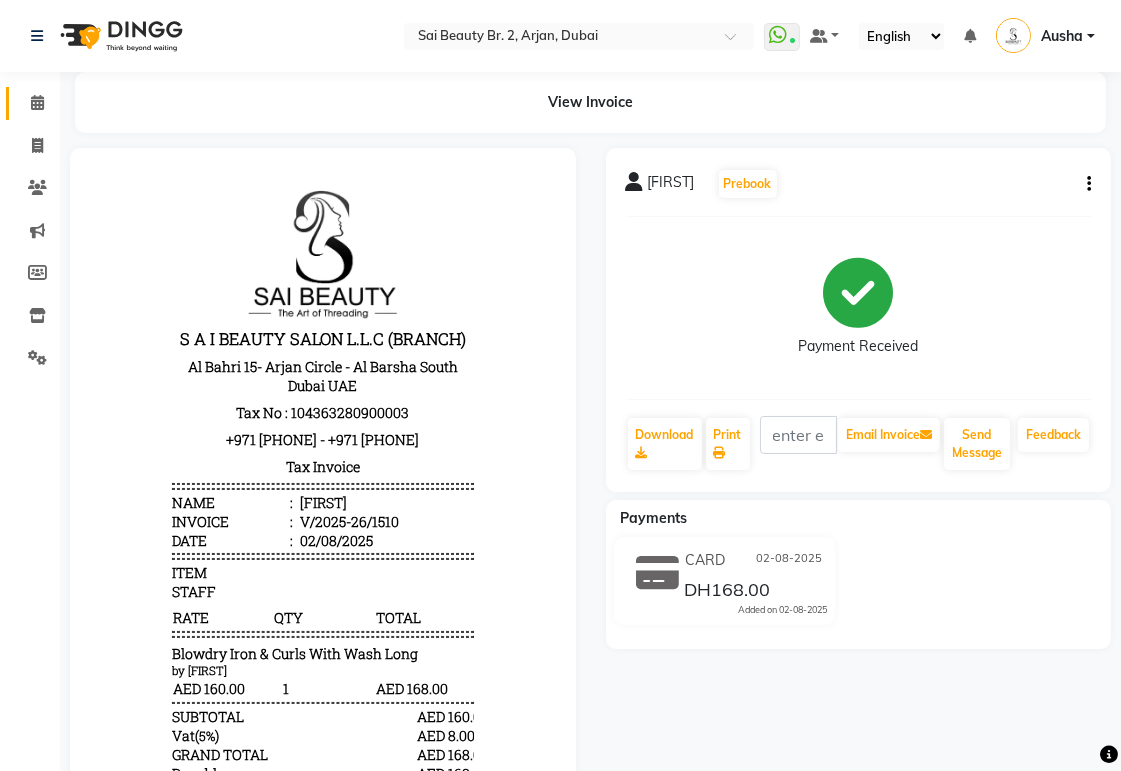 click 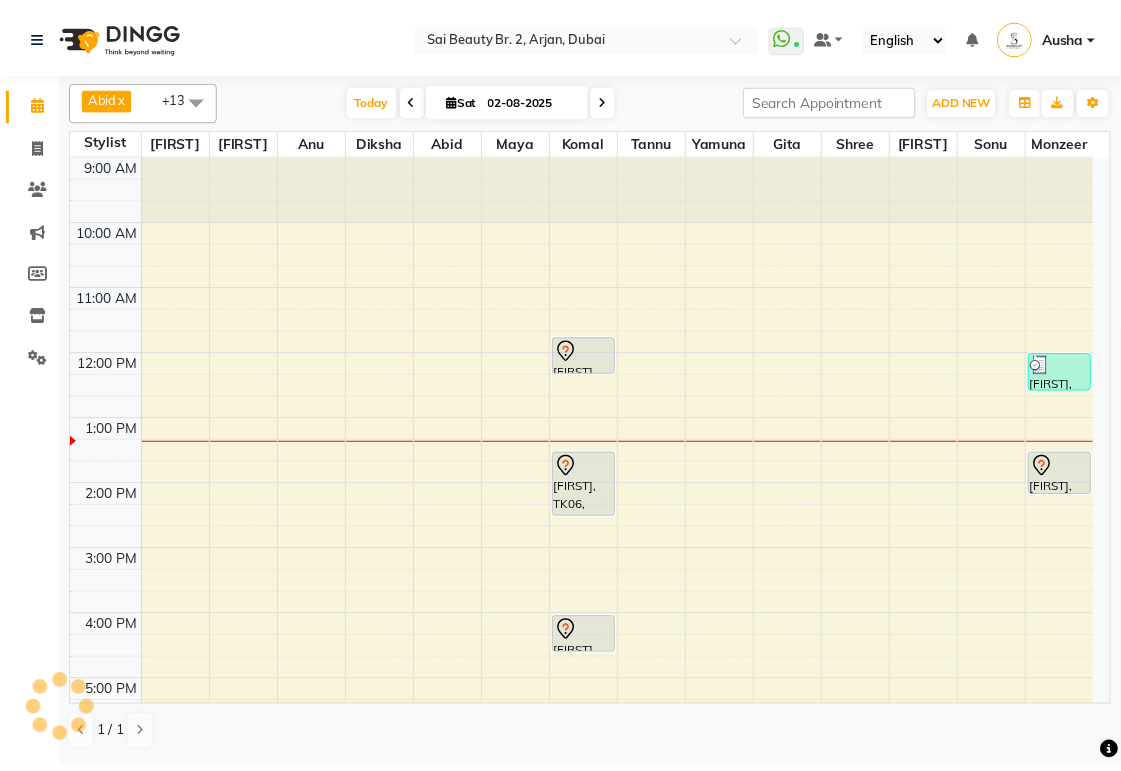 scroll, scrollTop: 0, scrollLeft: 0, axis: both 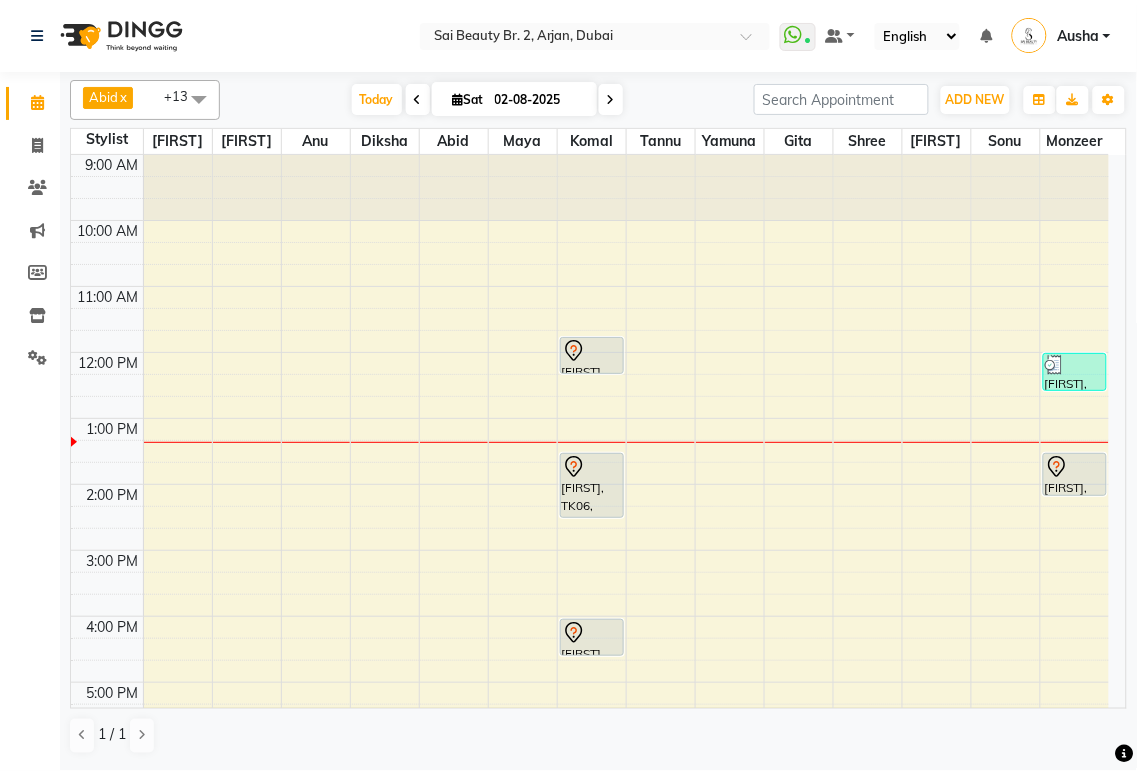 click 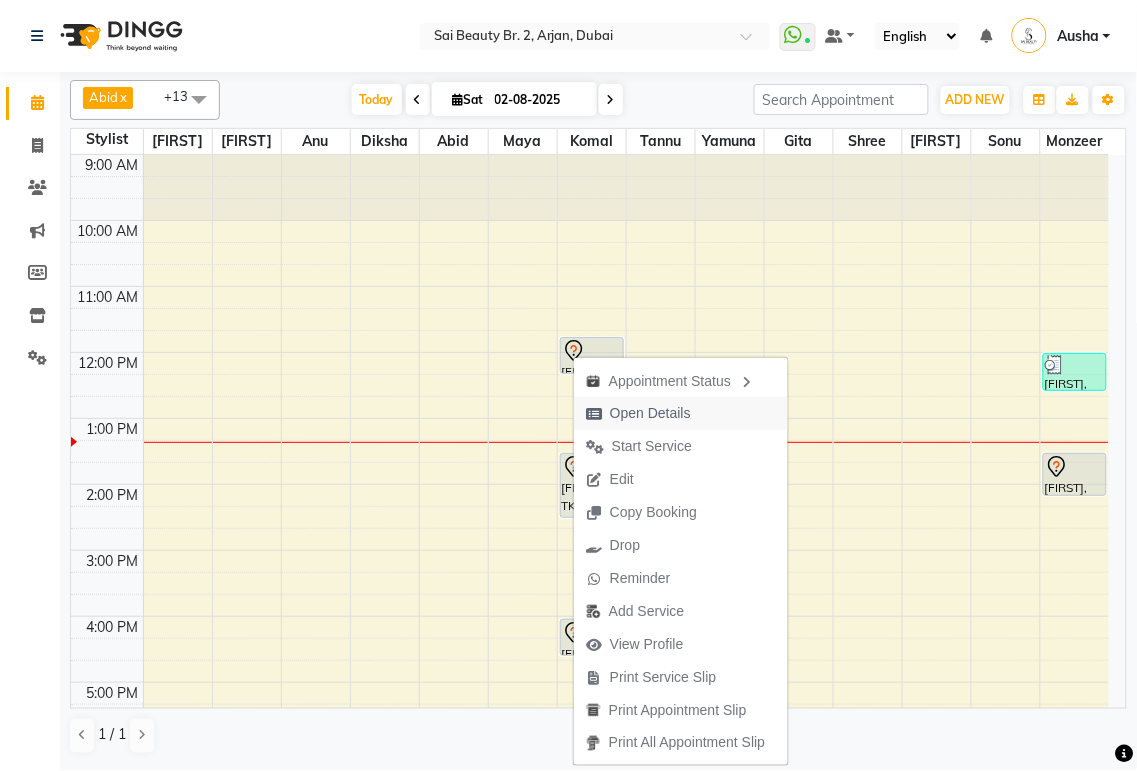click on "Open Details" at bounding box center [650, 413] 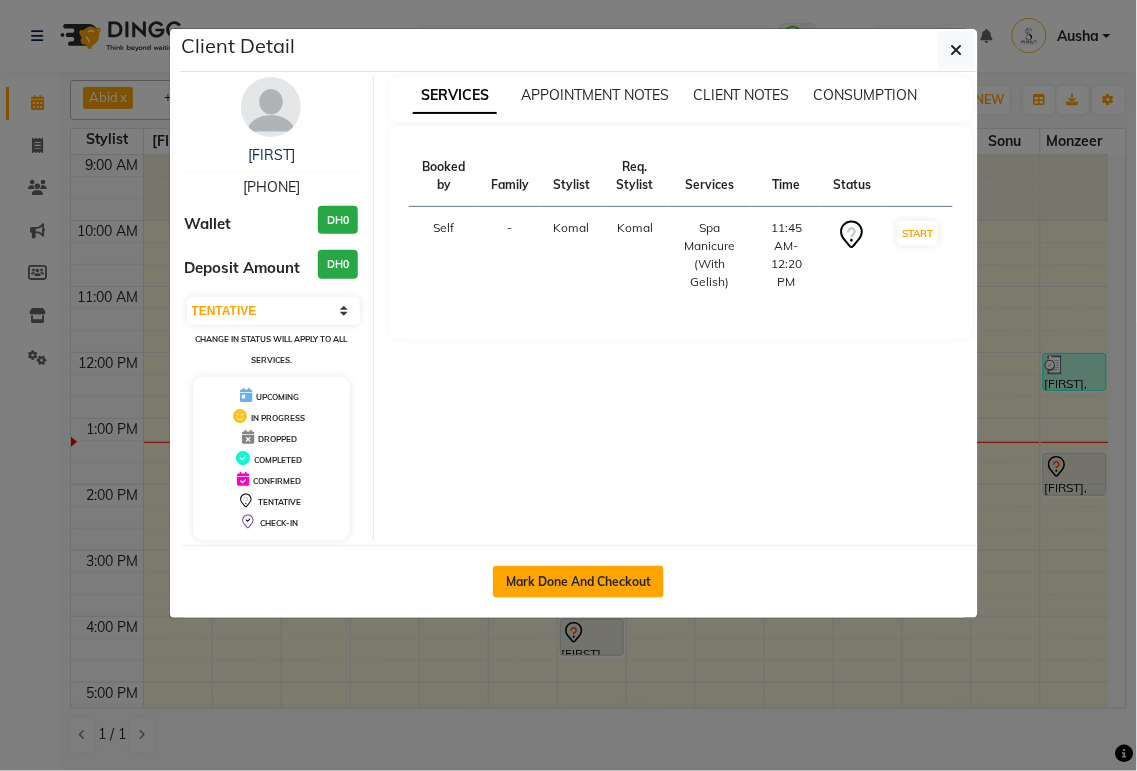 click on "Mark Done And Checkout" 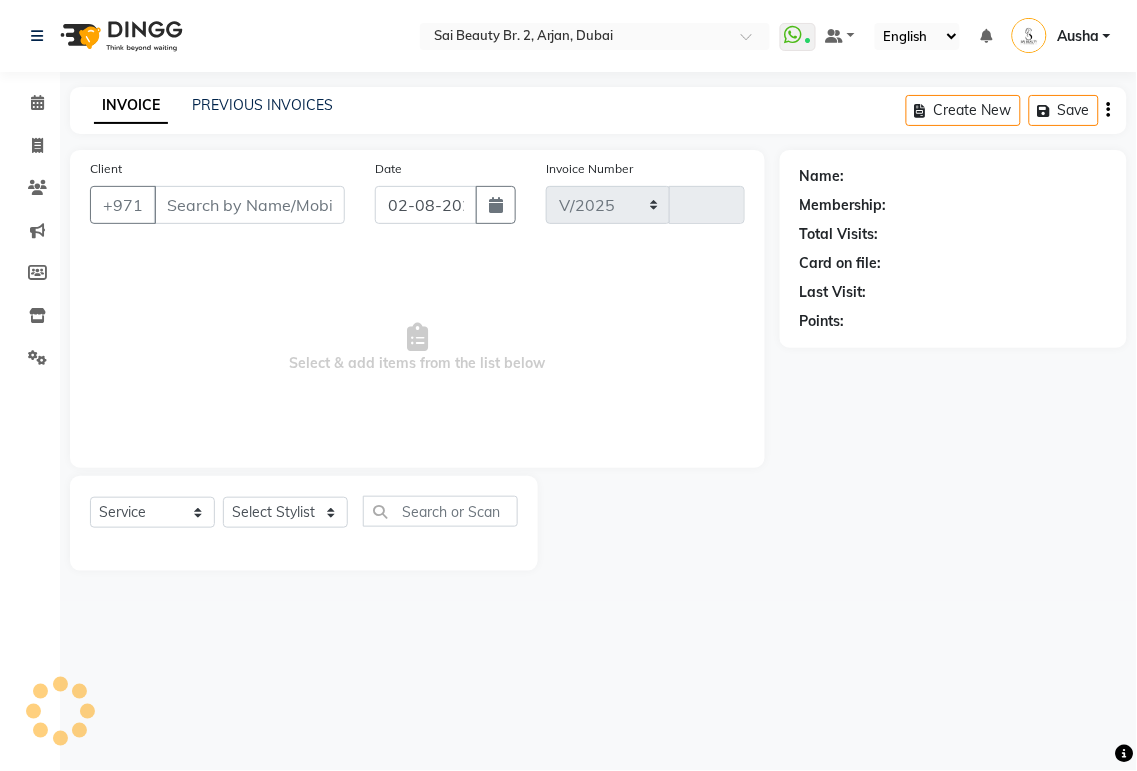 select on "6956" 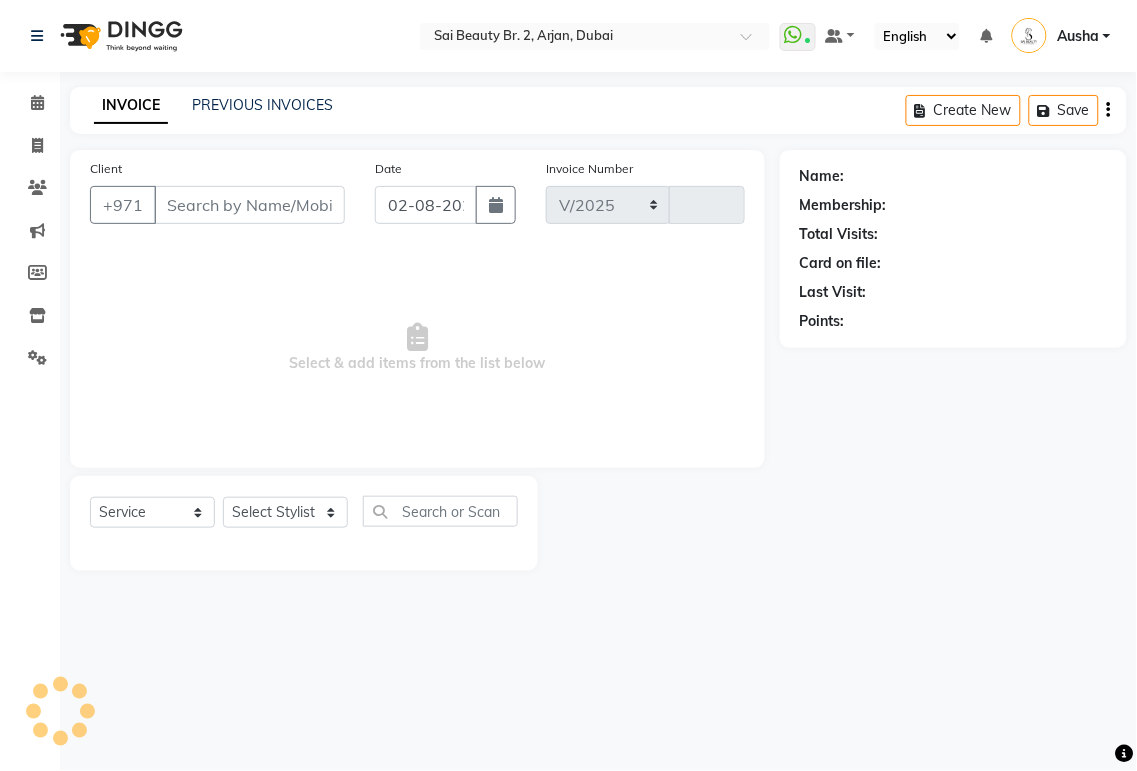 type on "1511" 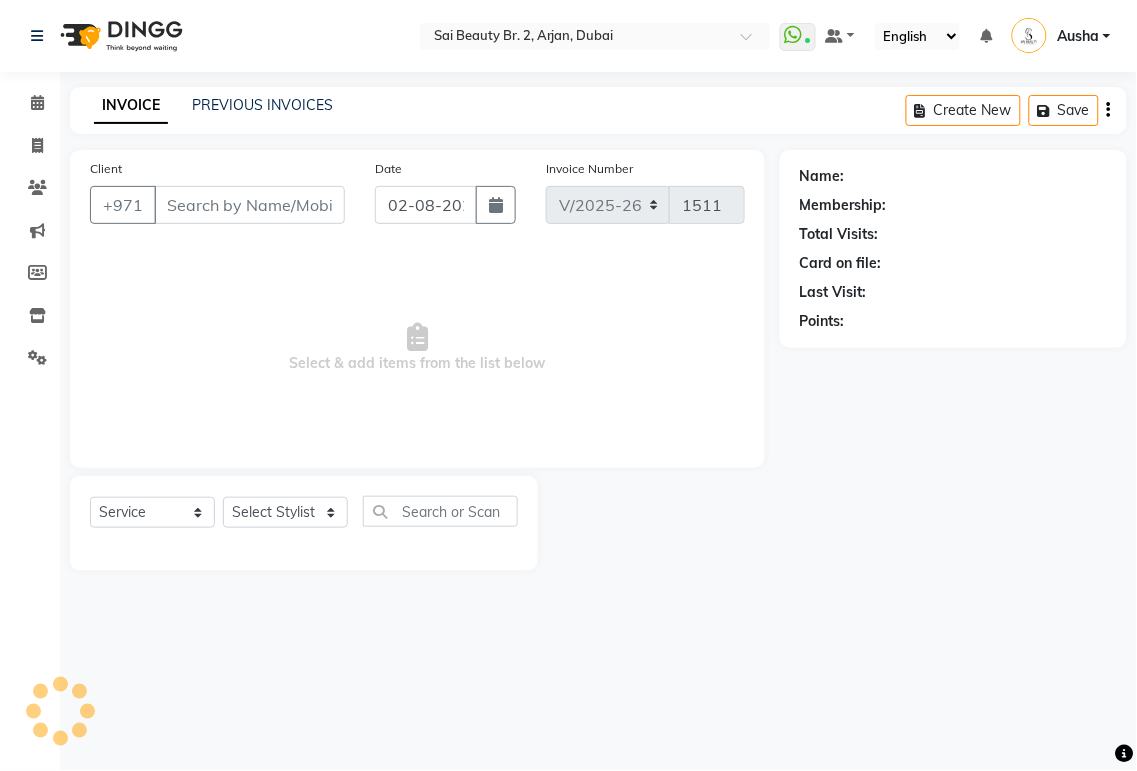 type on "[PHONE]" 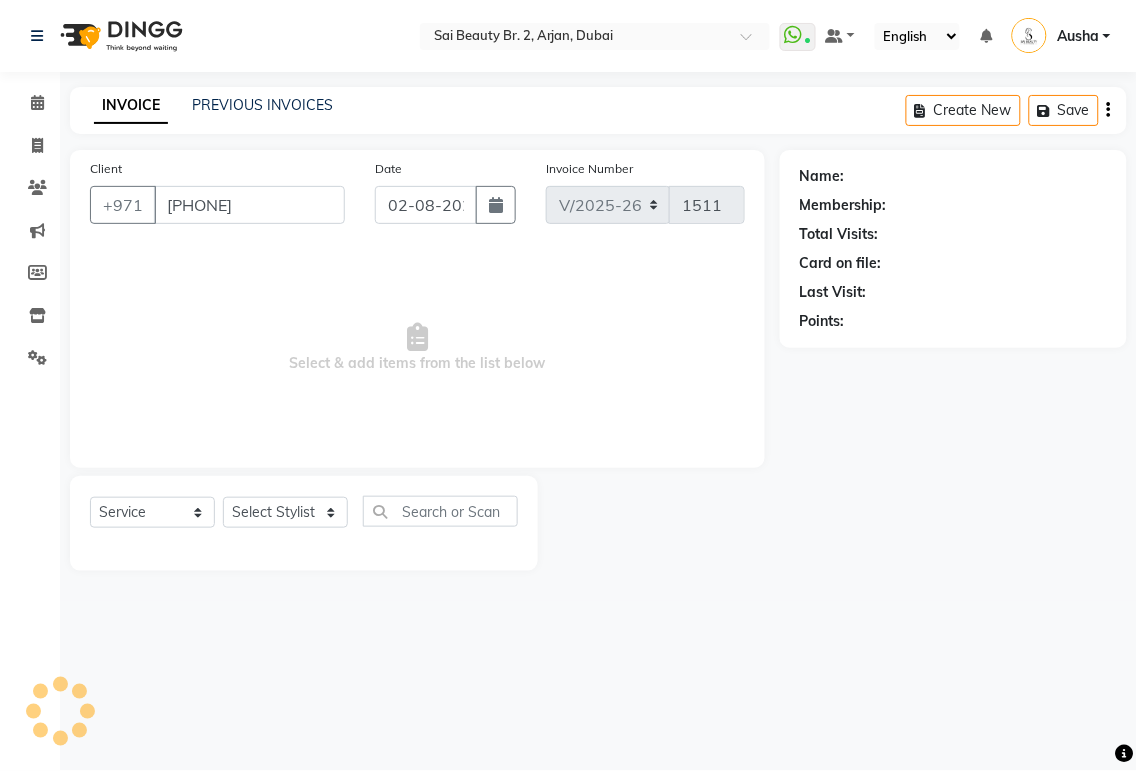 select on "59424" 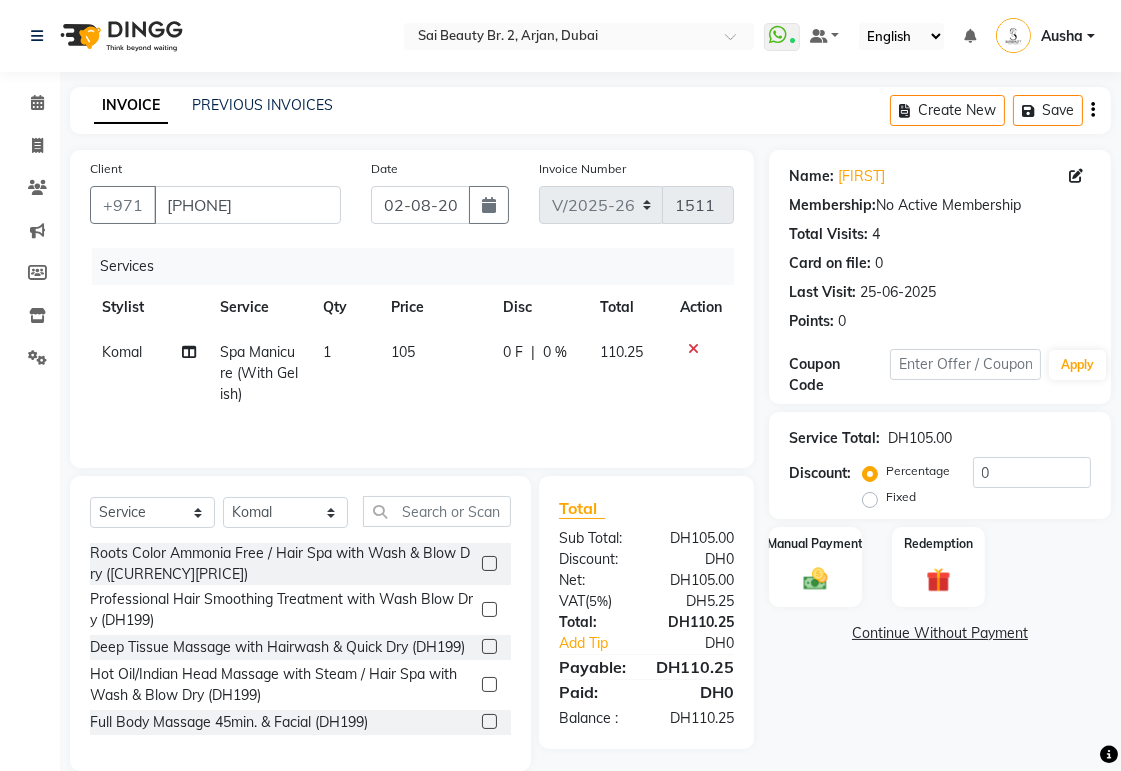 click on "Spa Manicure (With Gelish)" 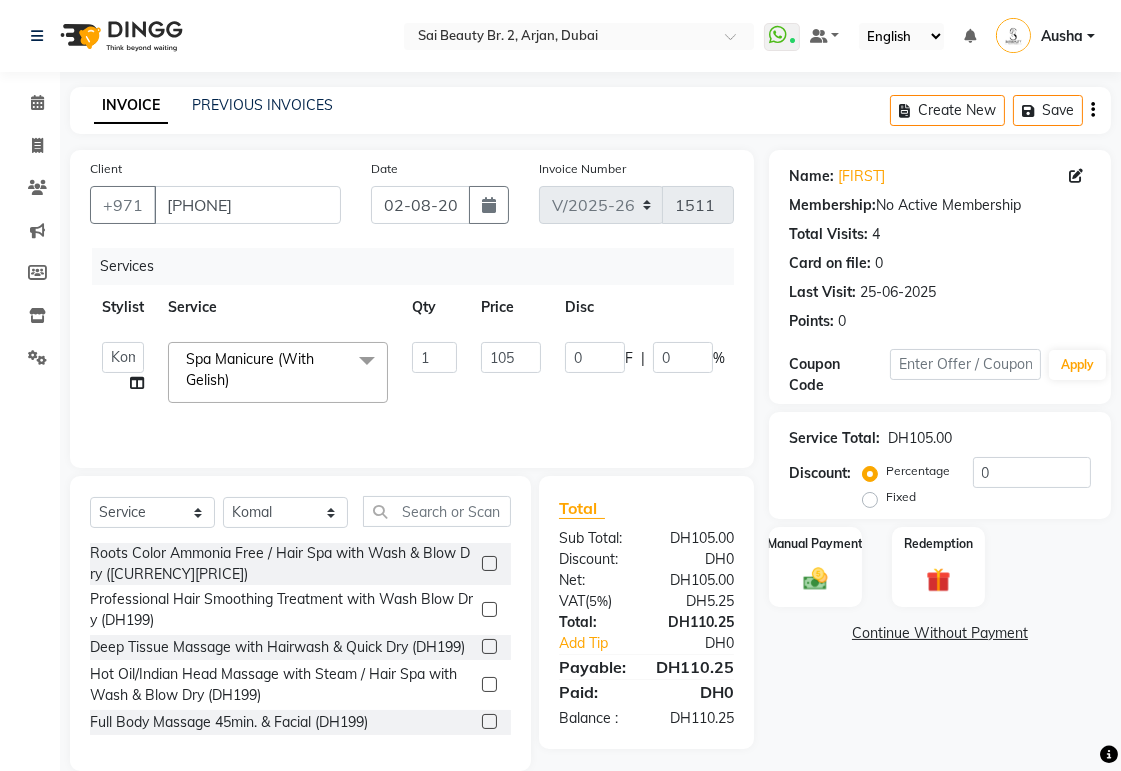 click 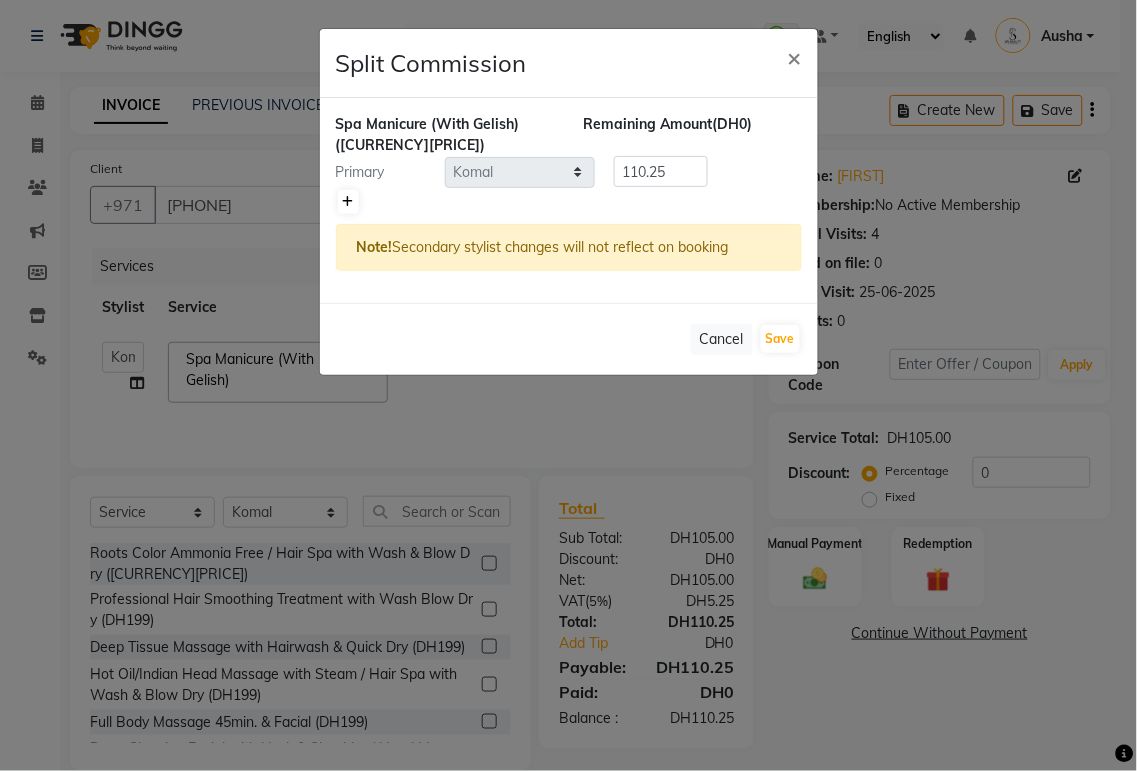 click 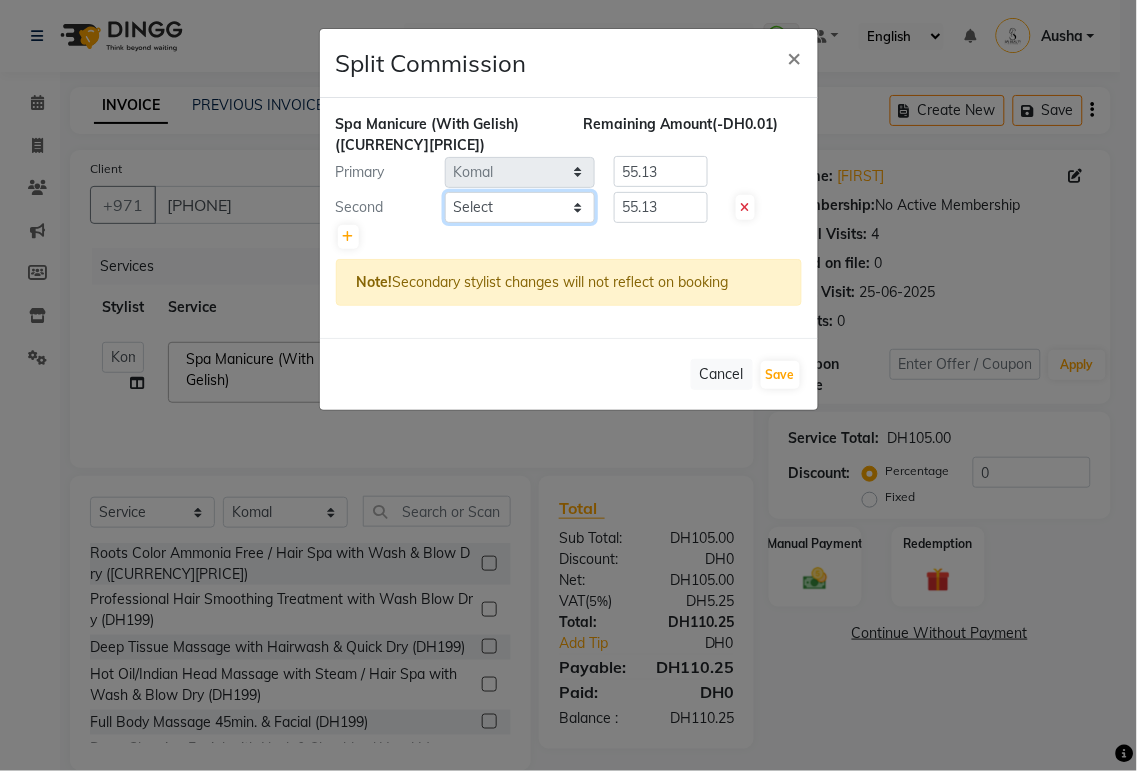 click on "Select  [FIRST]   [FIRST]   [FIRST]   [FIRST]   [FIRST]   [FIRST]   [FIRST]   [FIRST]   [FIRST]   [FIRST]   [FIRST]   [FIRST]   [FIRST]   [FIRST]   [FIRST]" 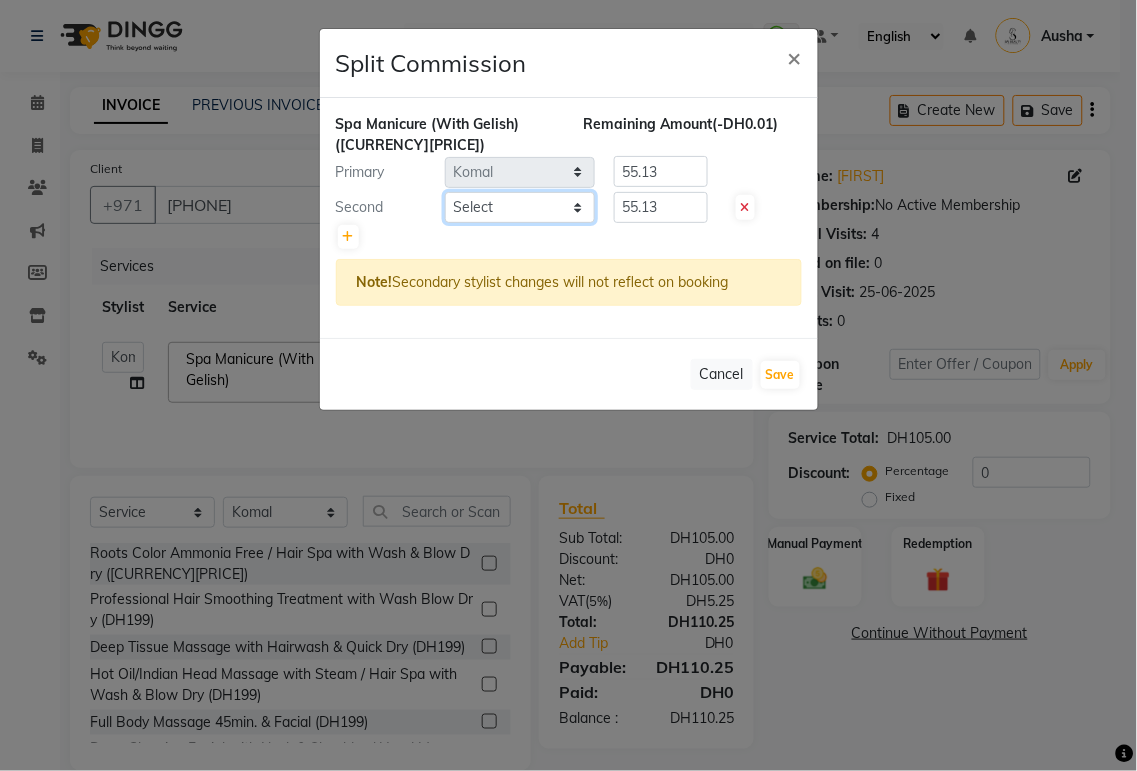 select on "61483" 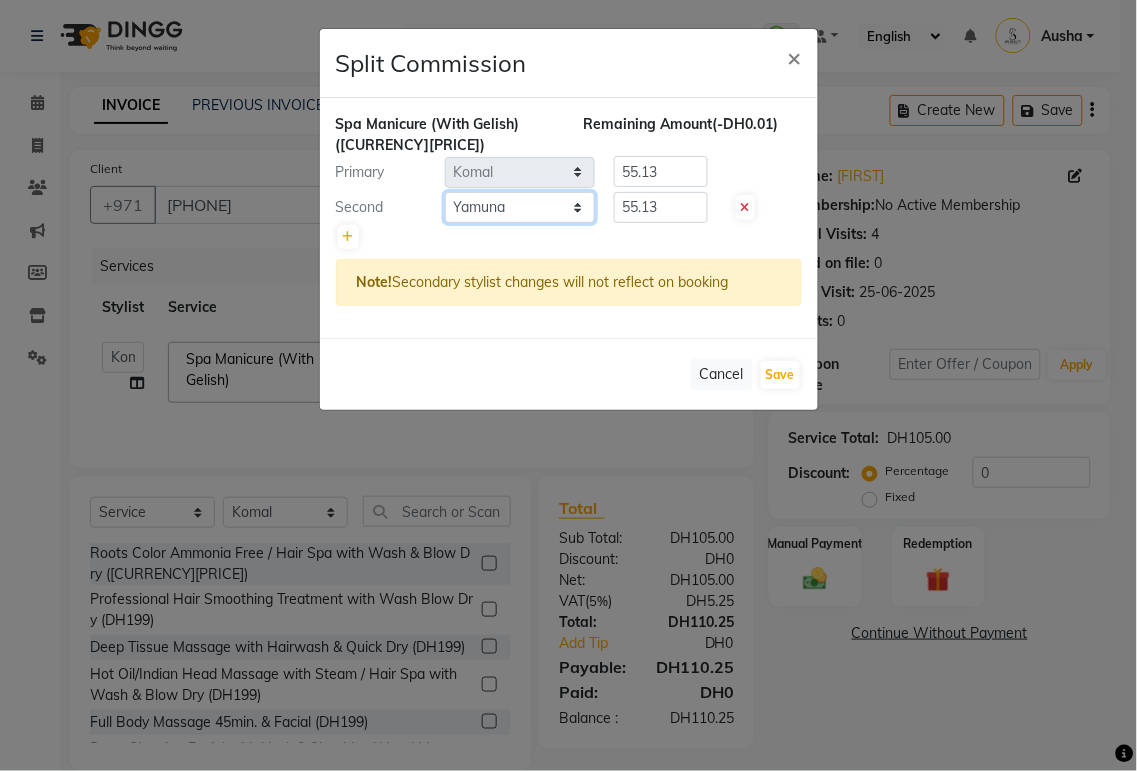 click on "Select  [FIRST]   [FIRST]   [FIRST]   [FIRST]   [FIRST]   [FIRST]   [FIRST]   [FIRST]   [FIRST]   [FIRST]   [FIRST]   [FIRST]   [FIRST]   [FIRST]   [FIRST]" 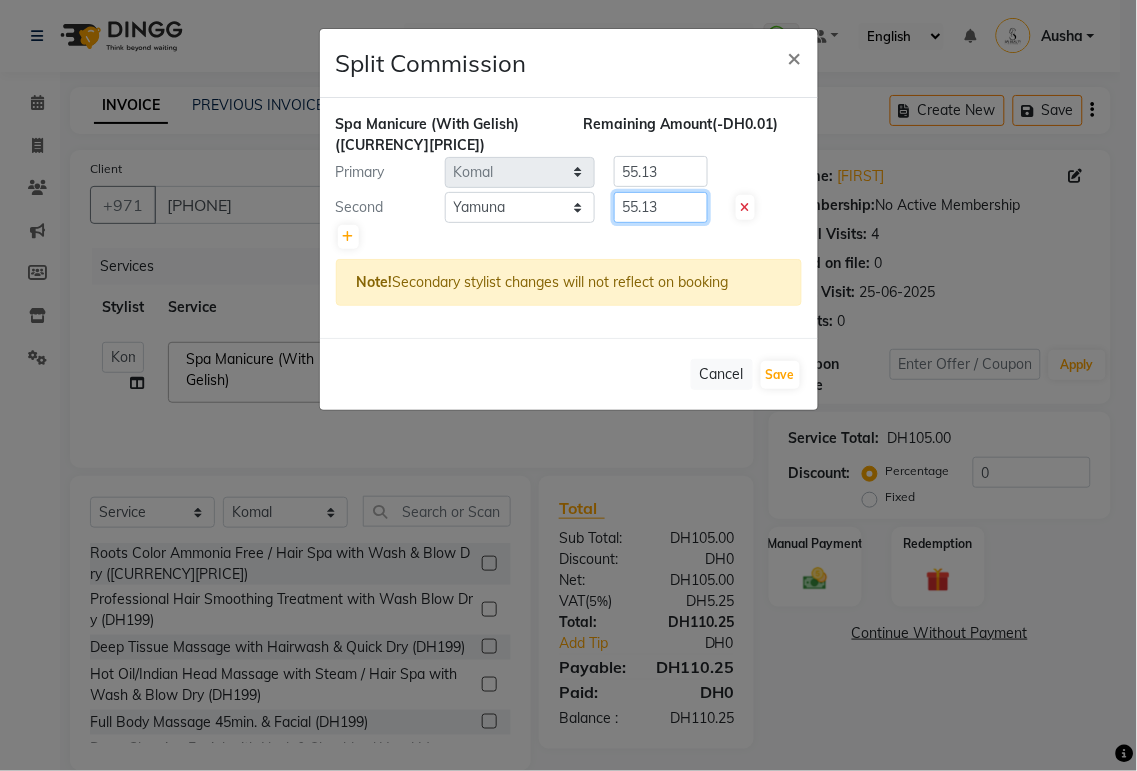 click on "55.13" 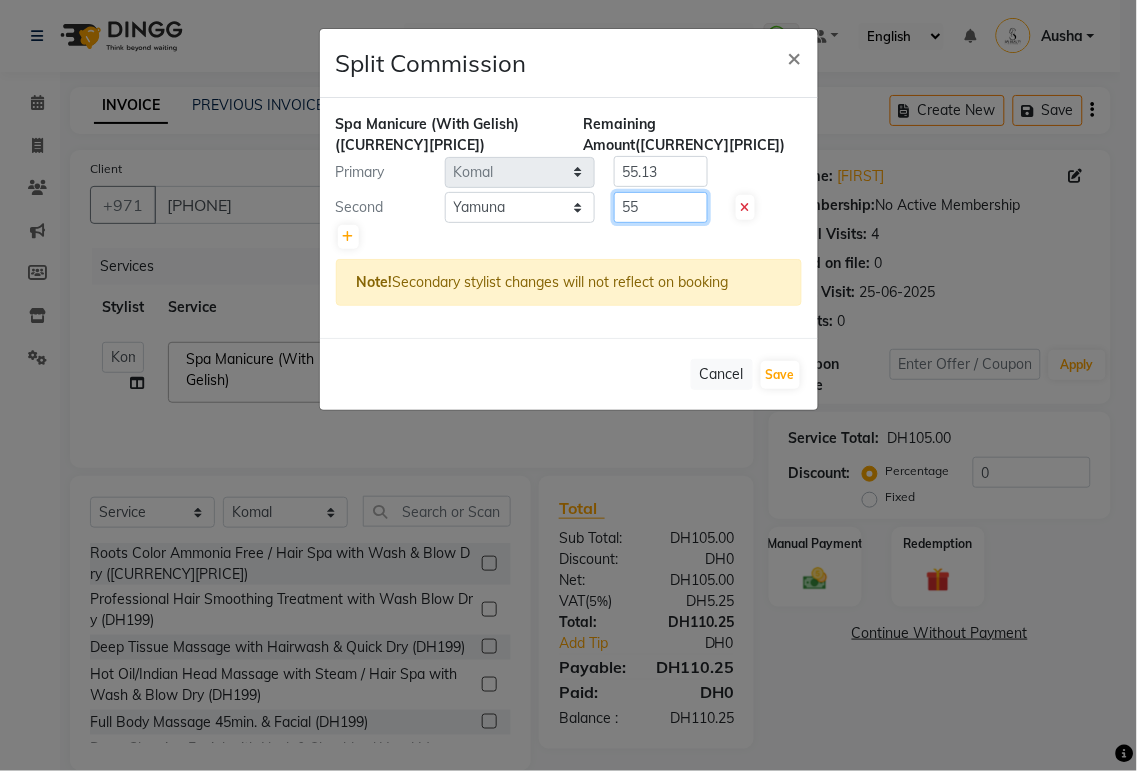 type on "5" 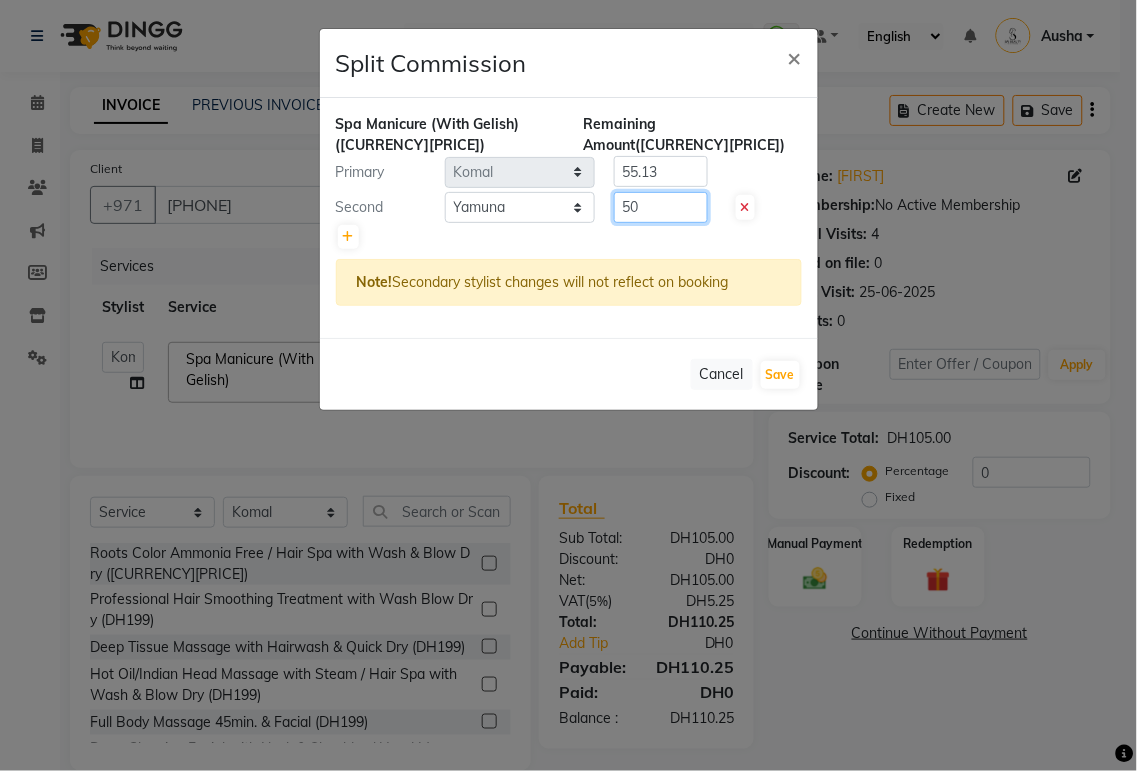 type on "50" 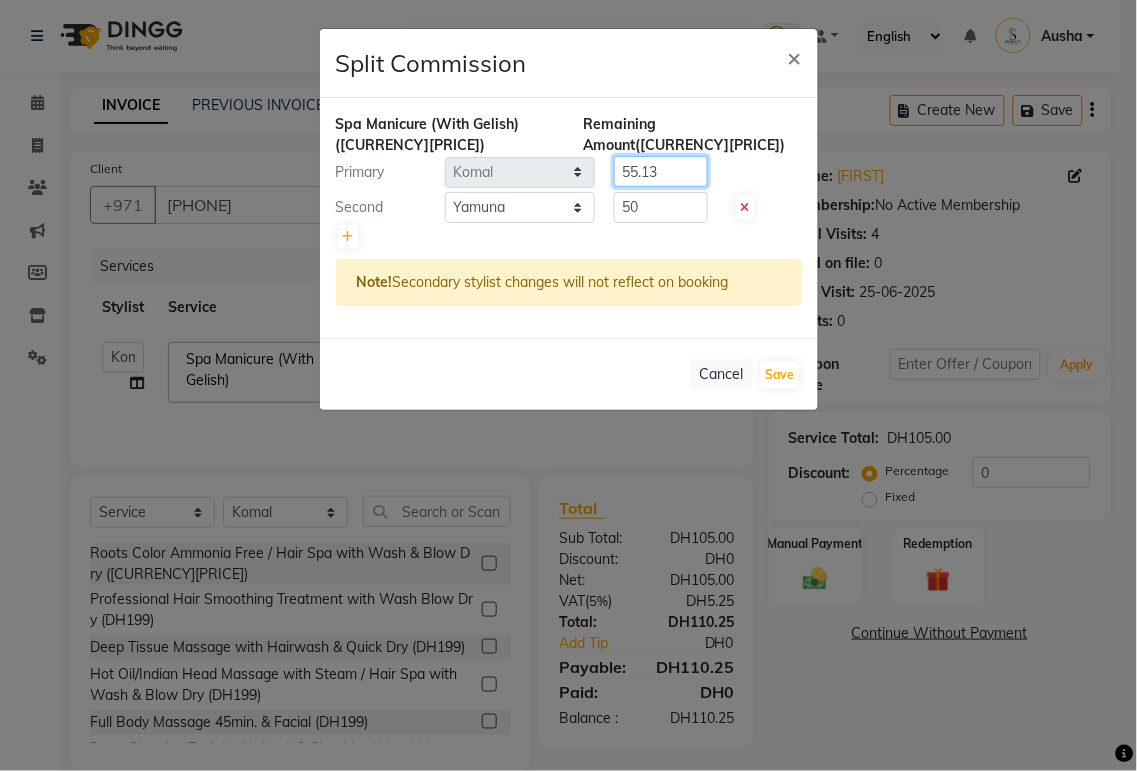 click on "55.13" 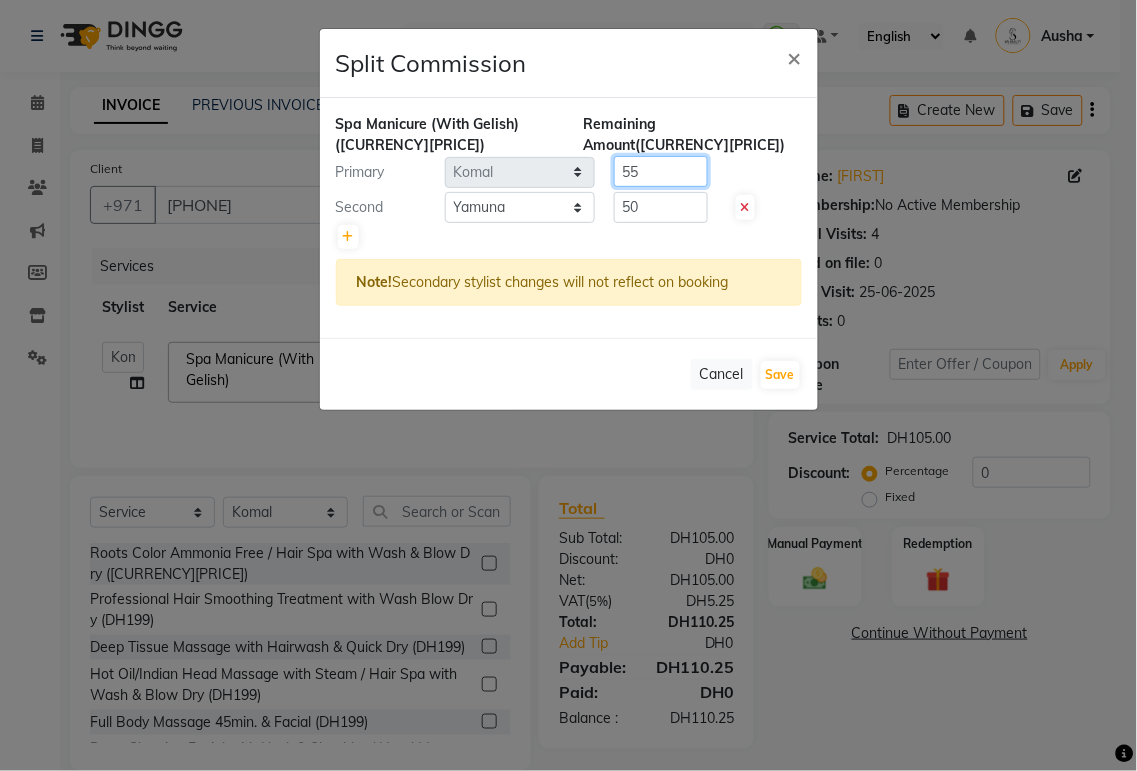 type on "5" 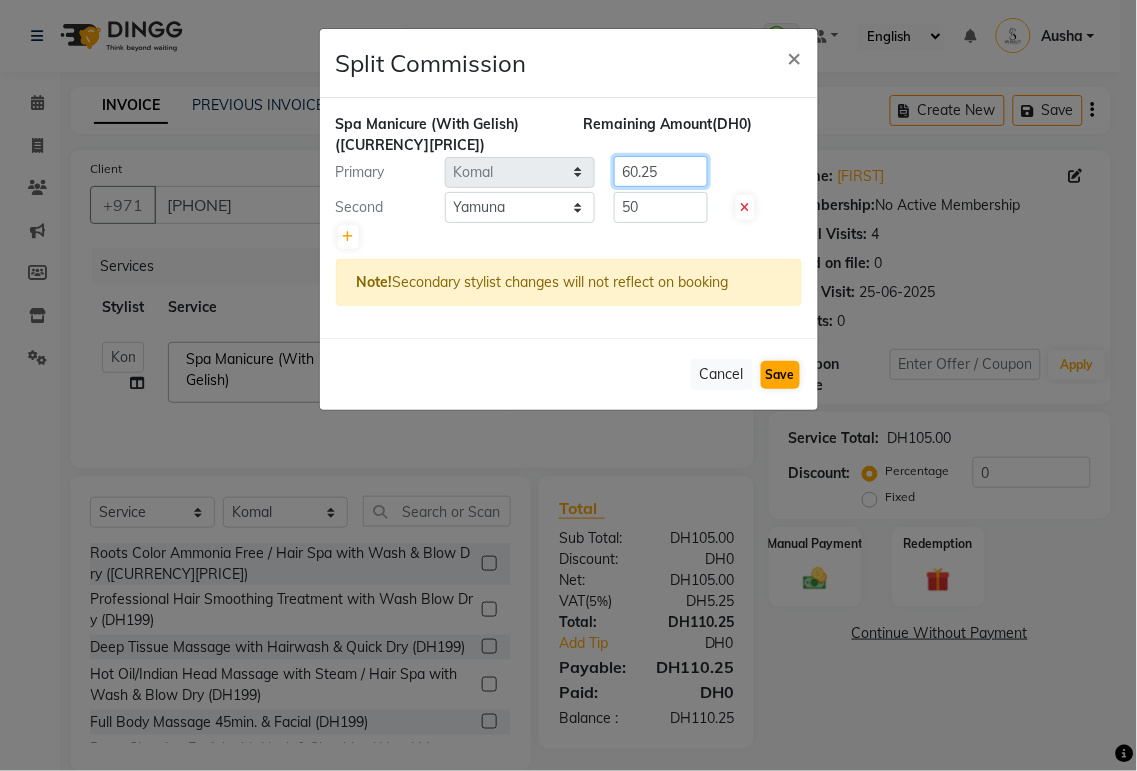 type on "60.25" 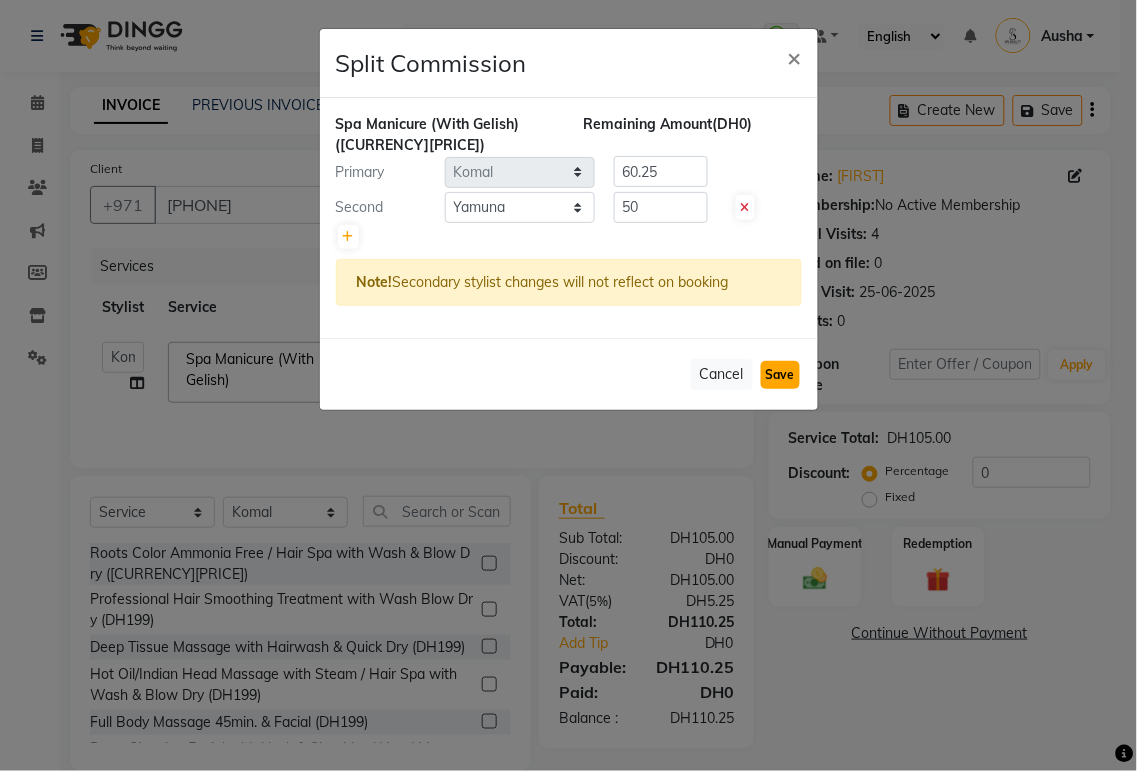 click on "Save" 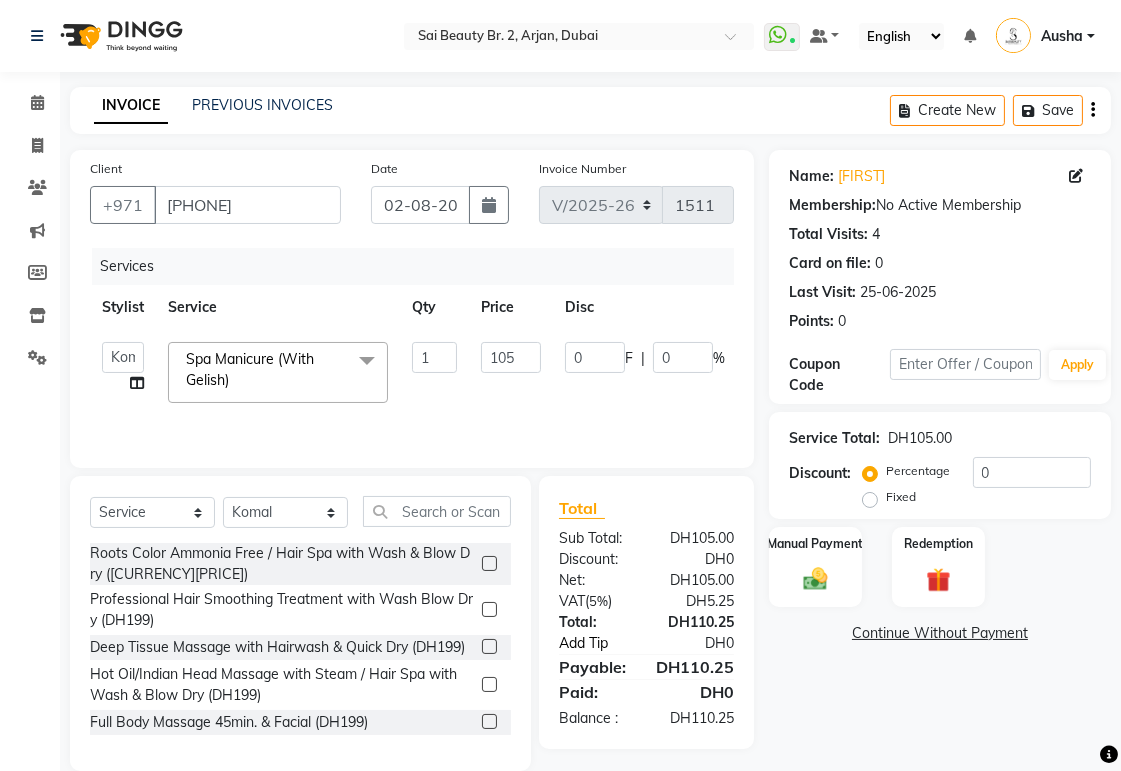 click on "Add Tip" 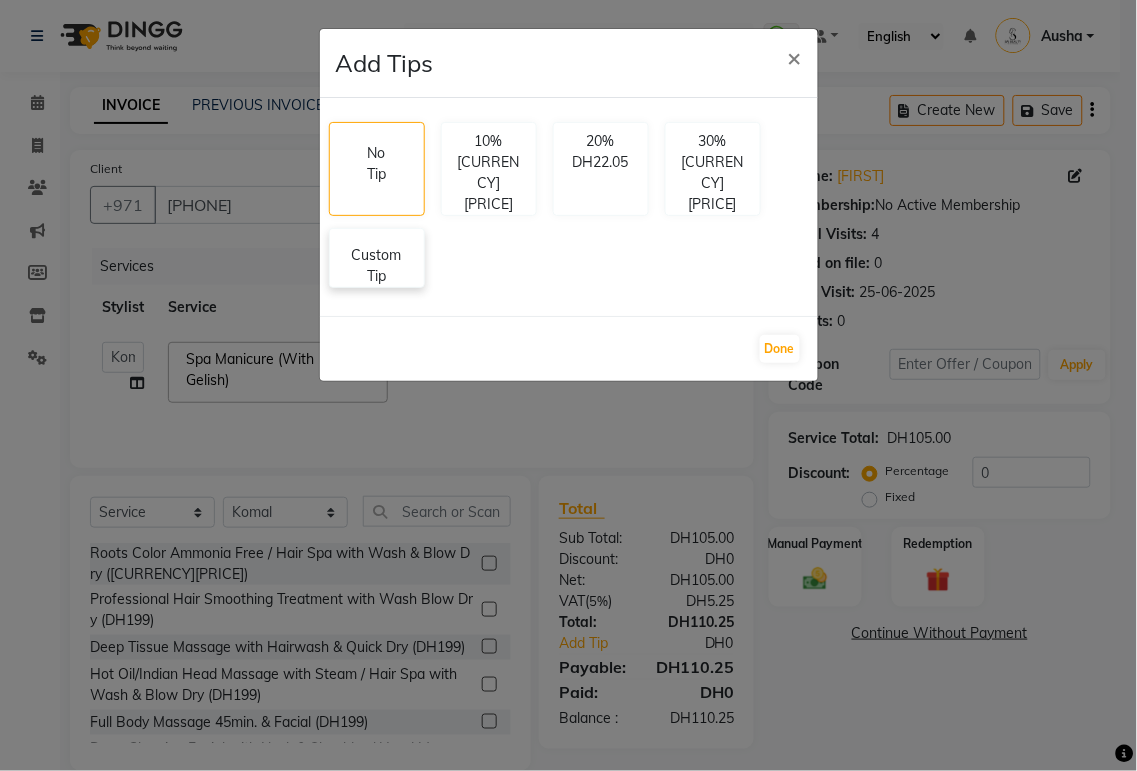 click on "Custom Tip" 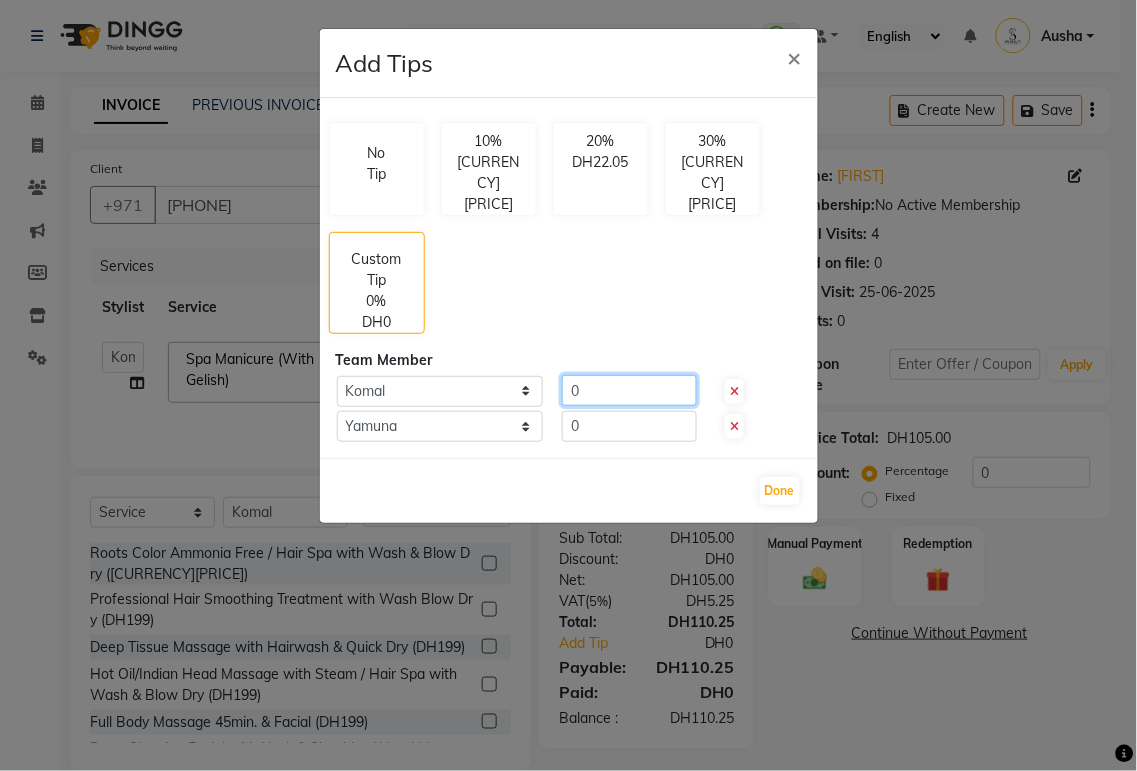 click on "0" 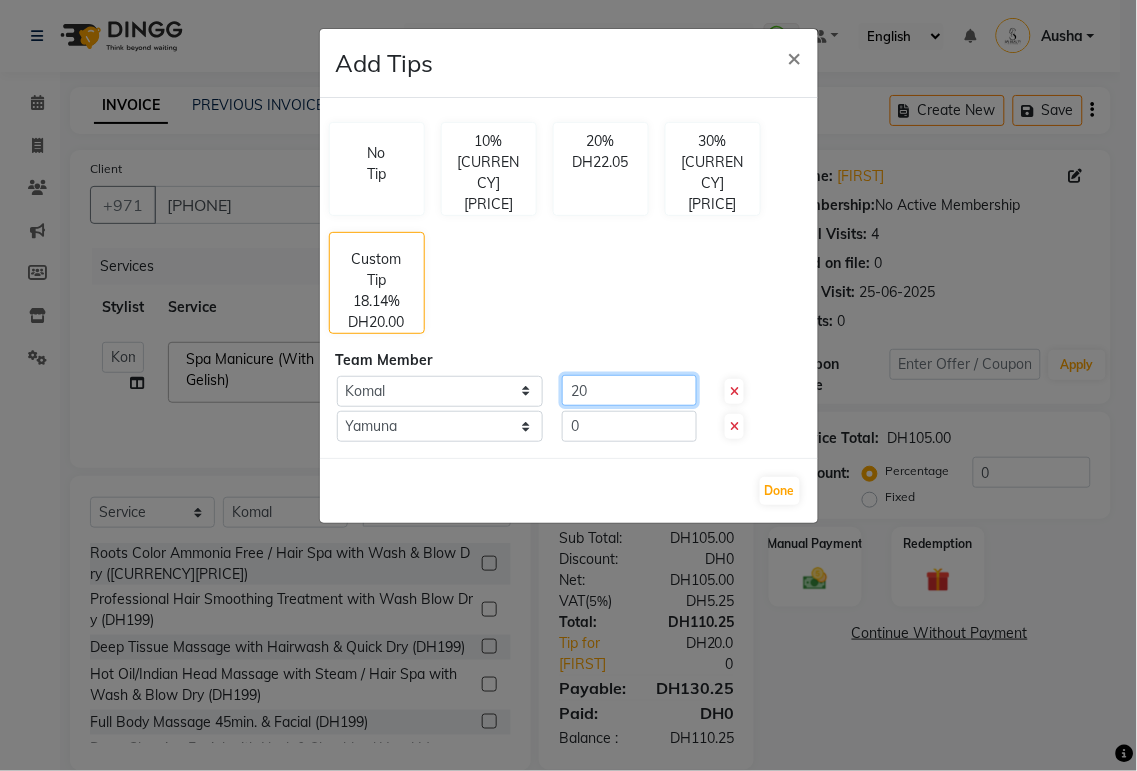 type on "20" 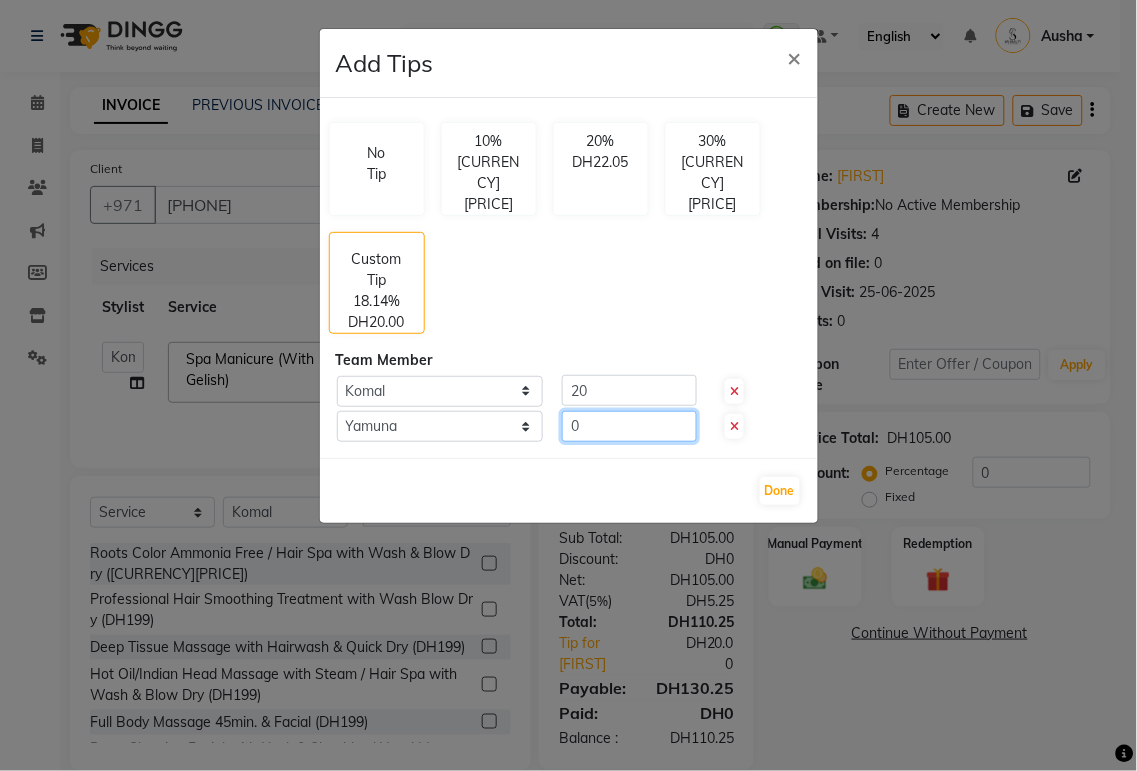 click on "0" 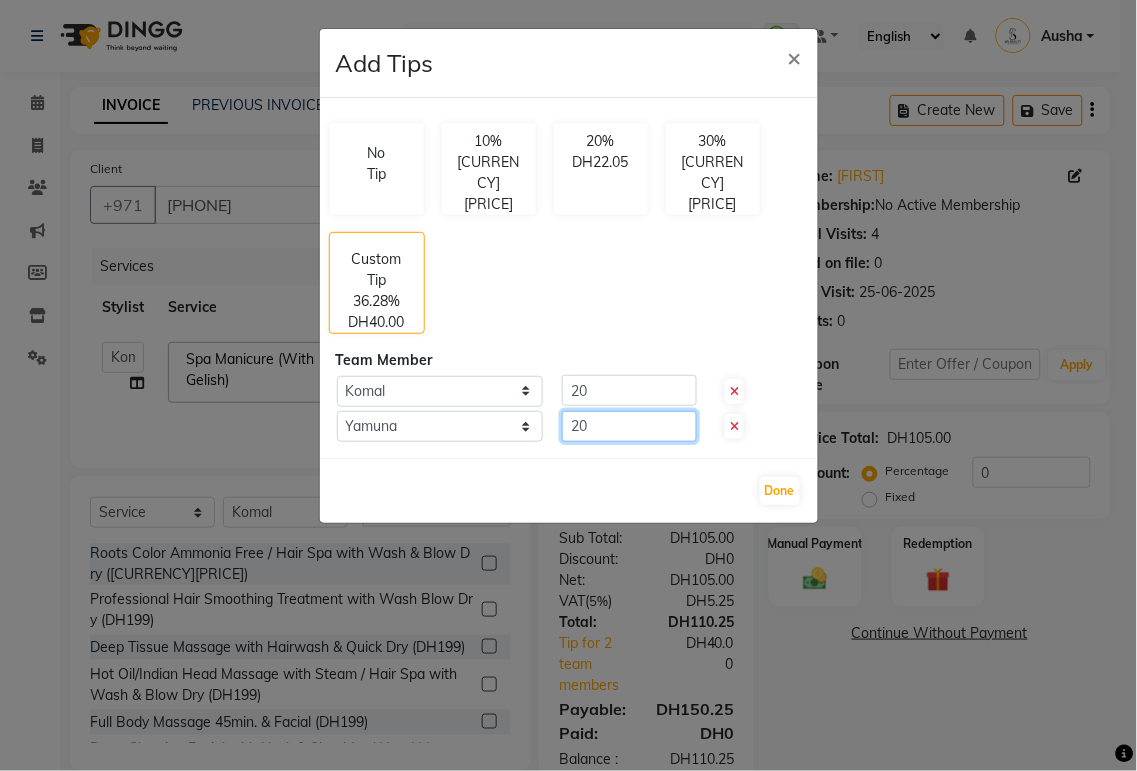 type on "20" 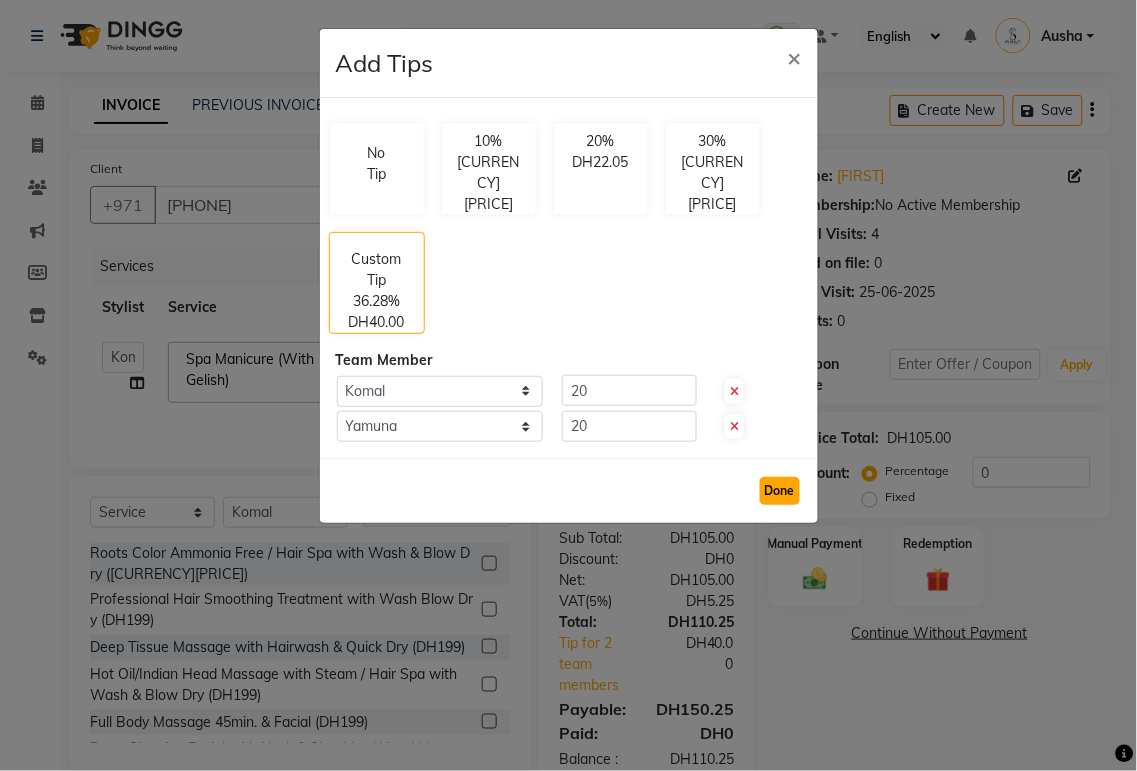 click on "Done" 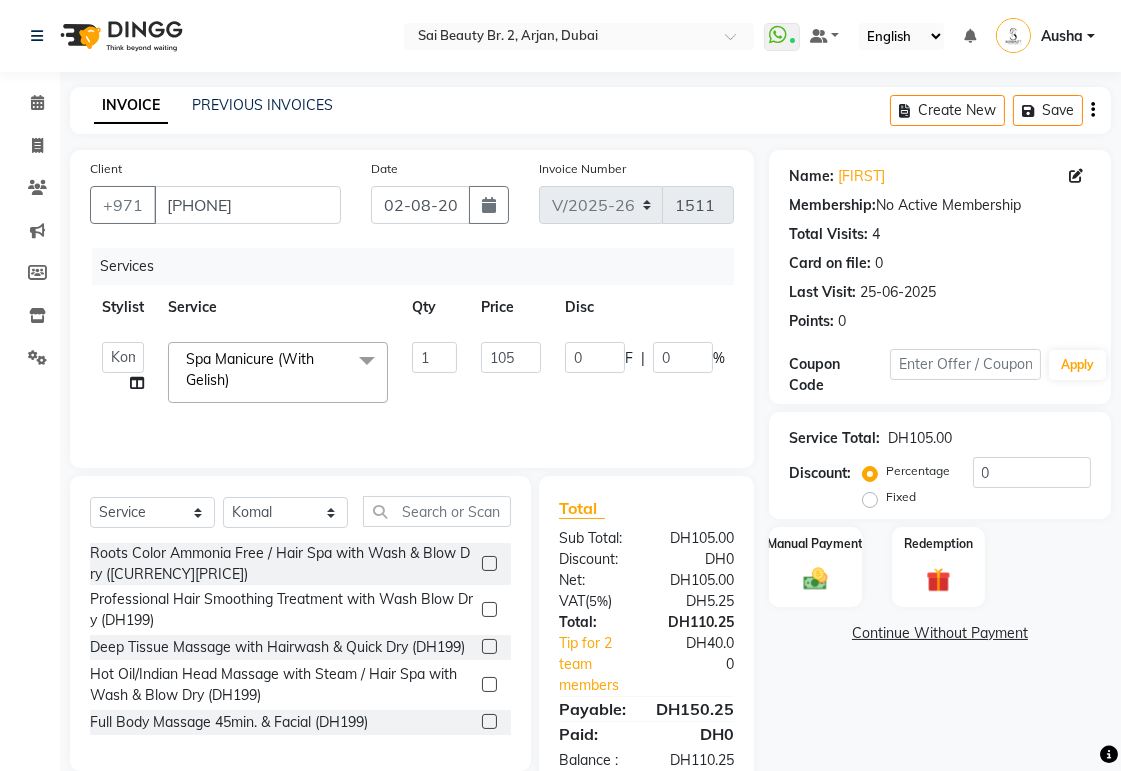 scroll, scrollTop: 50, scrollLeft: 0, axis: vertical 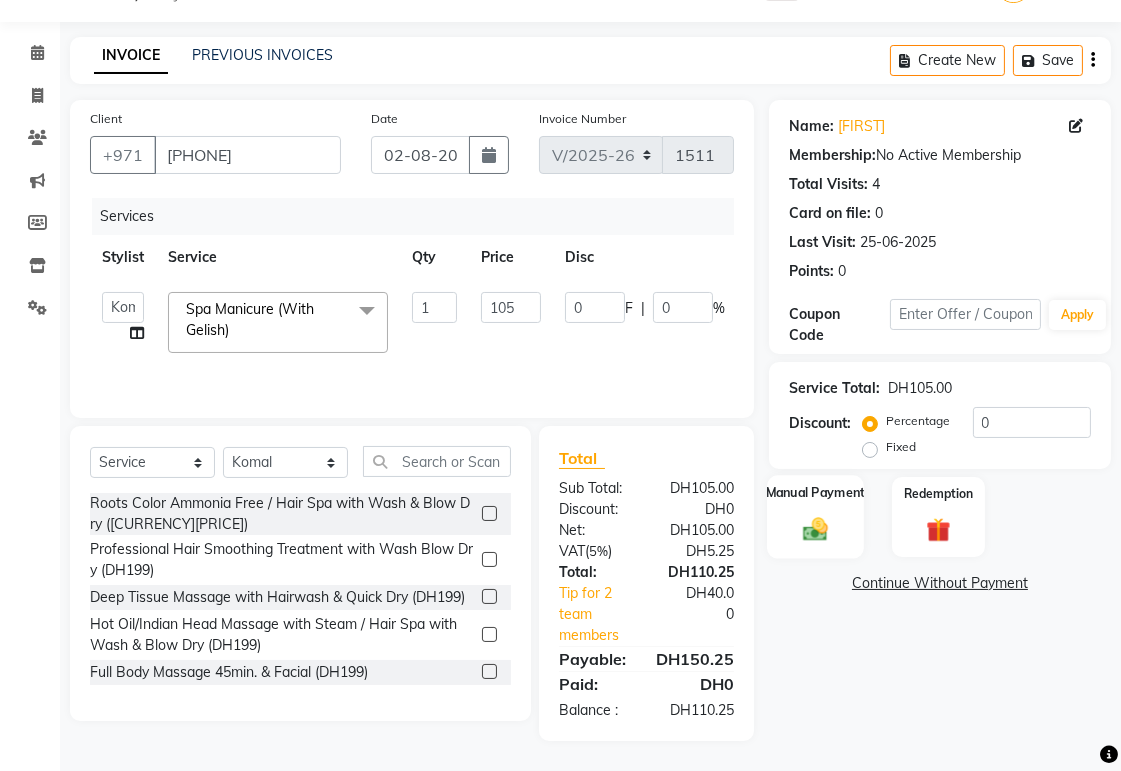 click 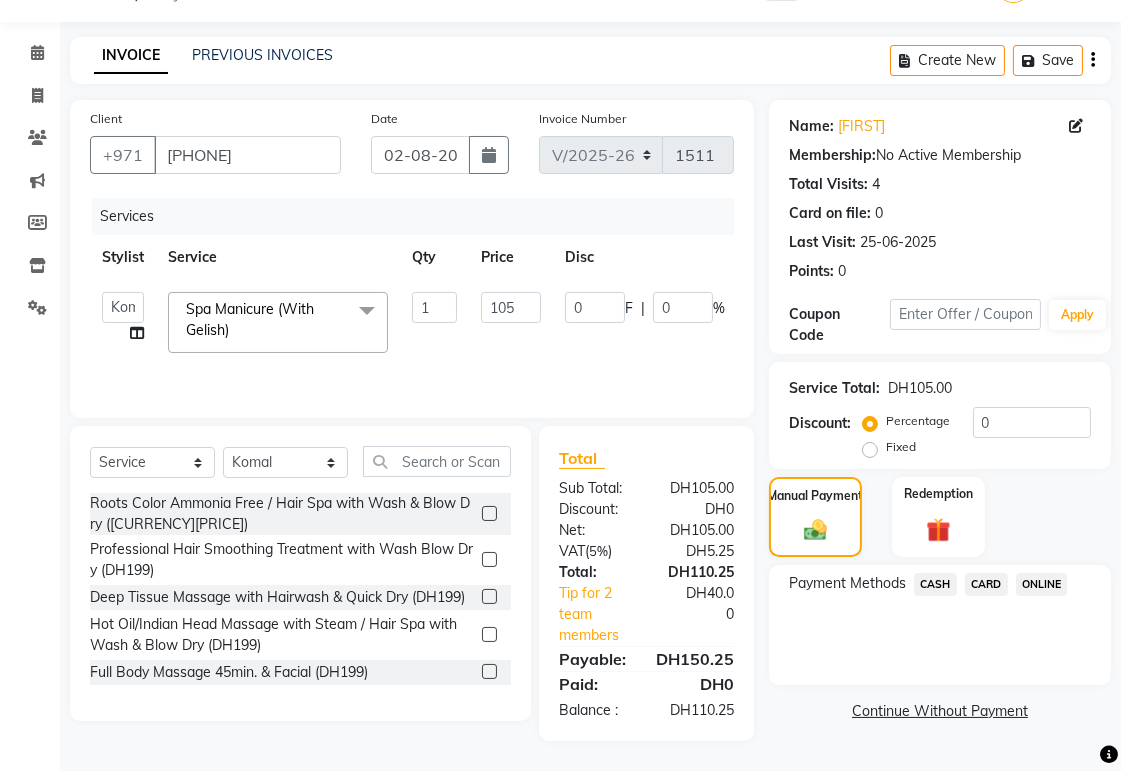 click on "CARD" 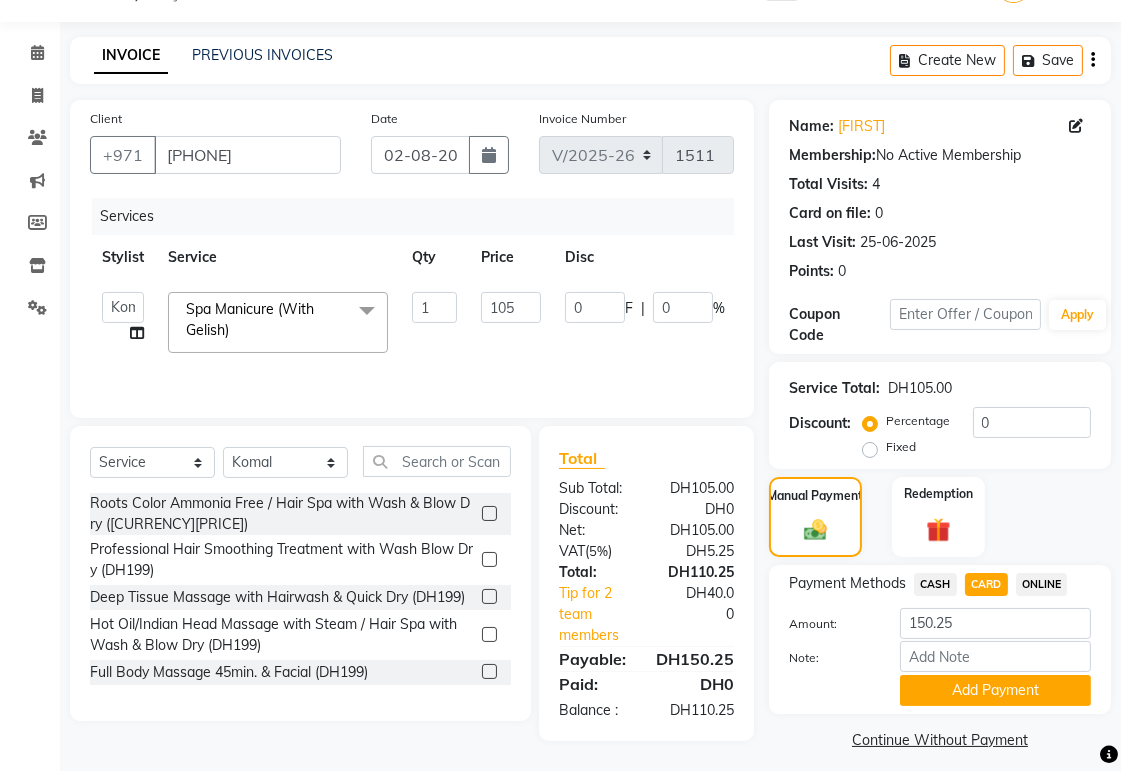 scroll, scrollTop: 64, scrollLeft: 0, axis: vertical 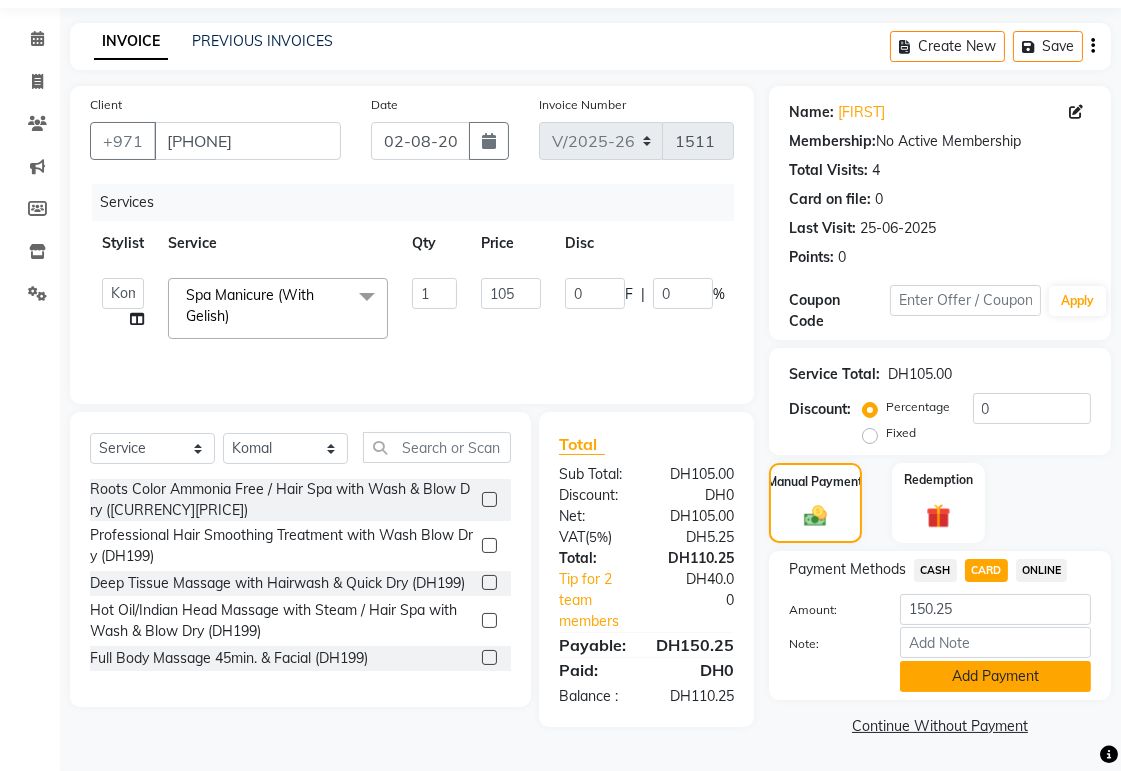 click on "Add Payment" 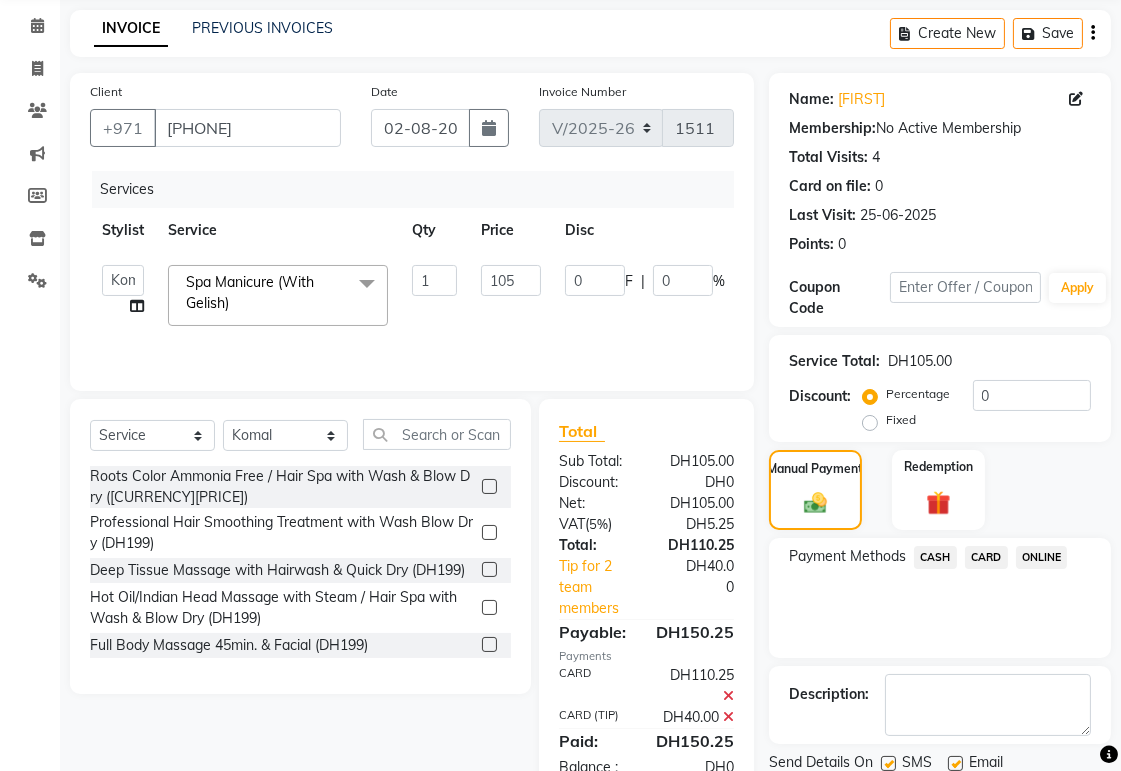 scroll, scrollTop: 155, scrollLeft: 0, axis: vertical 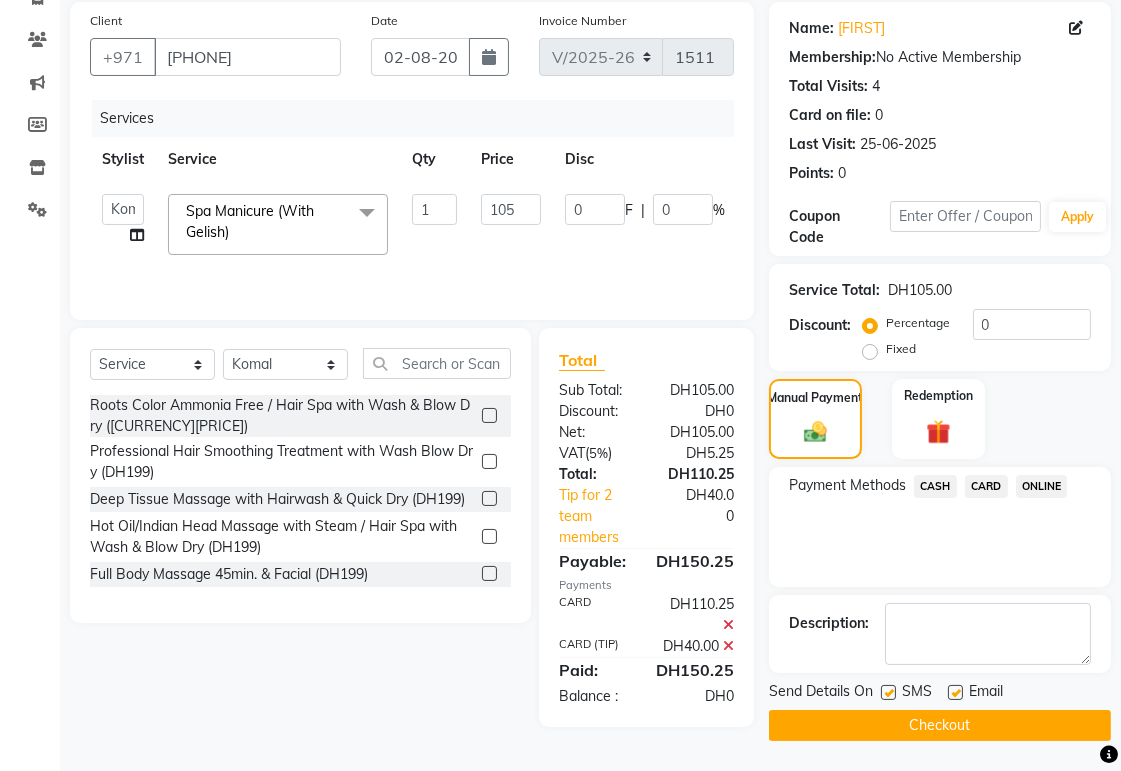 click on "Checkout" 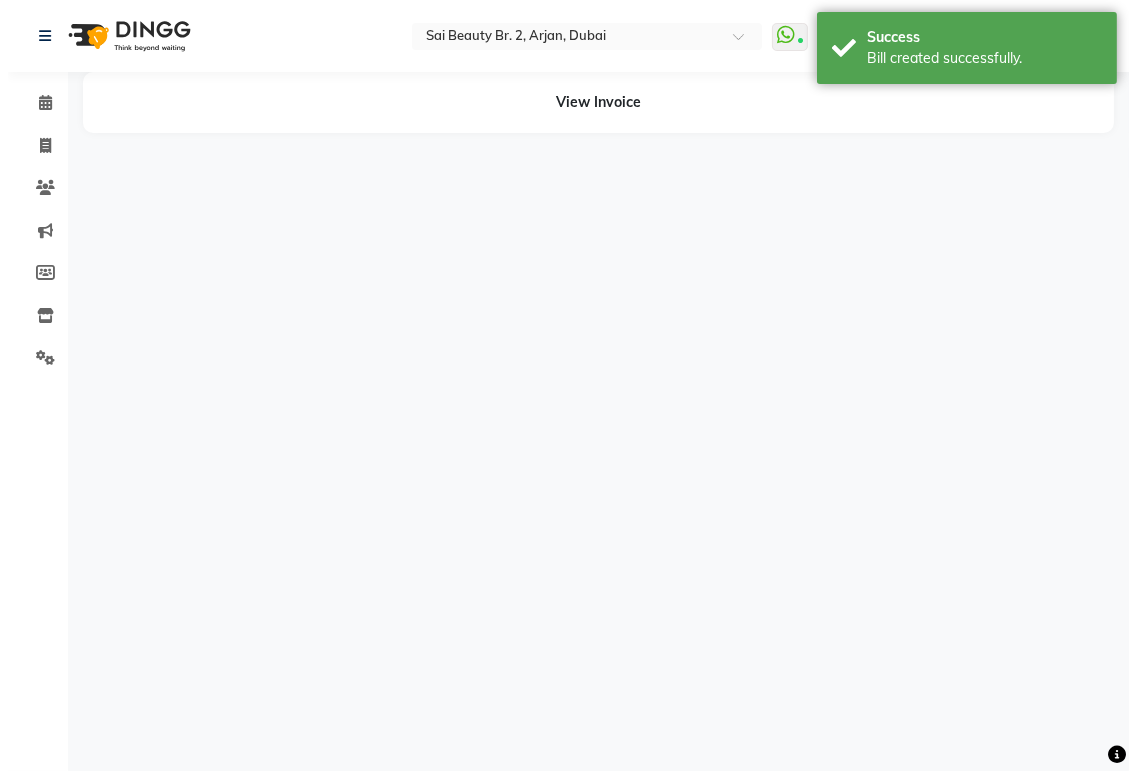 scroll, scrollTop: 0, scrollLeft: 0, axis: both 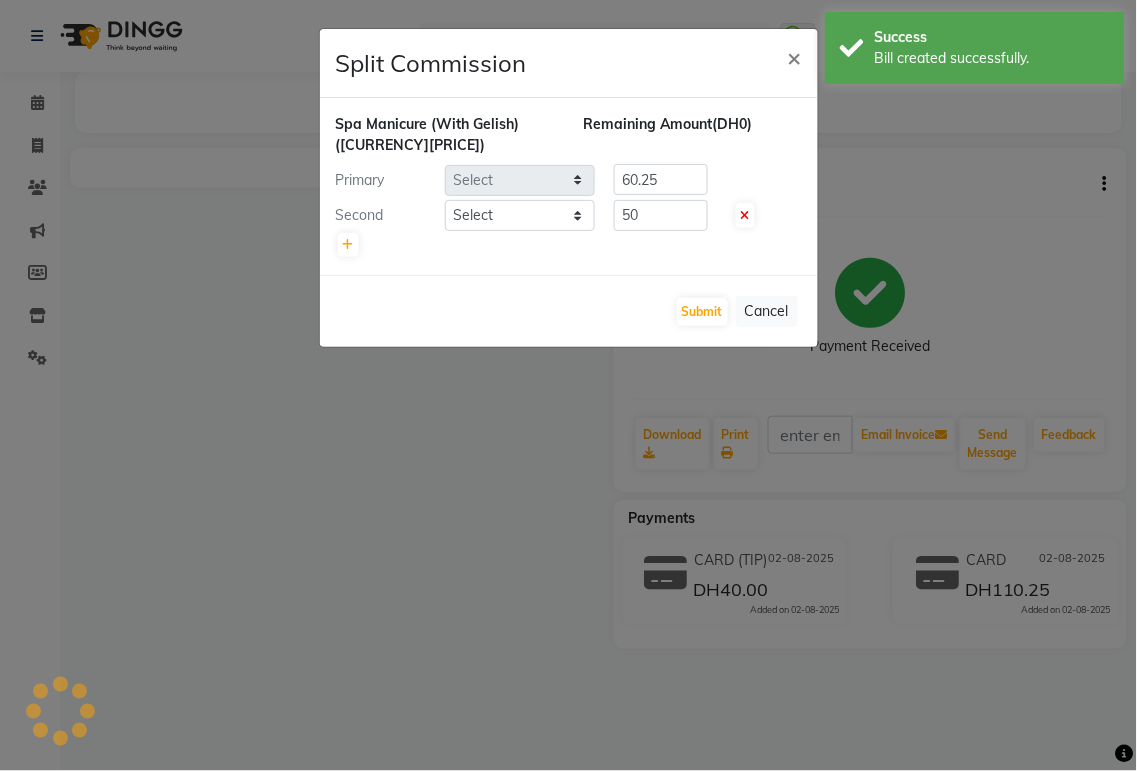 select on "59424" 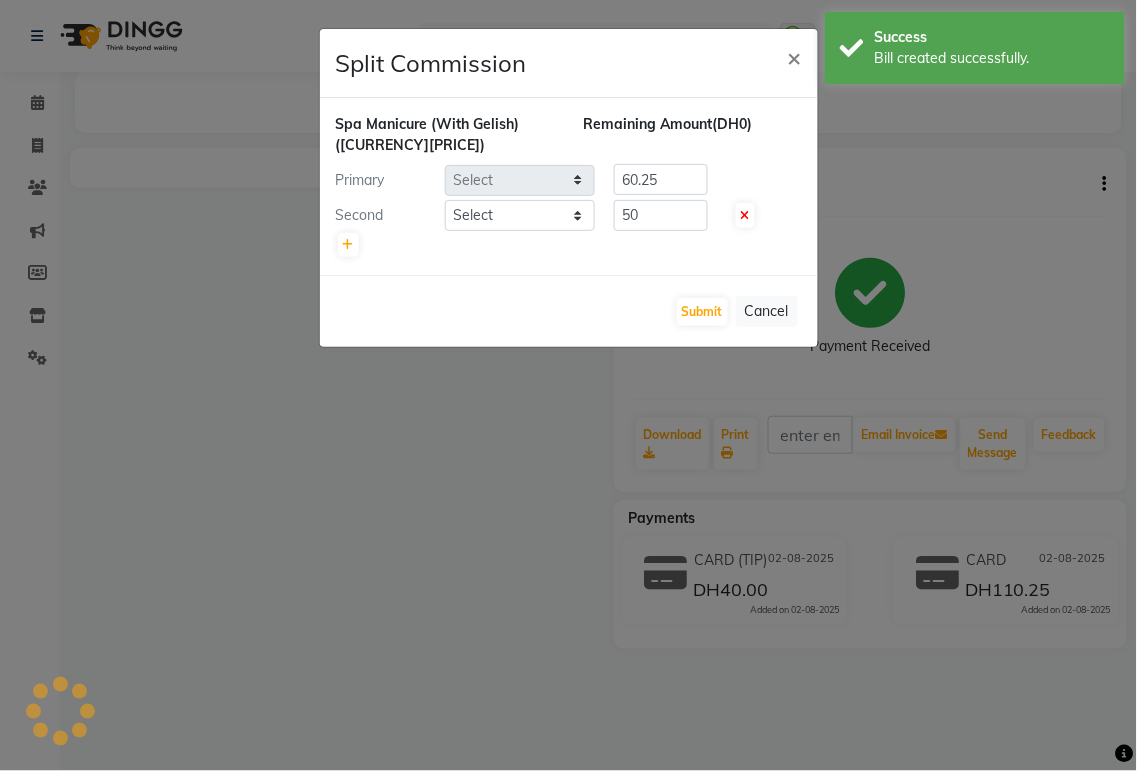 select on "61483" 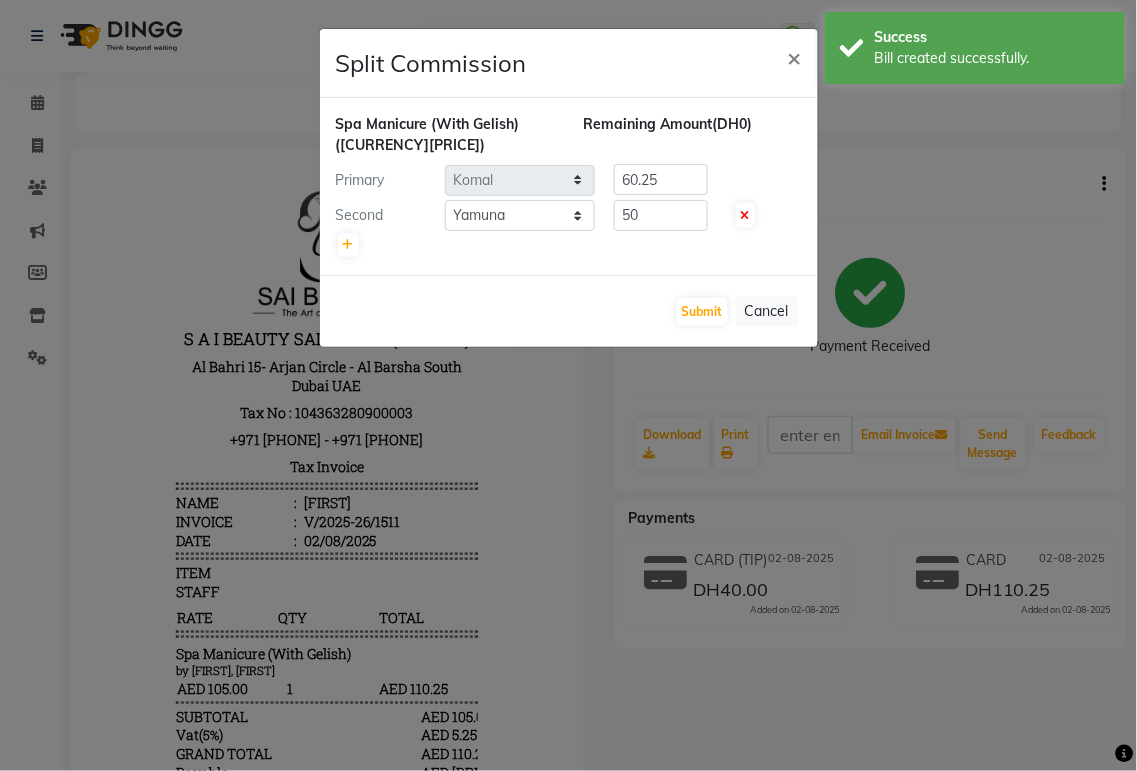 scroll, scrollTop: 0, scrollLeft: 0, axis: both 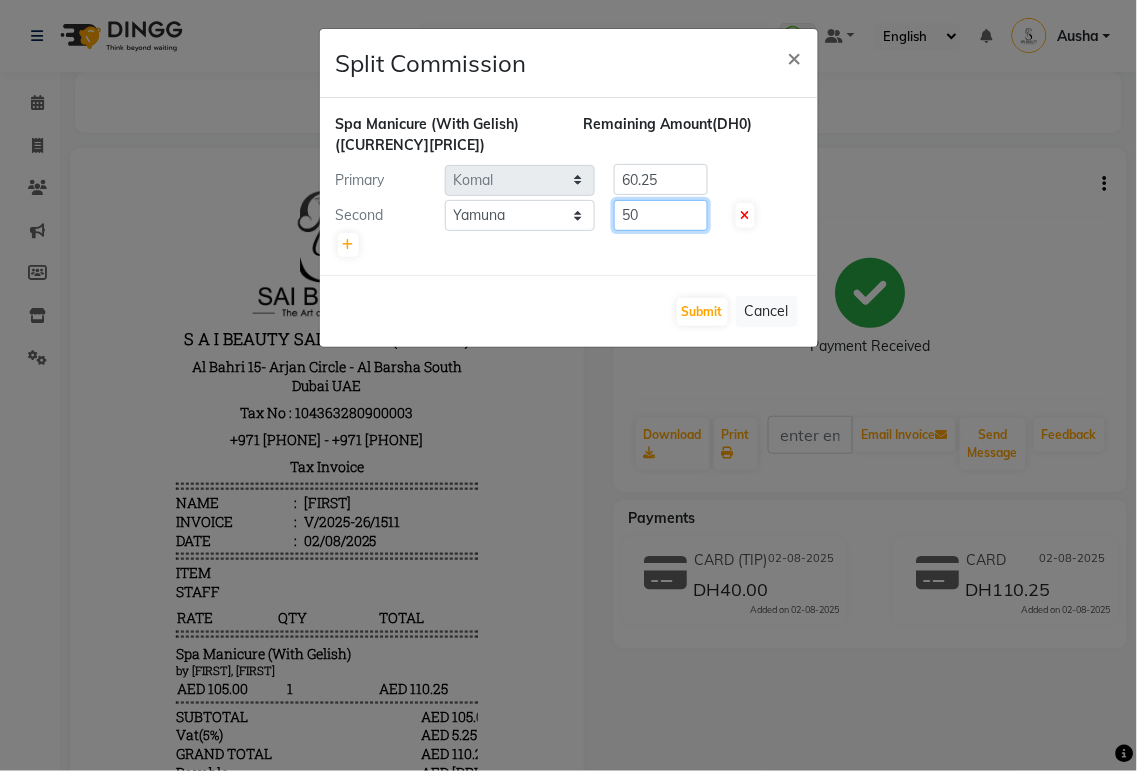 click on "50" 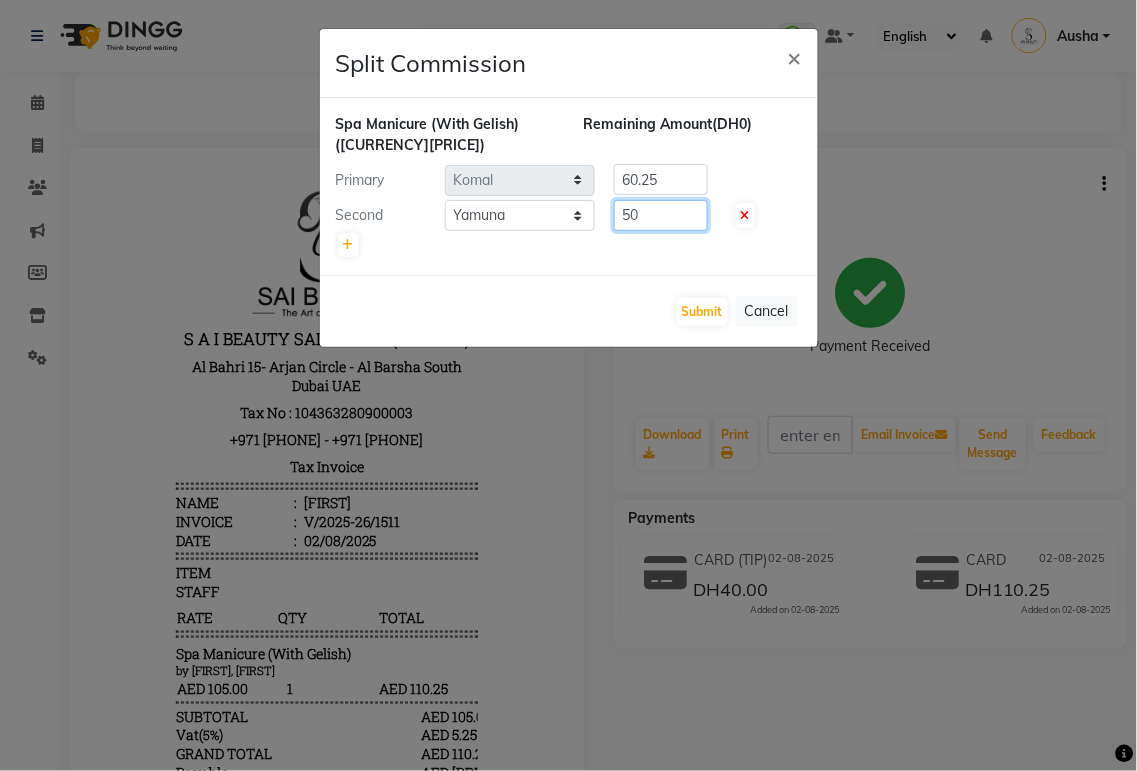 type on "5" 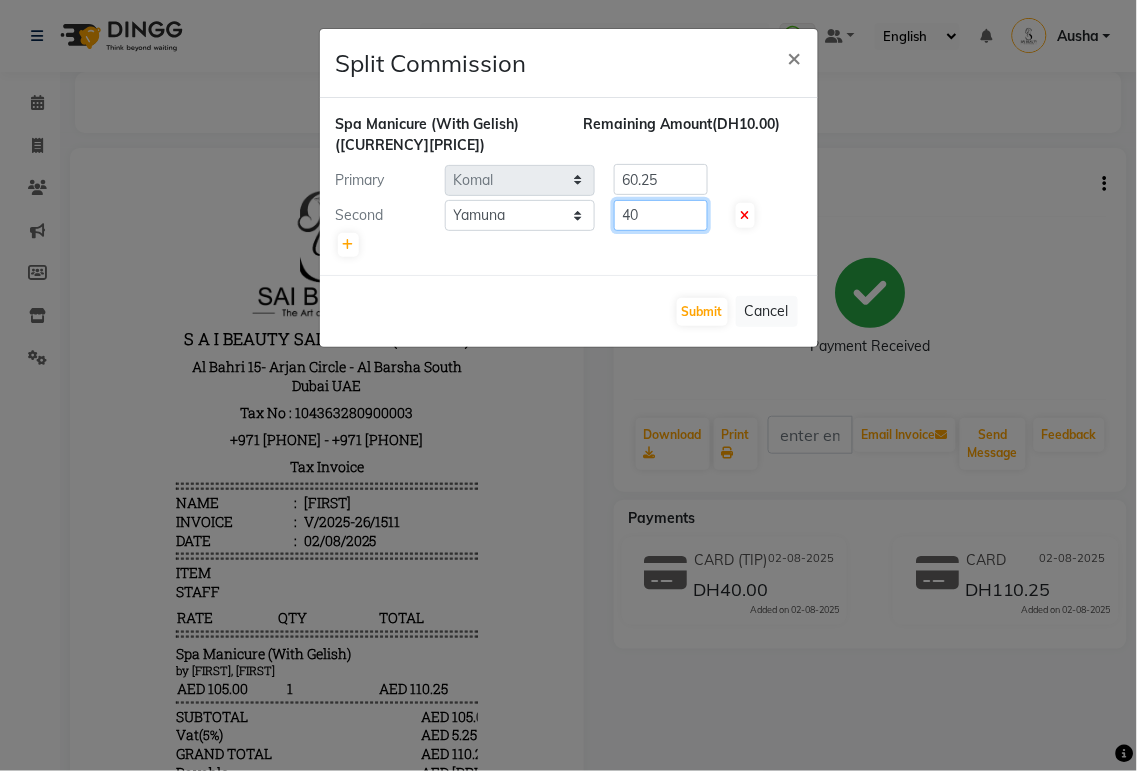 type on "40" 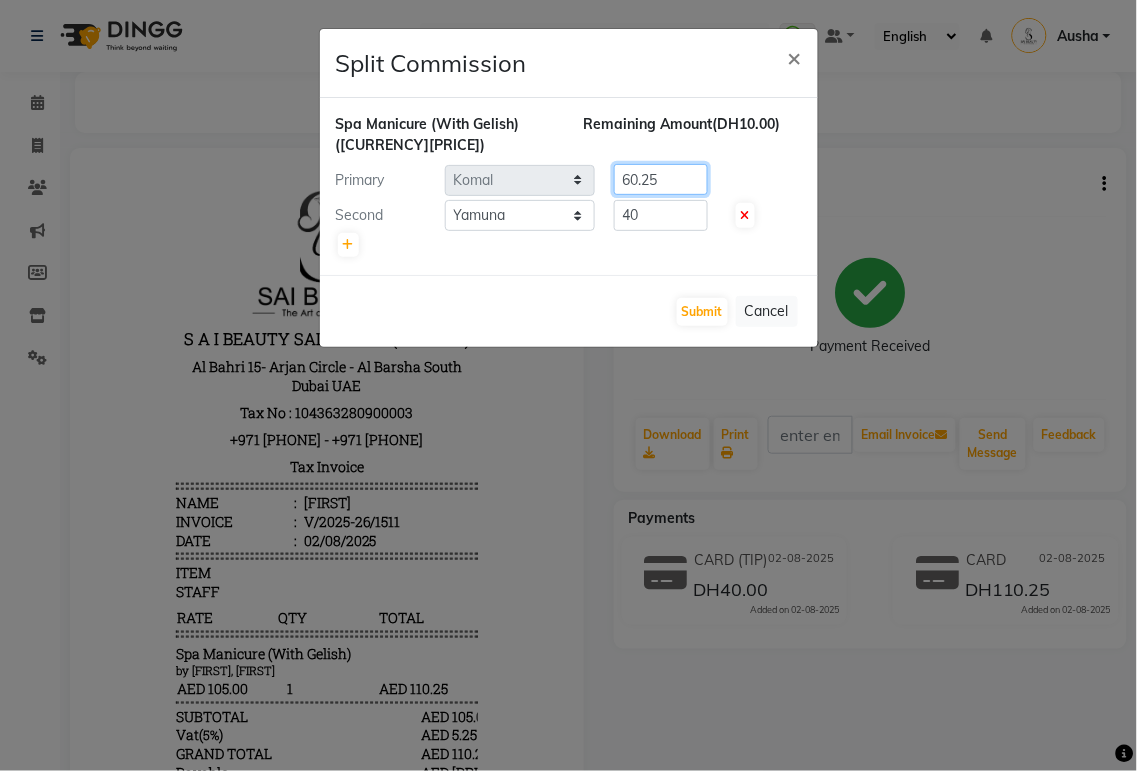 click on "60.25" 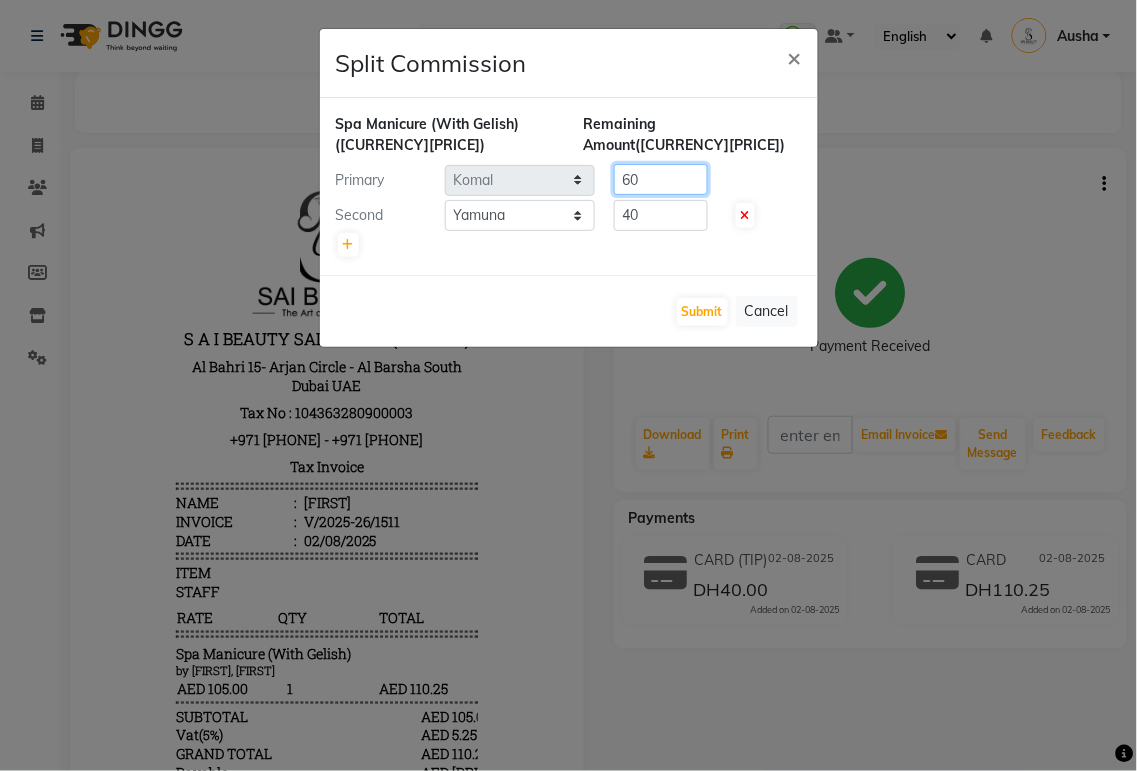 type on "6" 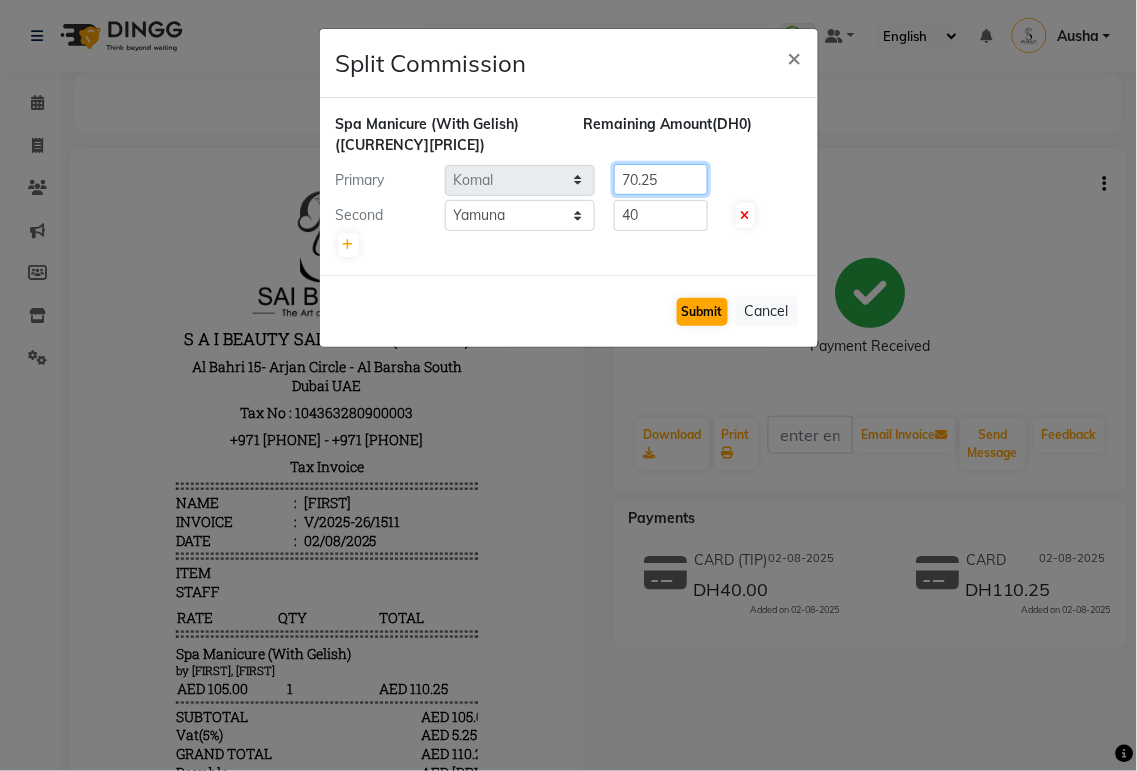 type on "70.25" 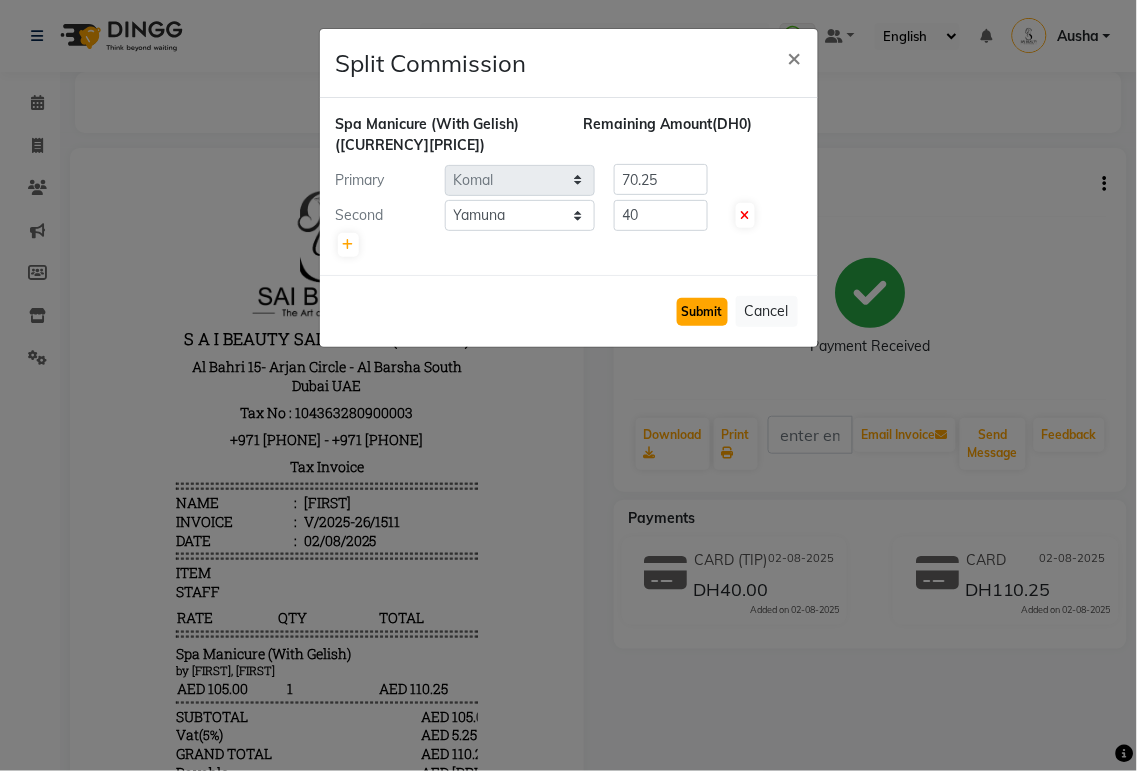 click on "Submit" 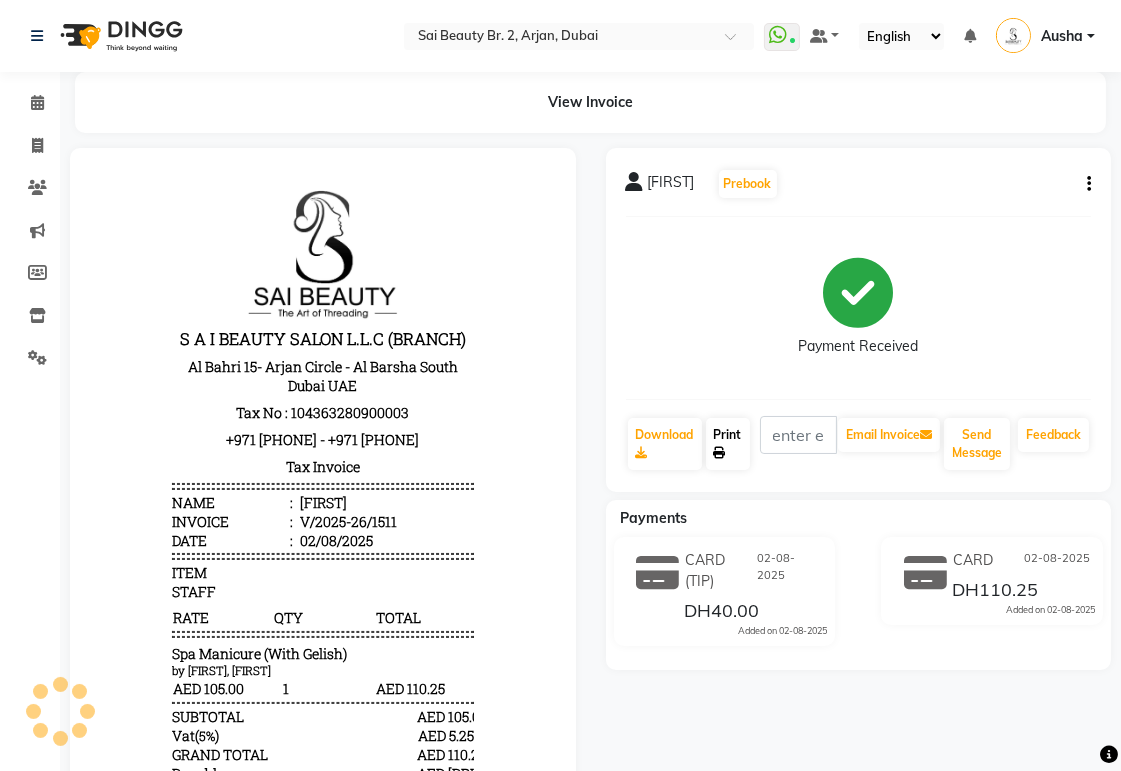click on "Print" 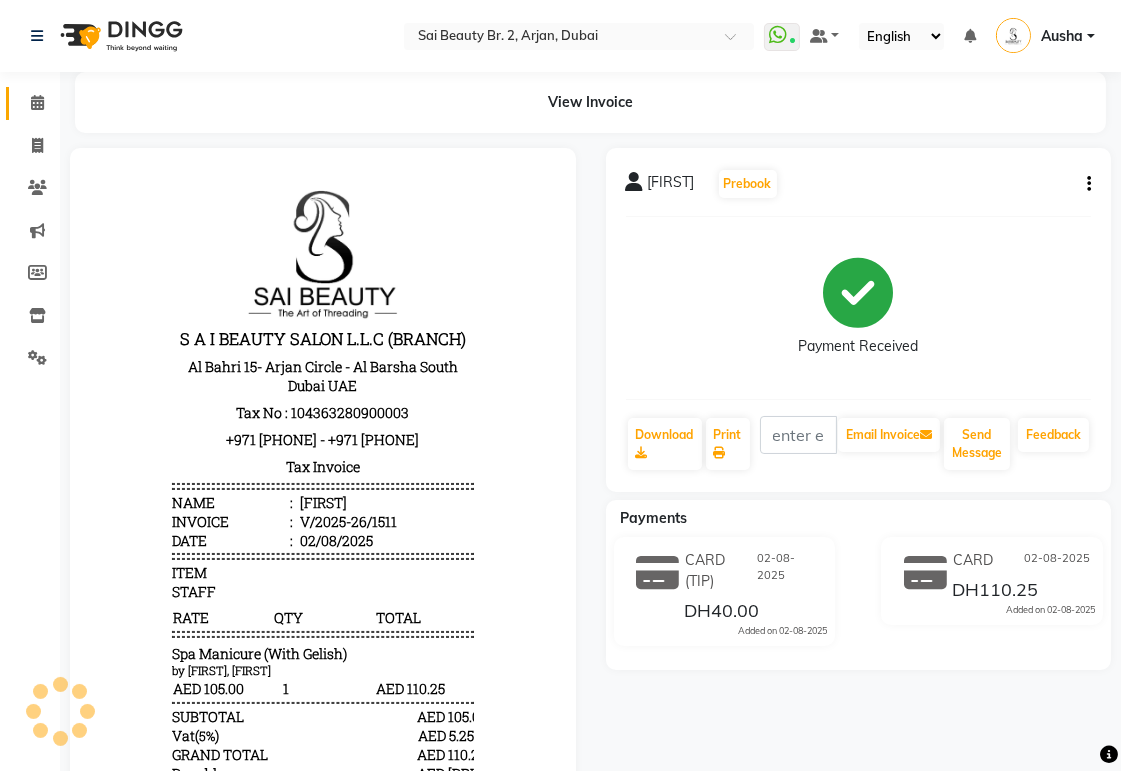 click 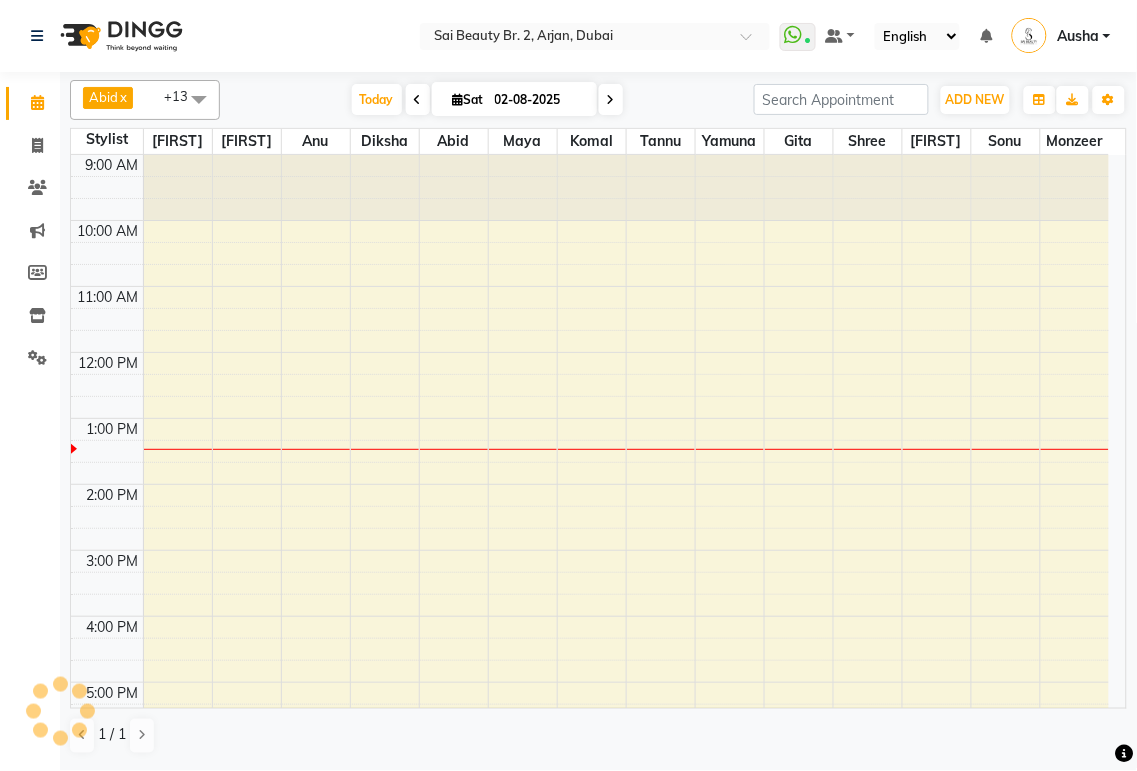 scroll, scrollTop: 0, scrollLeft: 0, axis: both 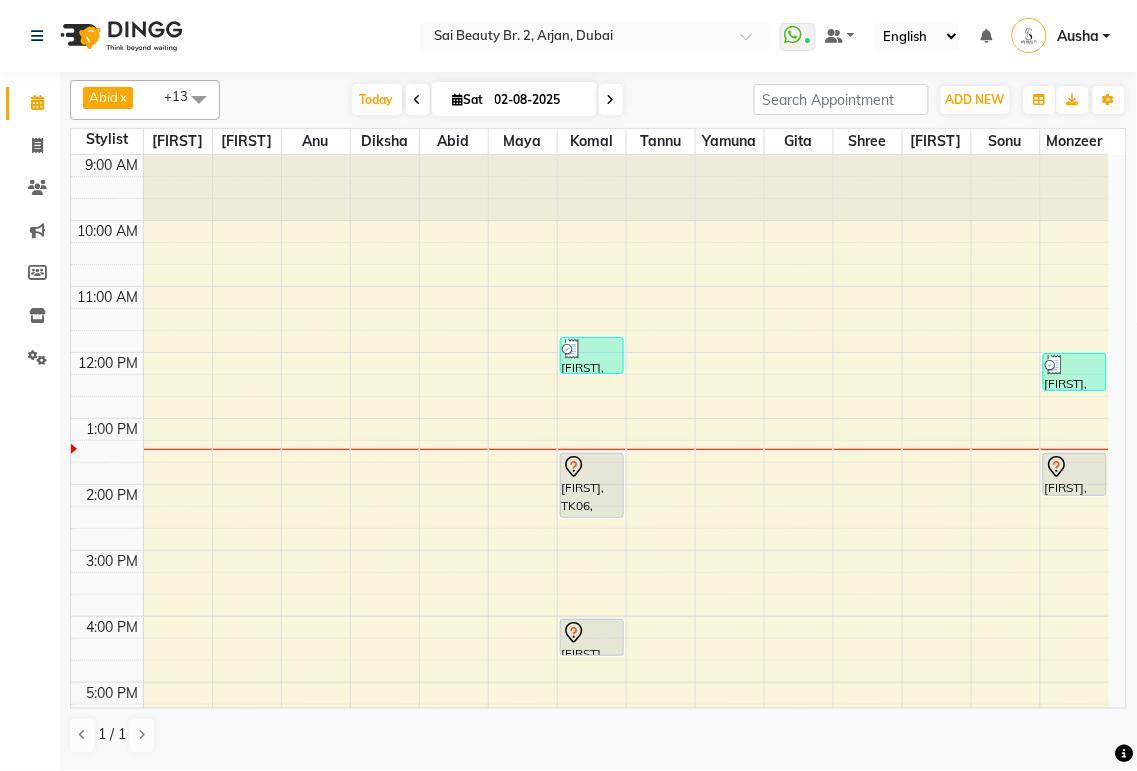 click 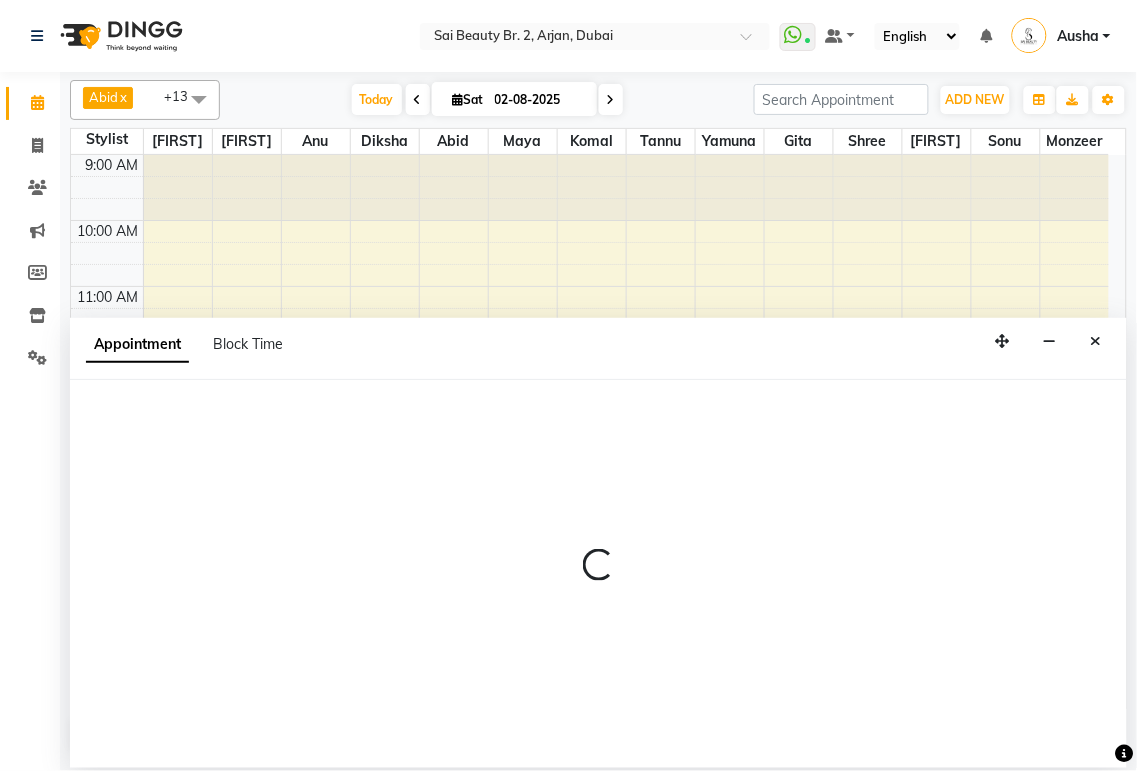 select on "57509" 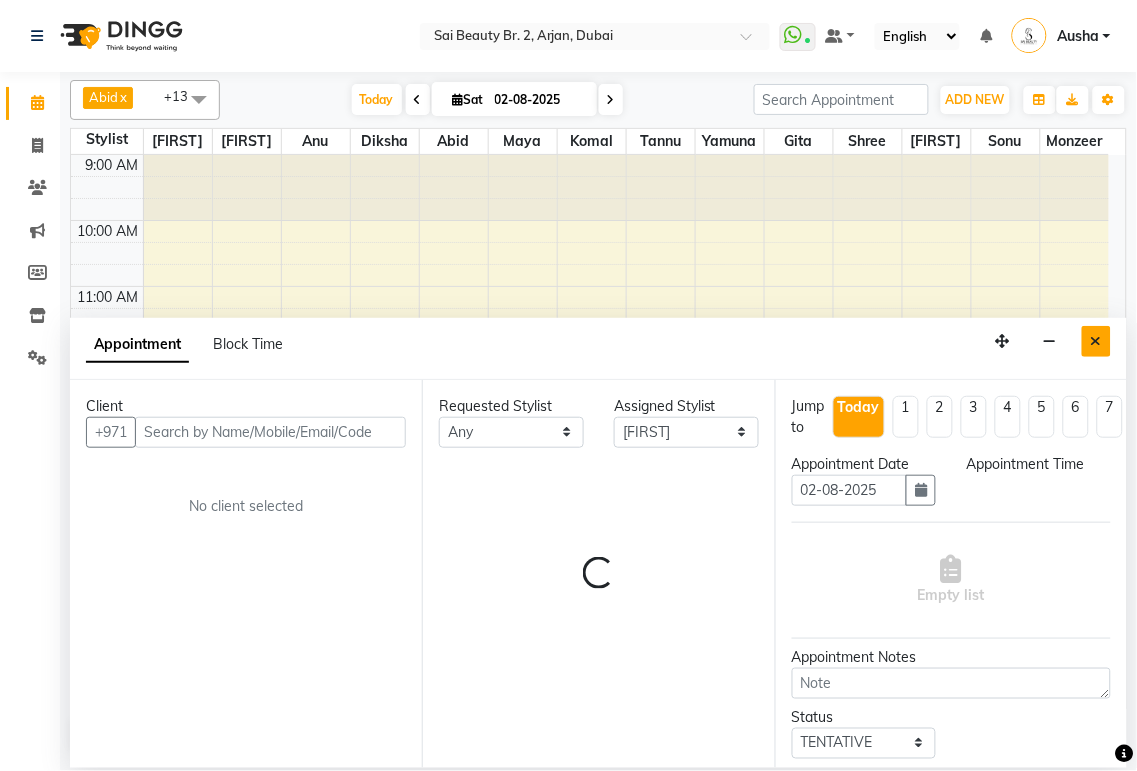 click at bounding box center (1096, 341) 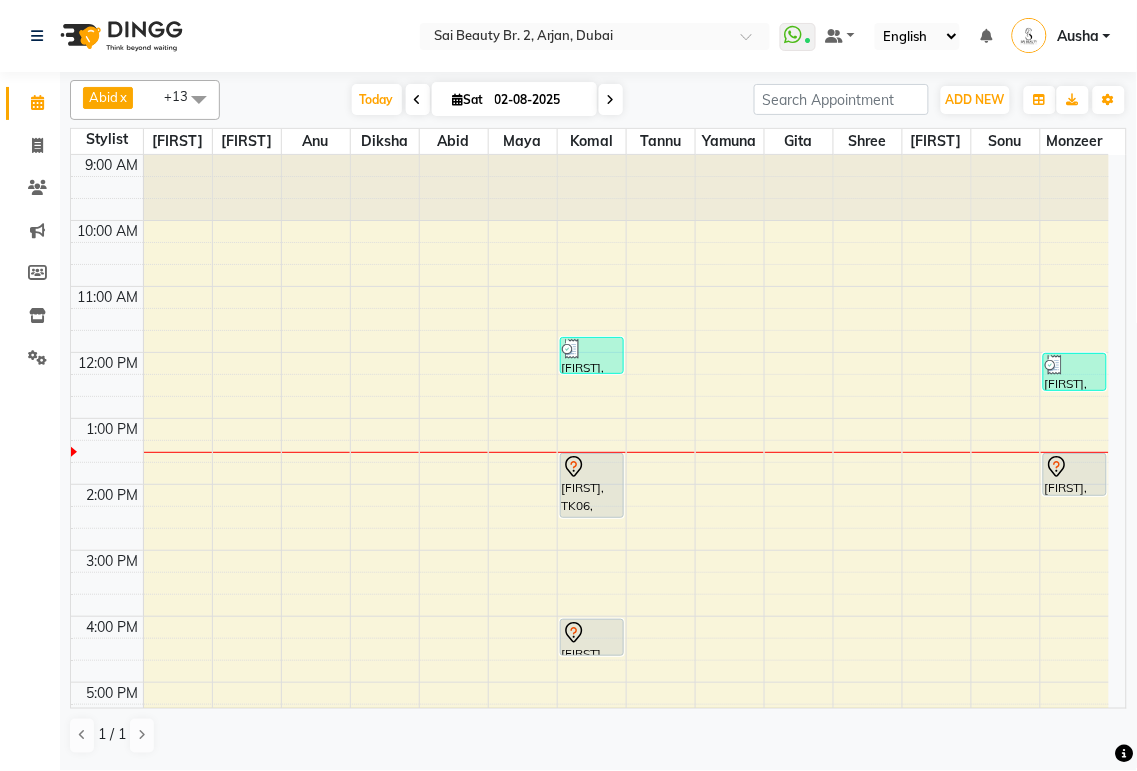 click on "[FIRST], TK06, 01:30 PM-02:30 PM, Mani/Pedi(With Gel Color)" at bounding box center (592, 485) 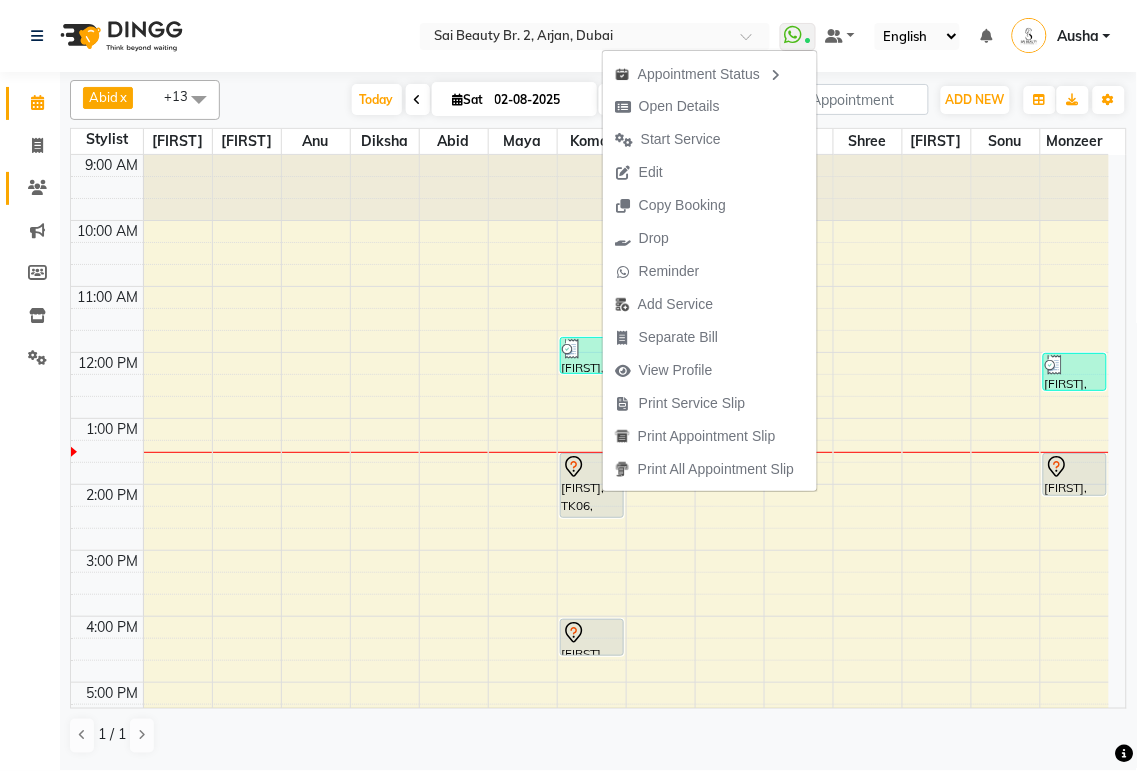 click 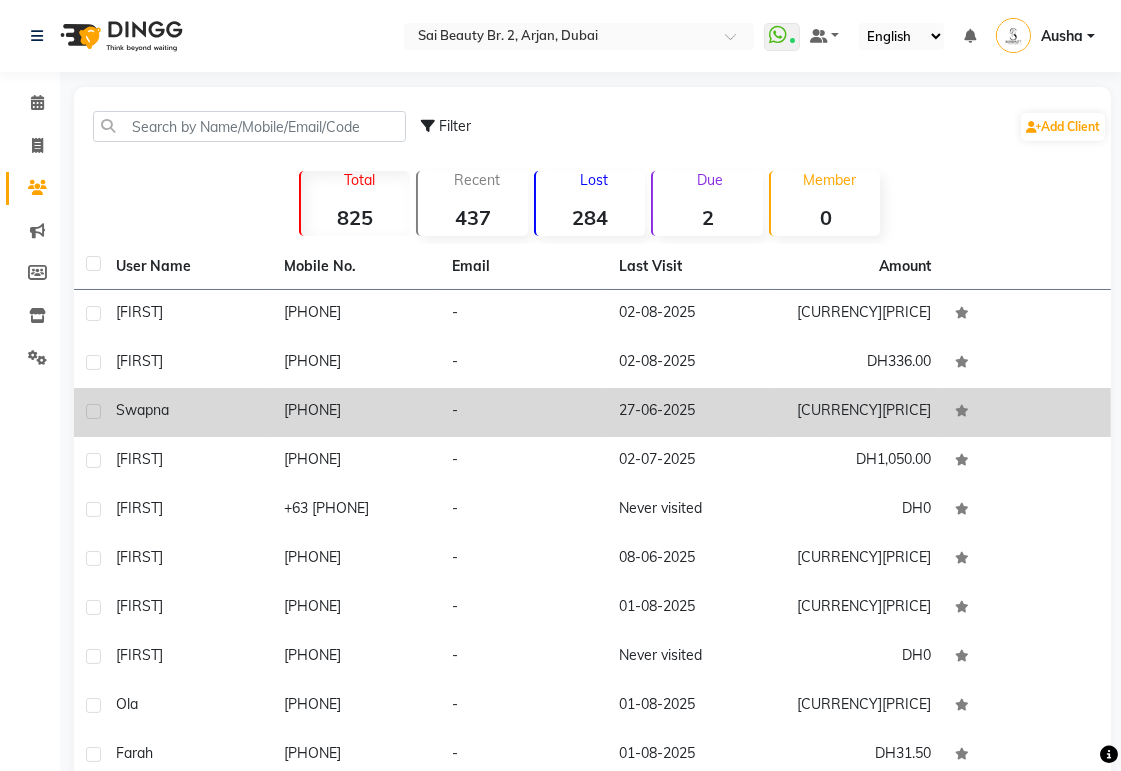 click on "27-06-2025" 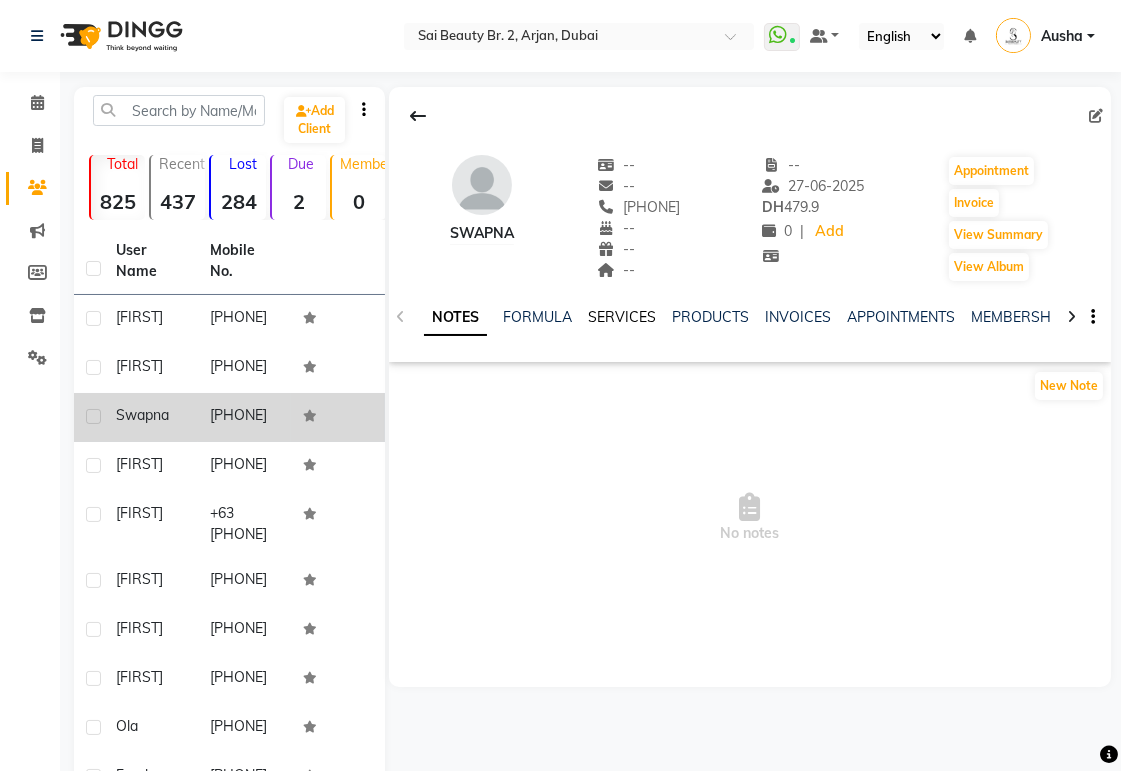 click on "SERVICES" 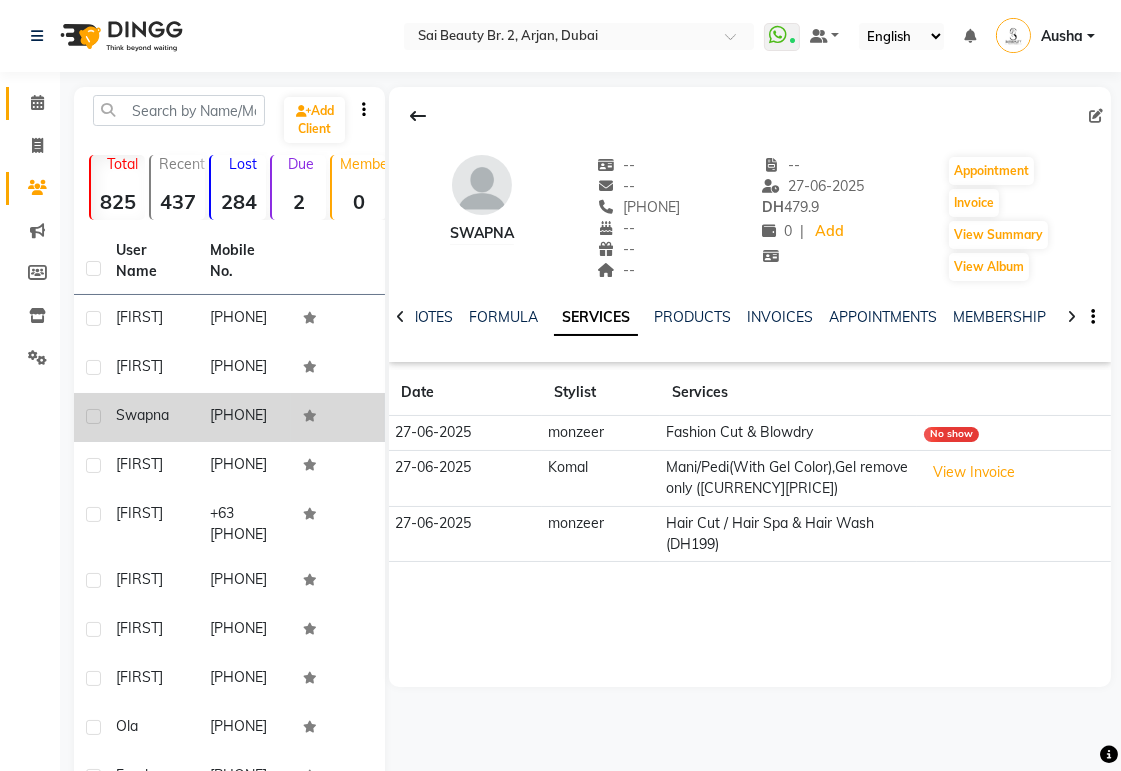 click 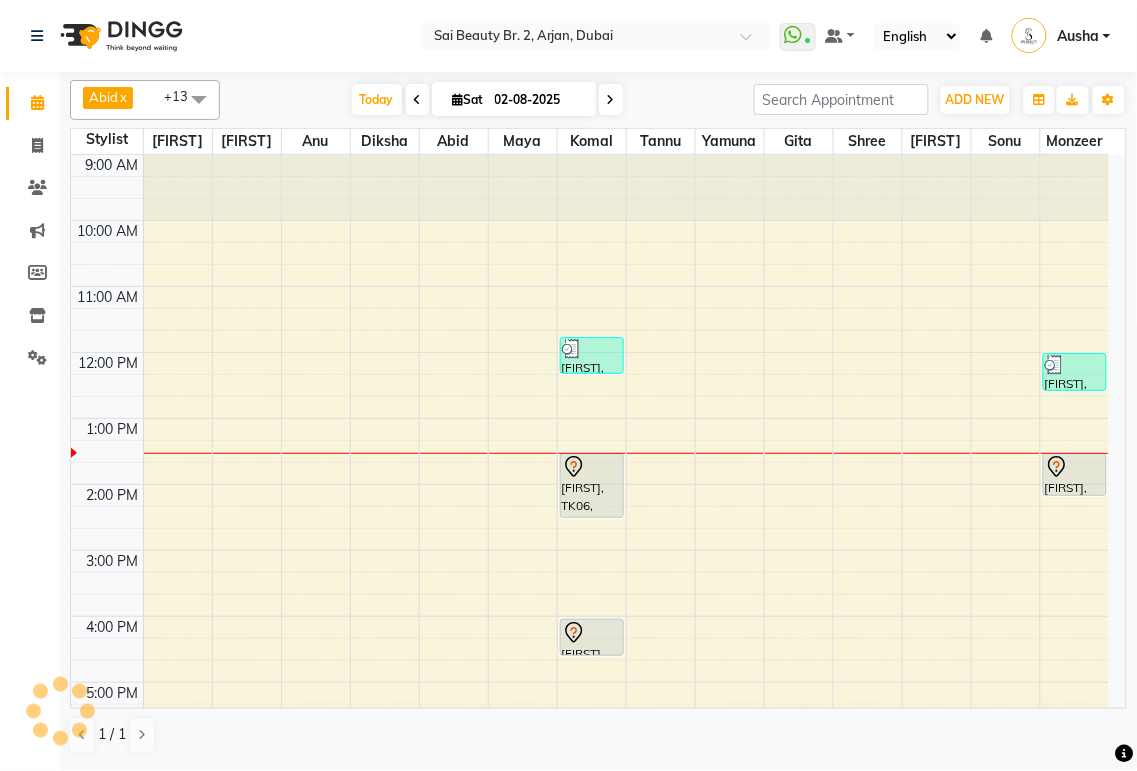 scroll, scrollTop: 0, scrollLeft: 0, axis: both 